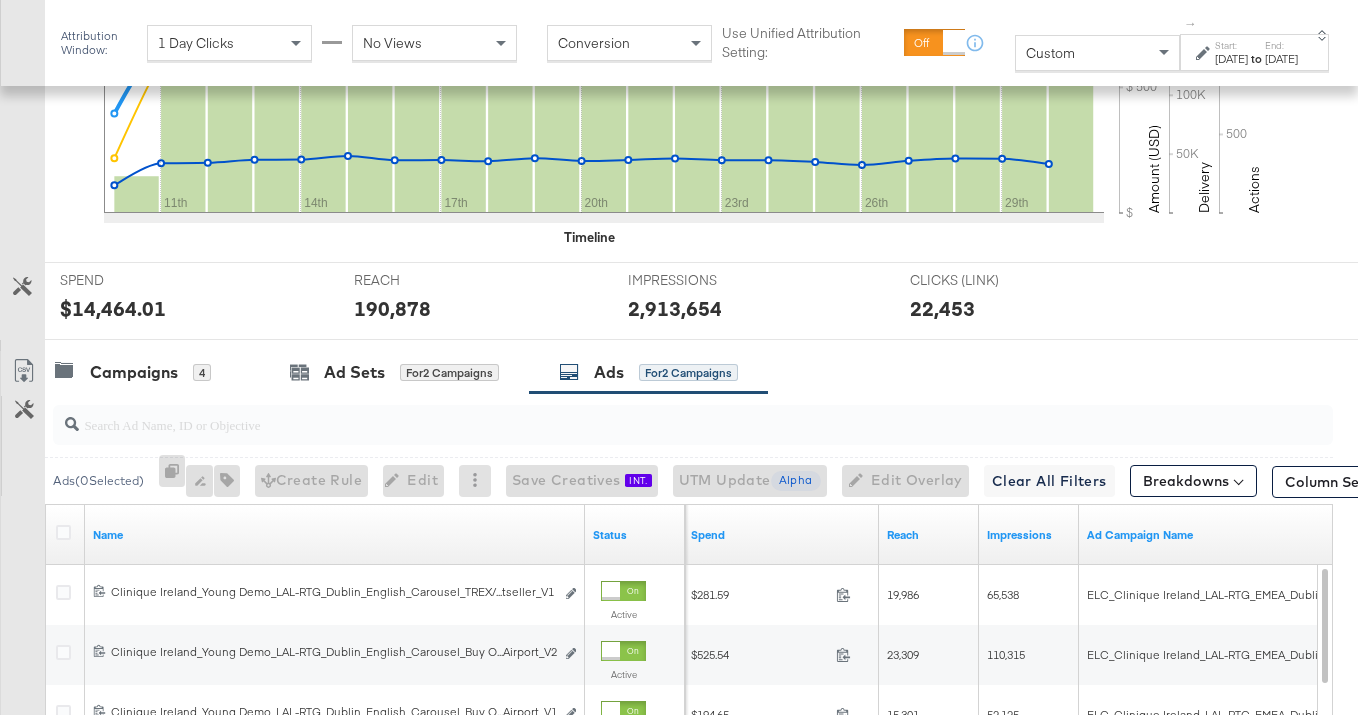 scroll, scrollTop: 0, scrollLeft: 0, axis: both 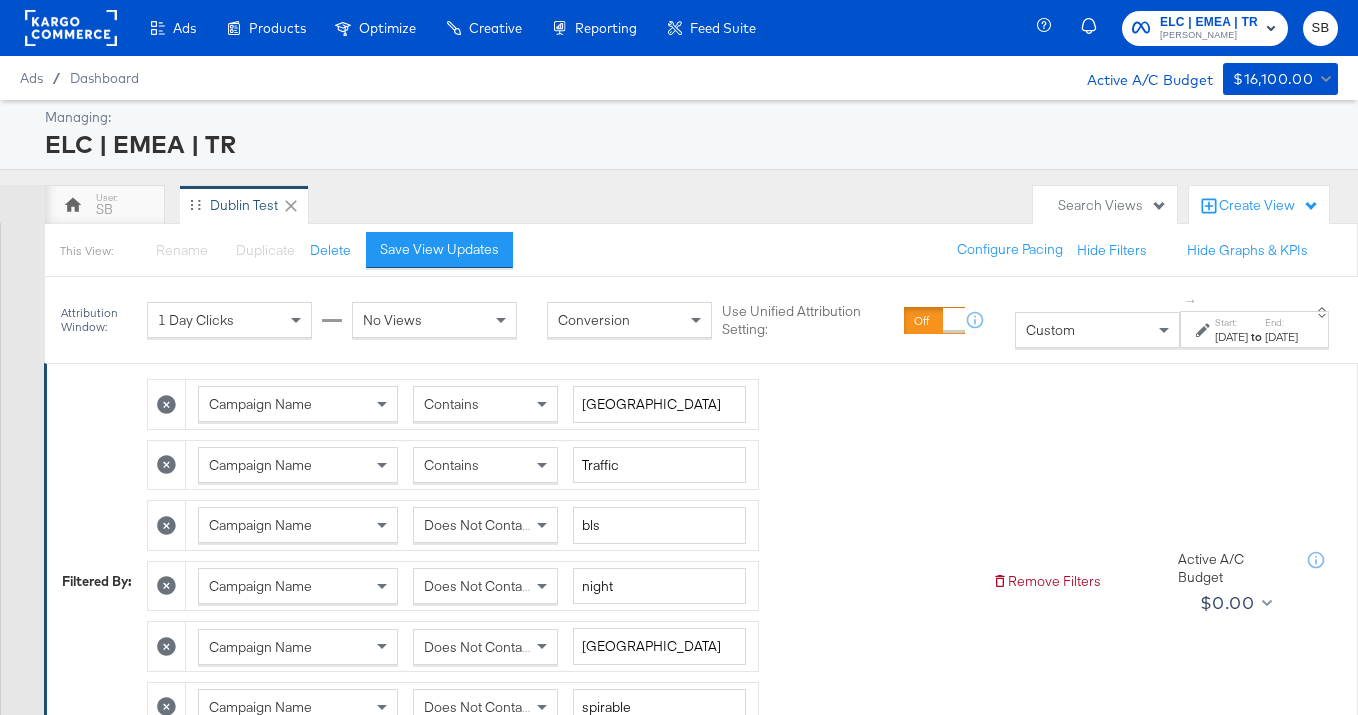 click 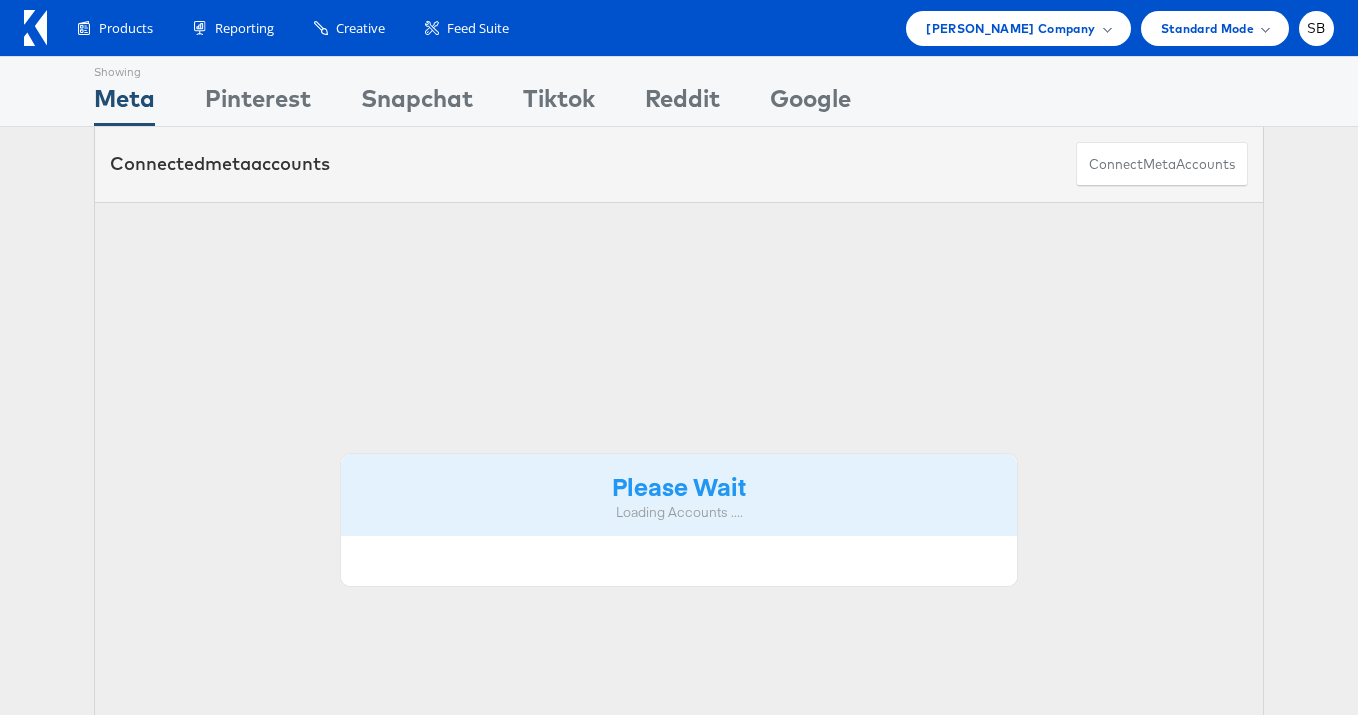 scroll, scrollTop: 0, scrollLeft: 0, axis: both 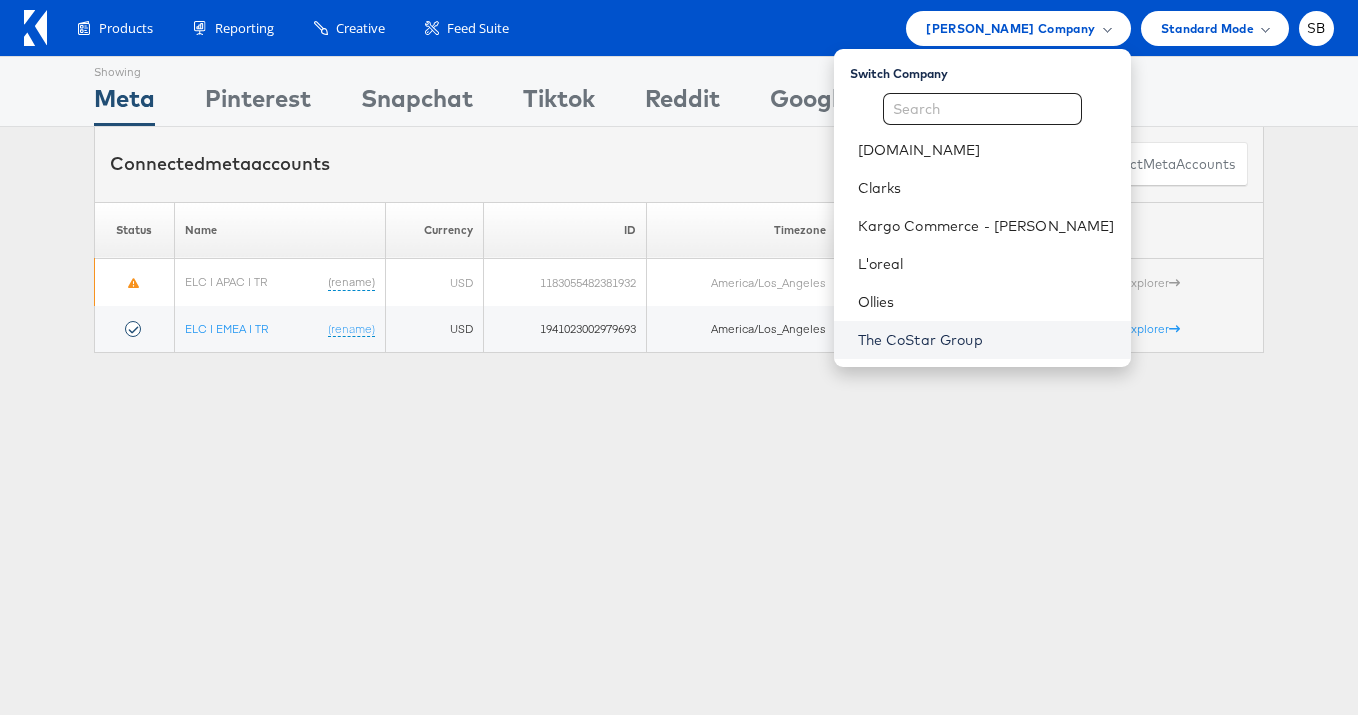 click on "The CoStar Group" at bounding box center [986, 340] 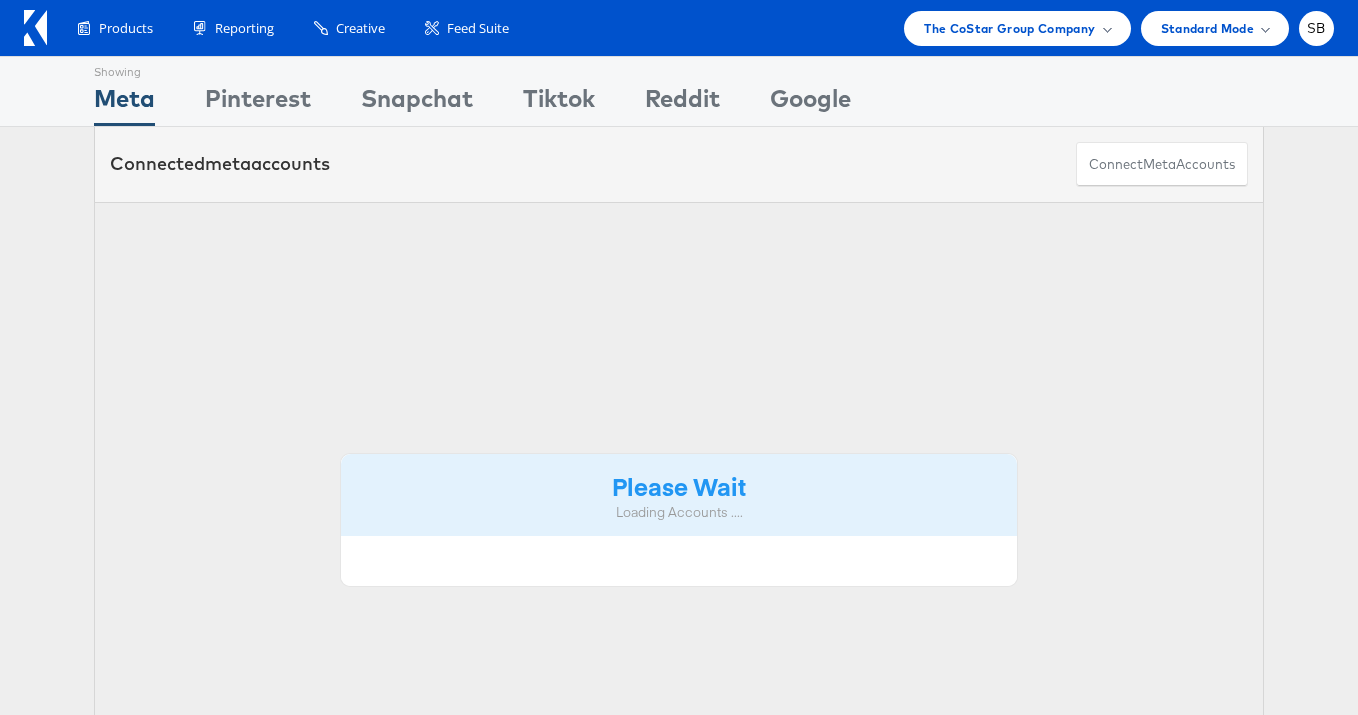 scroll, scrollTop: 0, scrollLeft: 0, axis: both 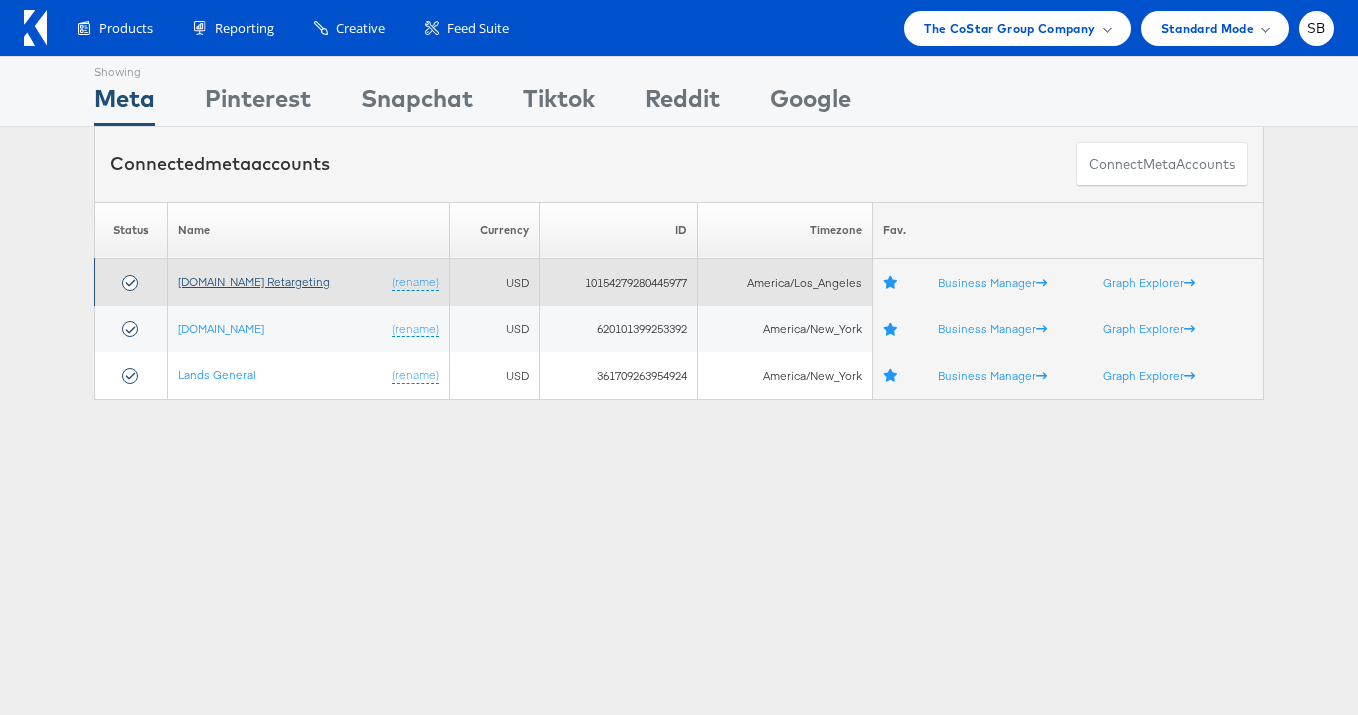 click on "[DOMAIN_NAME] Retargeting" at bounding box center (254, 281) 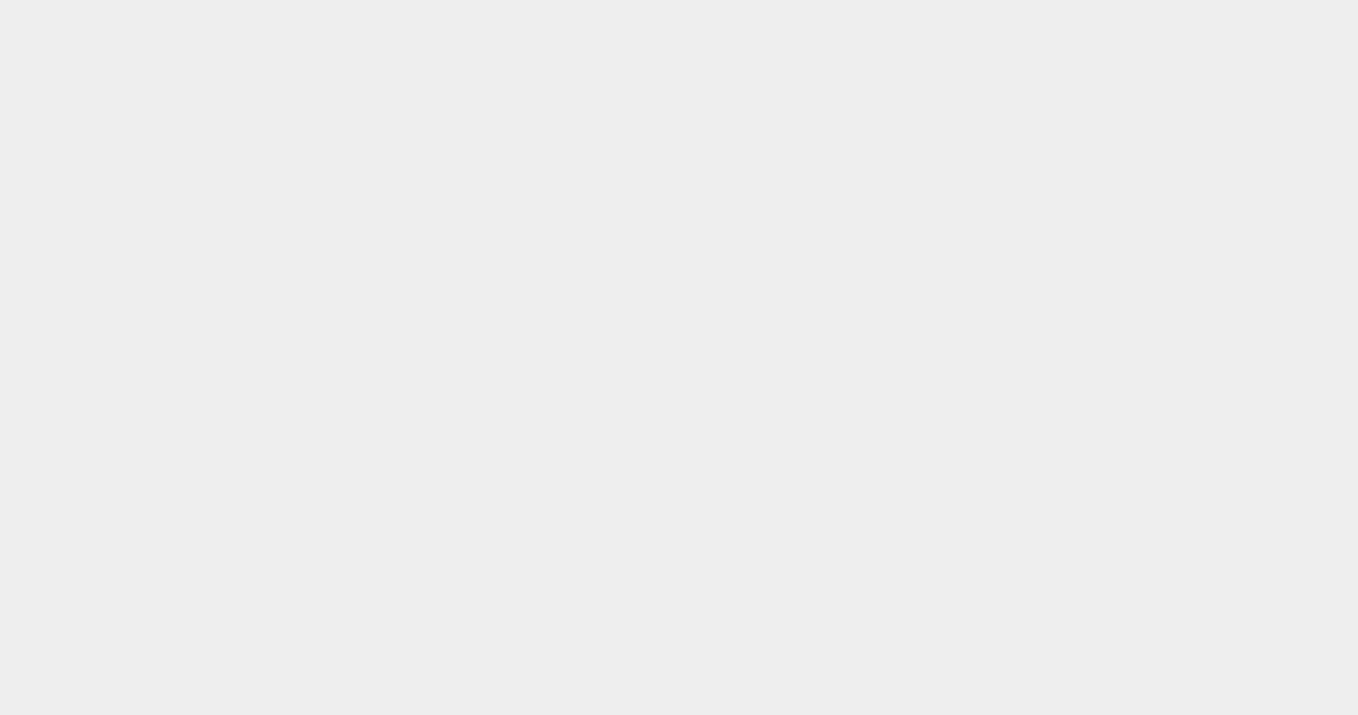 scroll, scrollTop: 0, scrollLeft: 0, axis: both 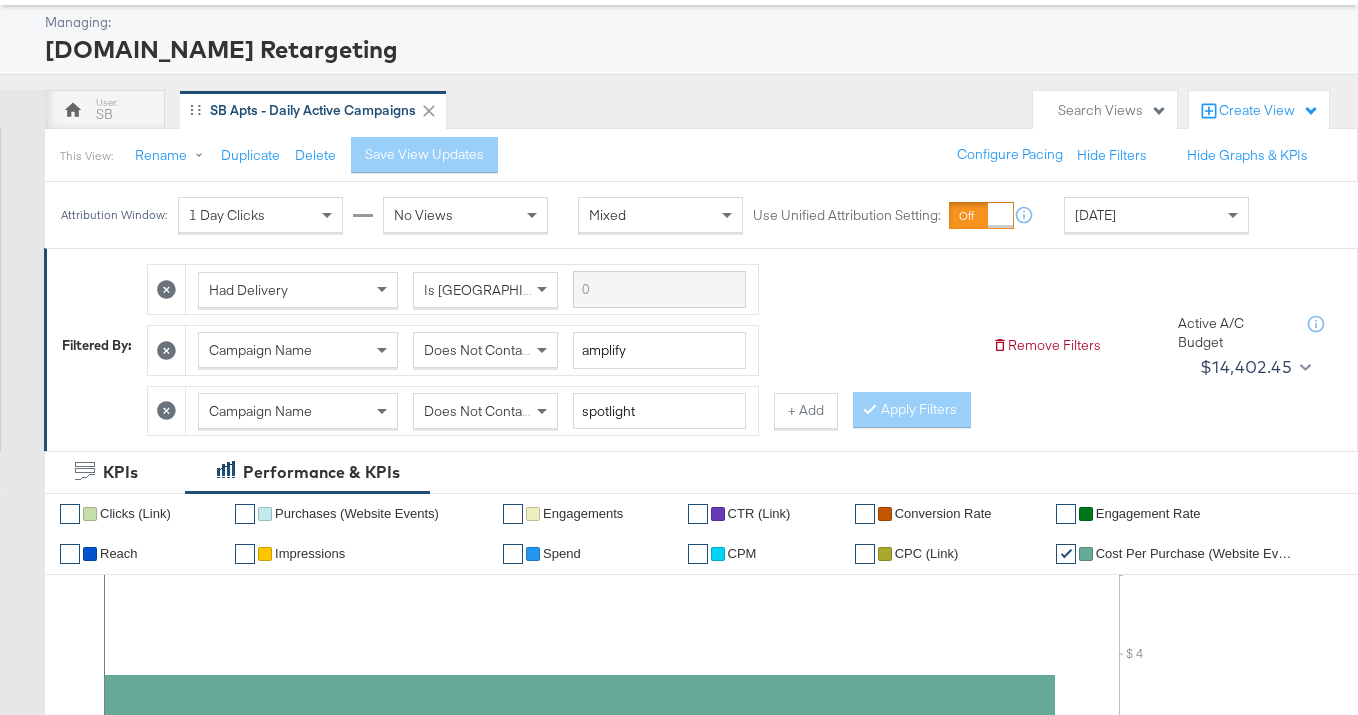 click on "[DATE]" at bounding box center [1156, 215] 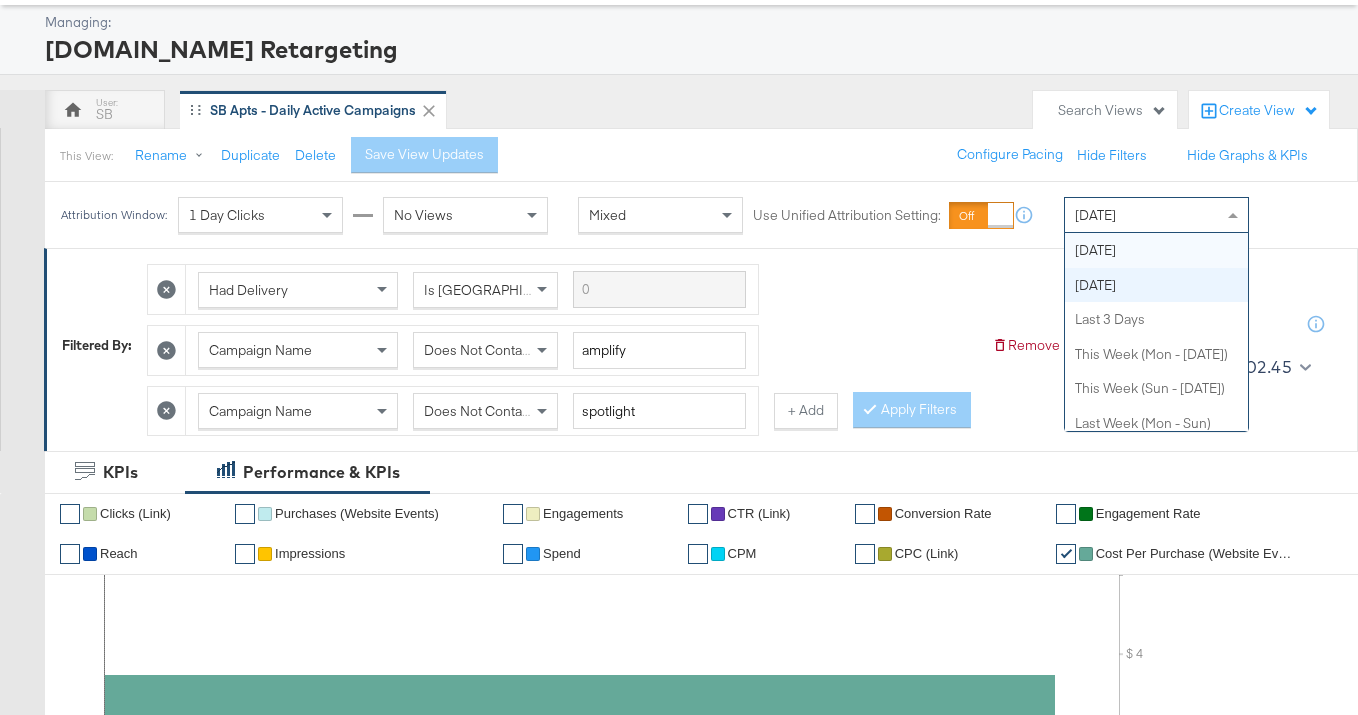 scroll, scrollTop: 0, scrollLeft: 0, axis: both 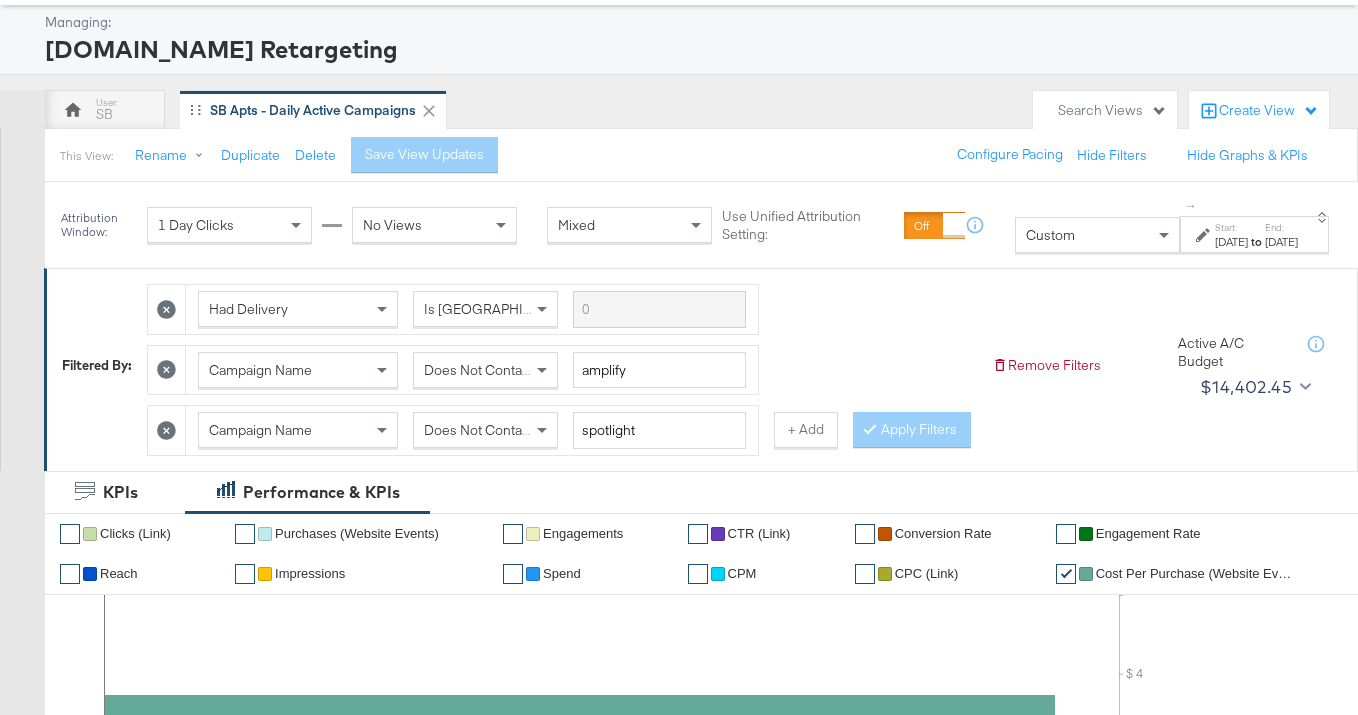 click on "[DATE]" at bounding box center (1231, 242) 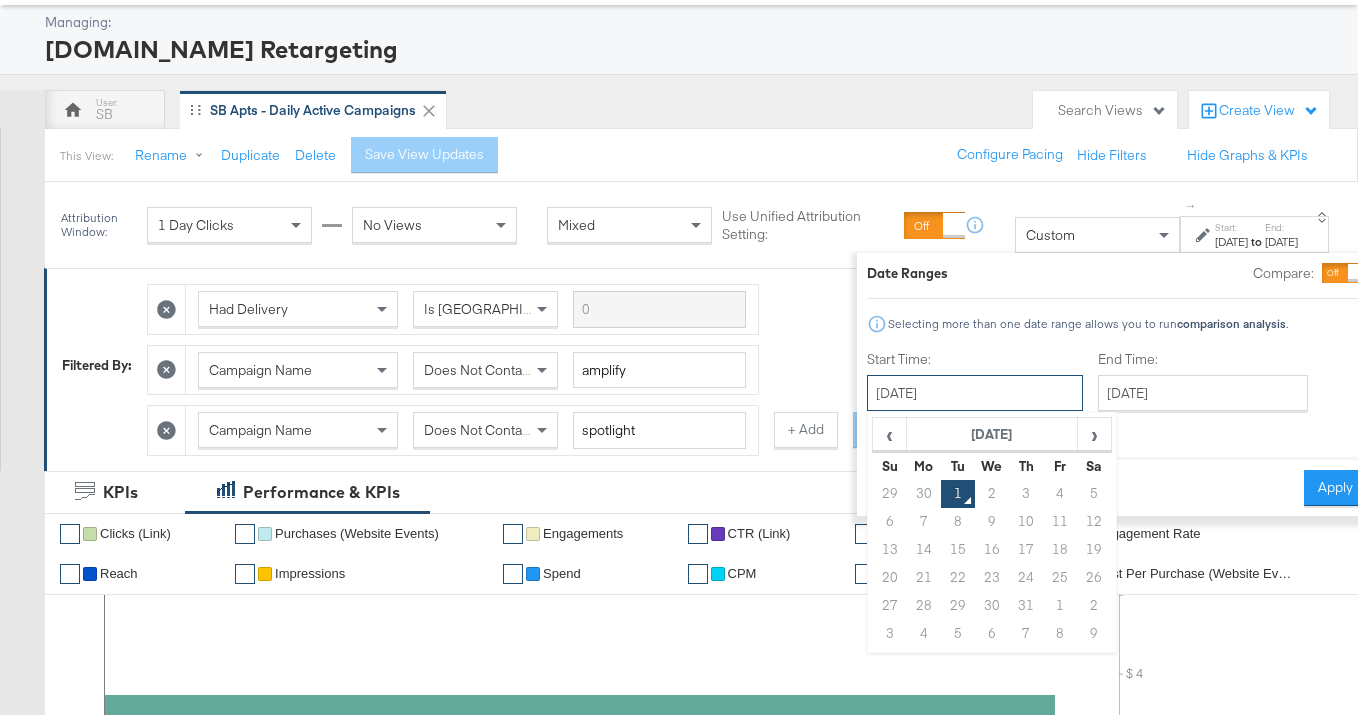 click on "[DATE]" at bounding box center [975, 393] 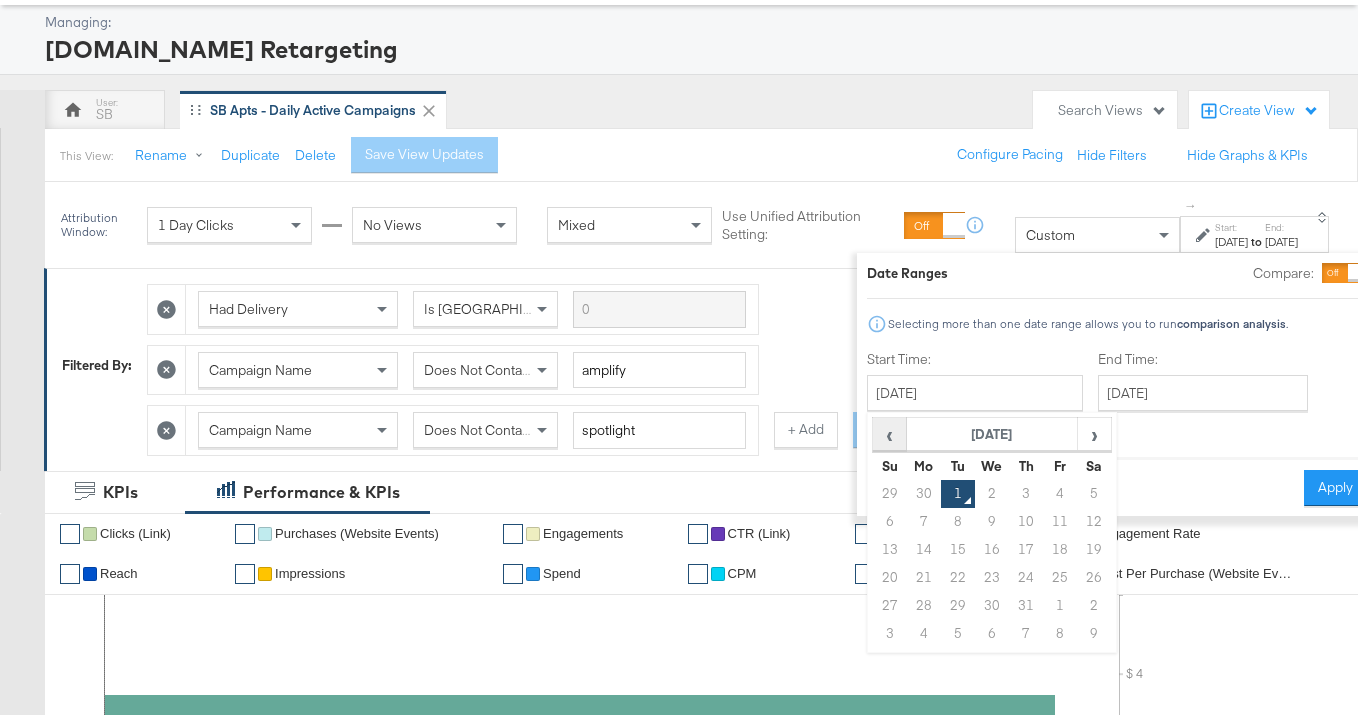 click on "‹" at bounding box center [889, 434] 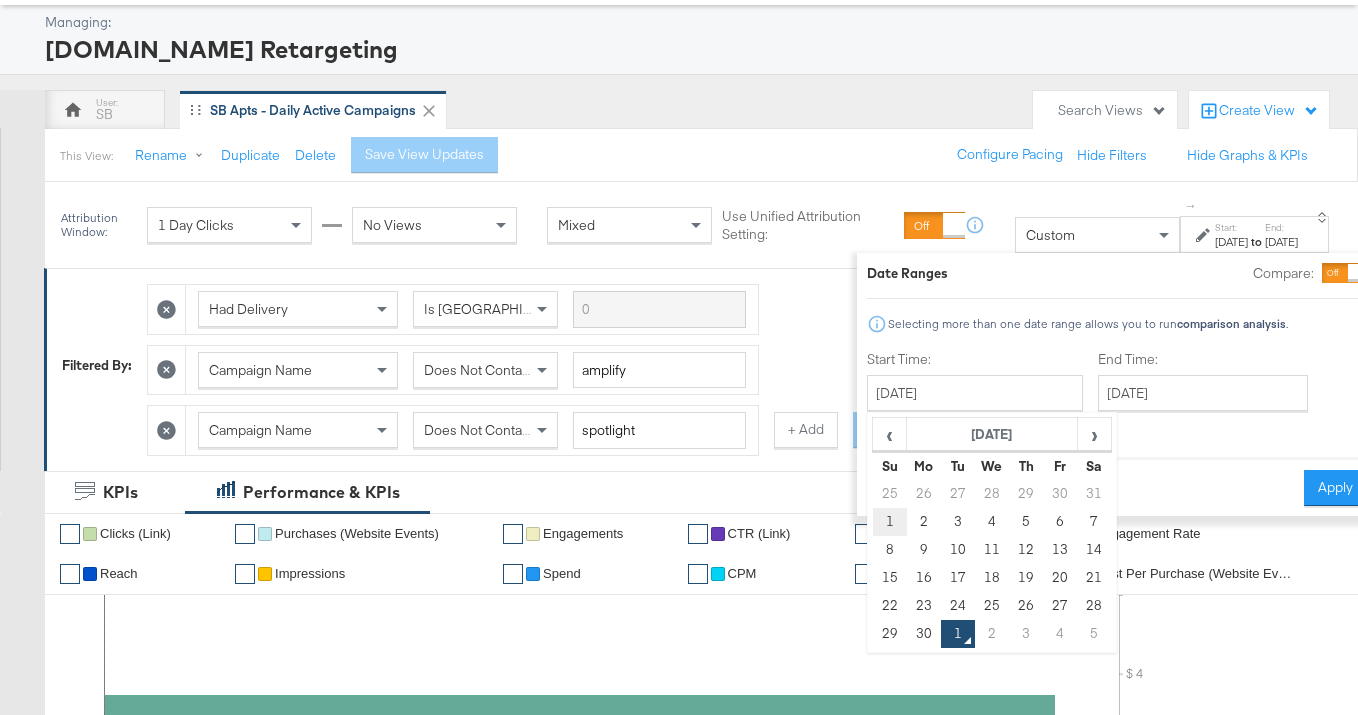click on "1" at bounding box center (889, 522) 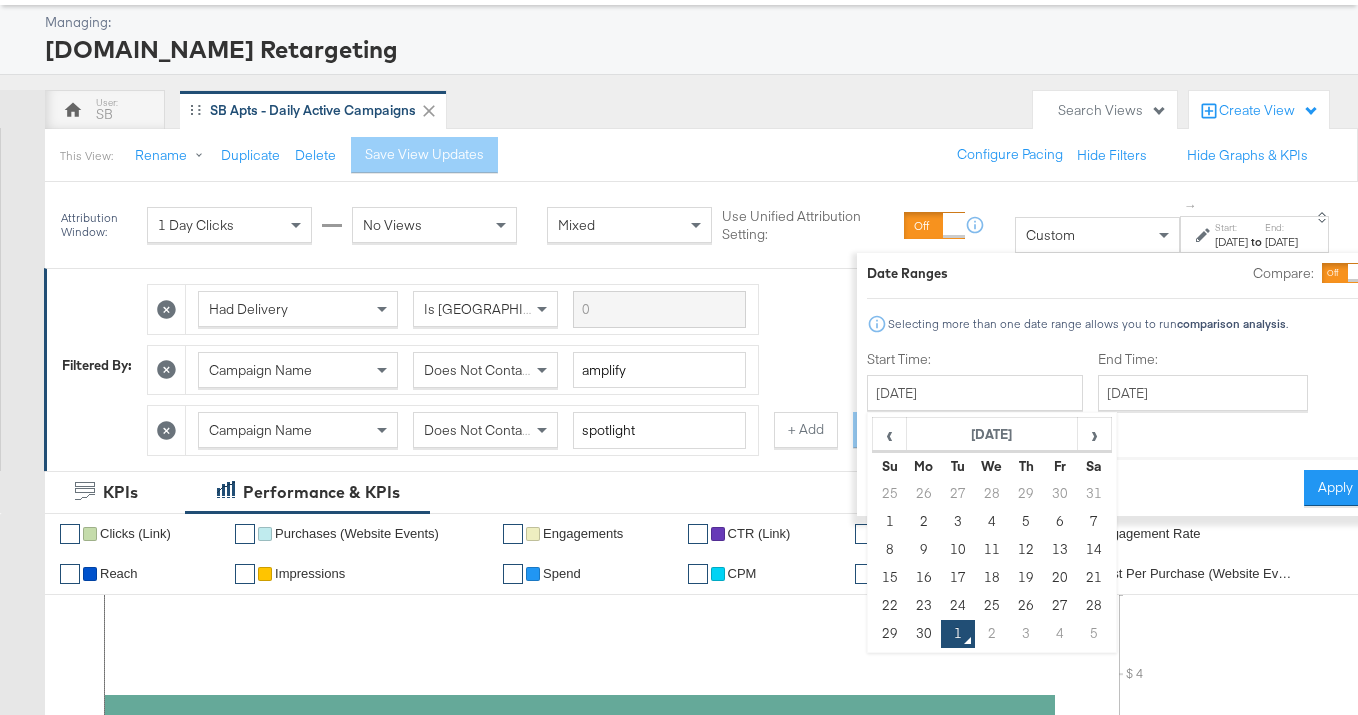 type on "[DATE]" 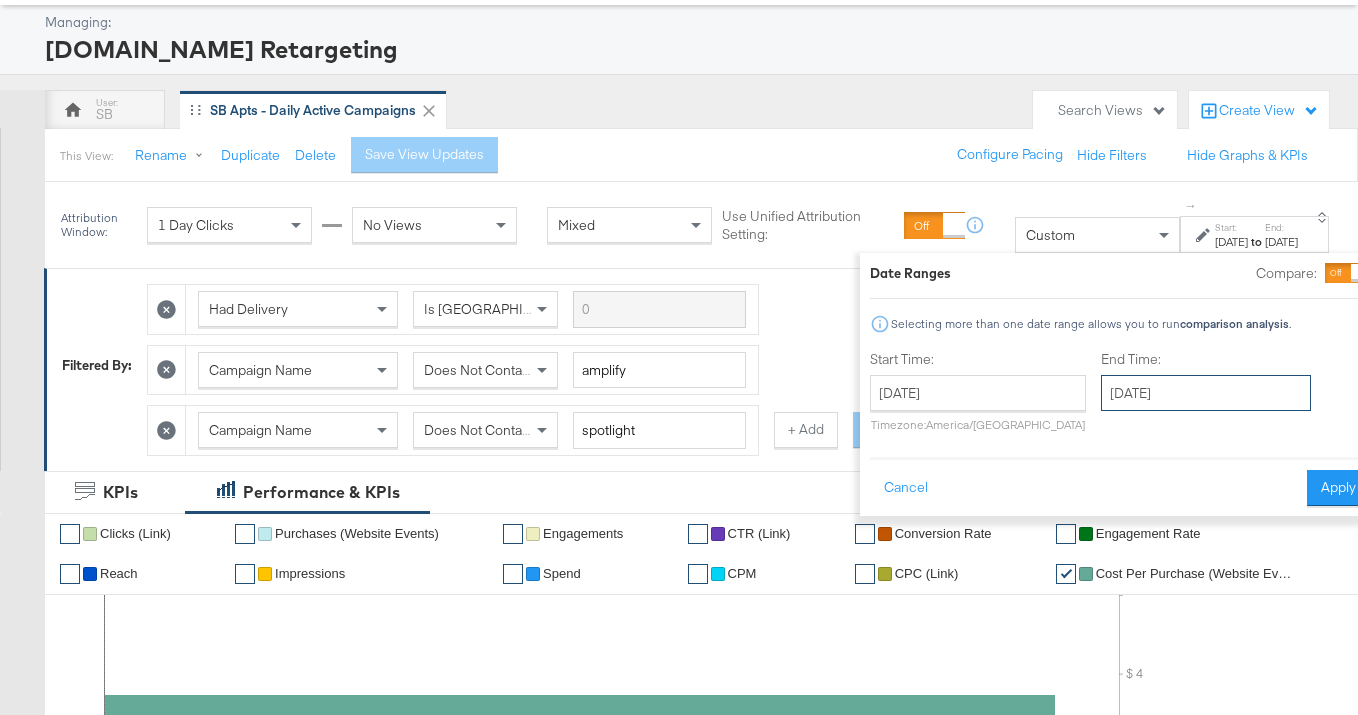click on "July 1st 2025" at bounding box center (1206, 393) 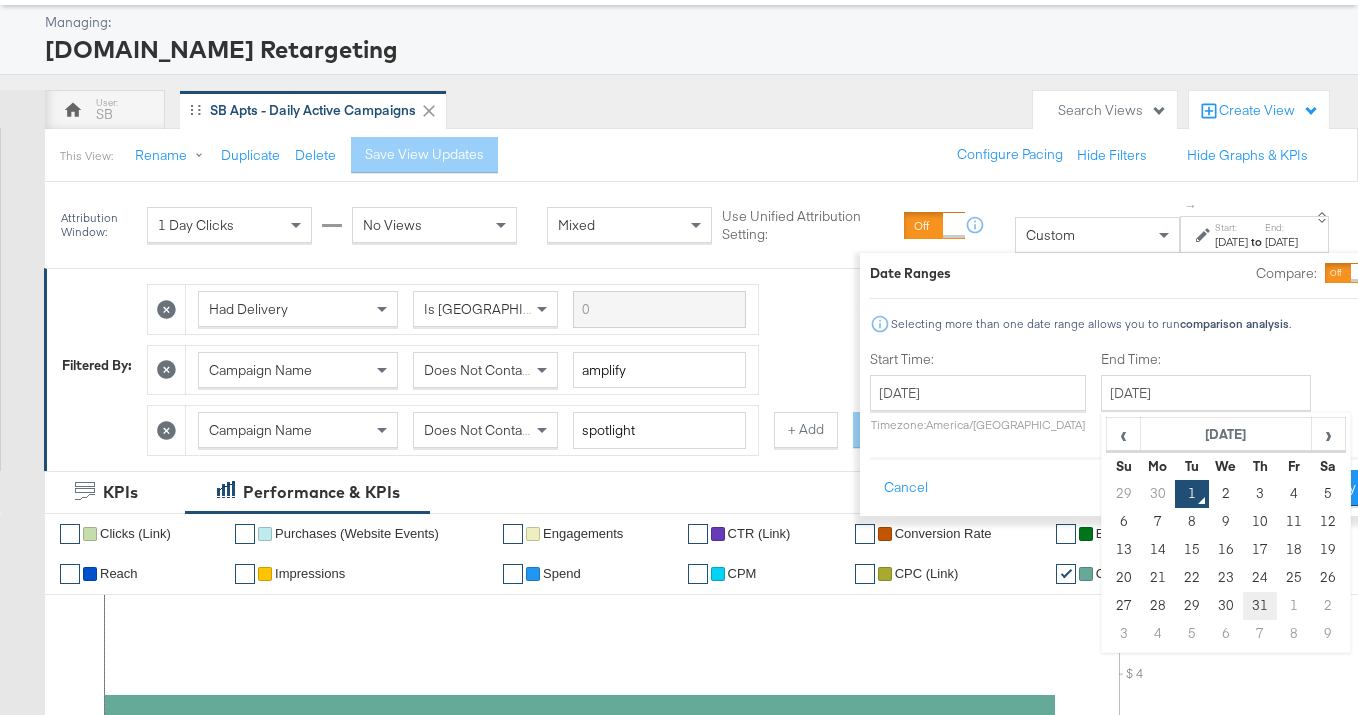 click on "31" at bounding box center [1260, 606] 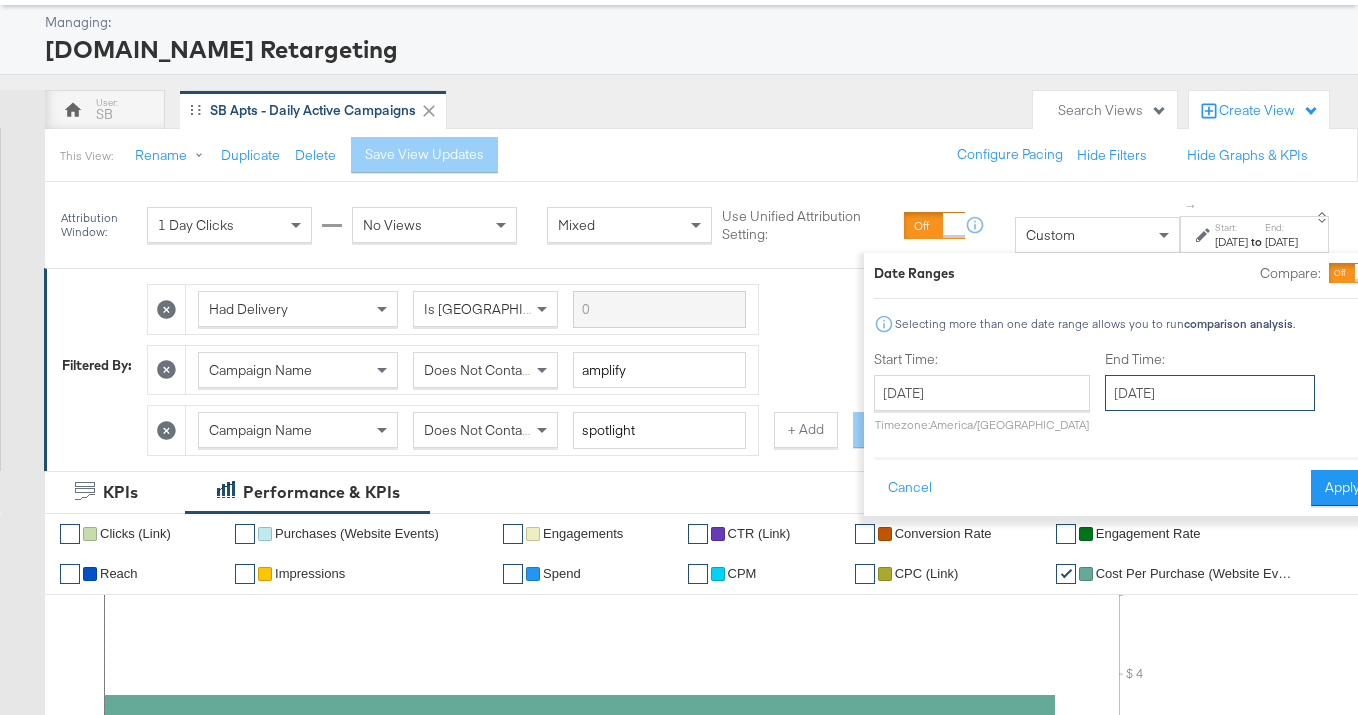 click on "July 31st 2025" at bounding box center [1210, 393] 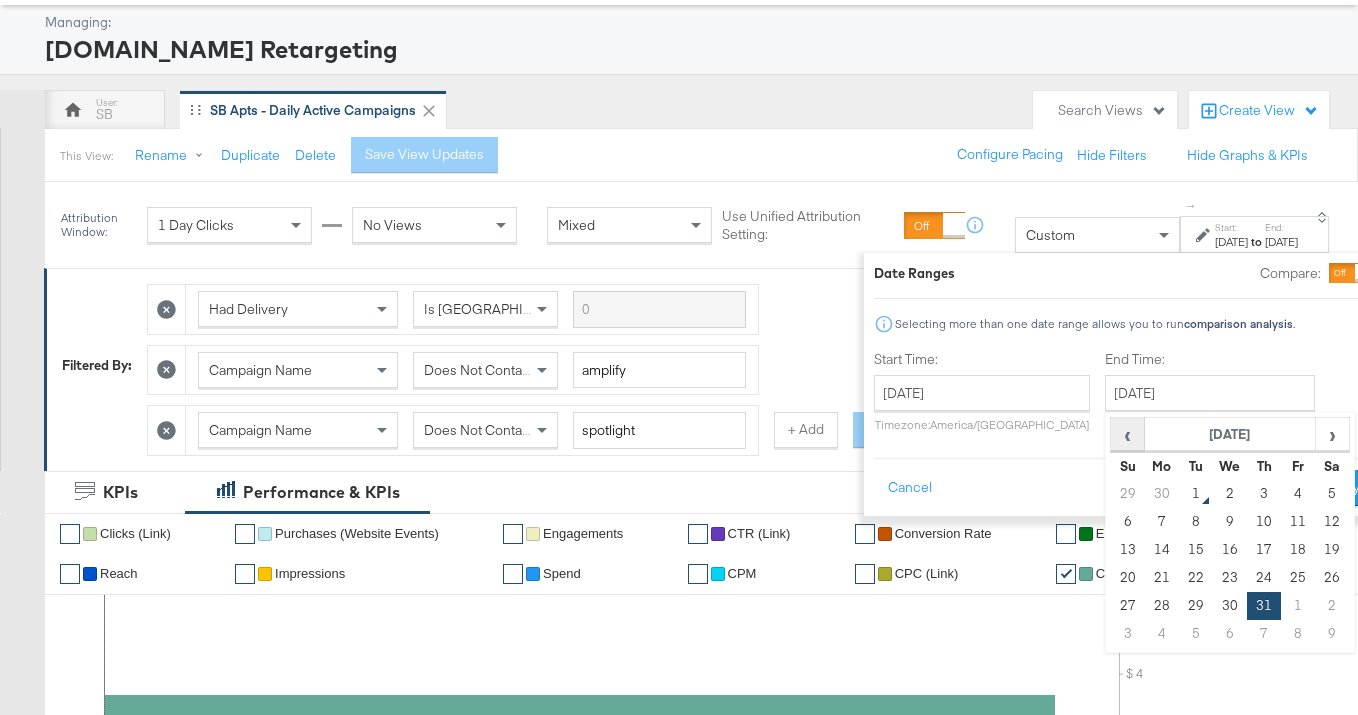 click on "‹" at bounding box center (1127, 434) 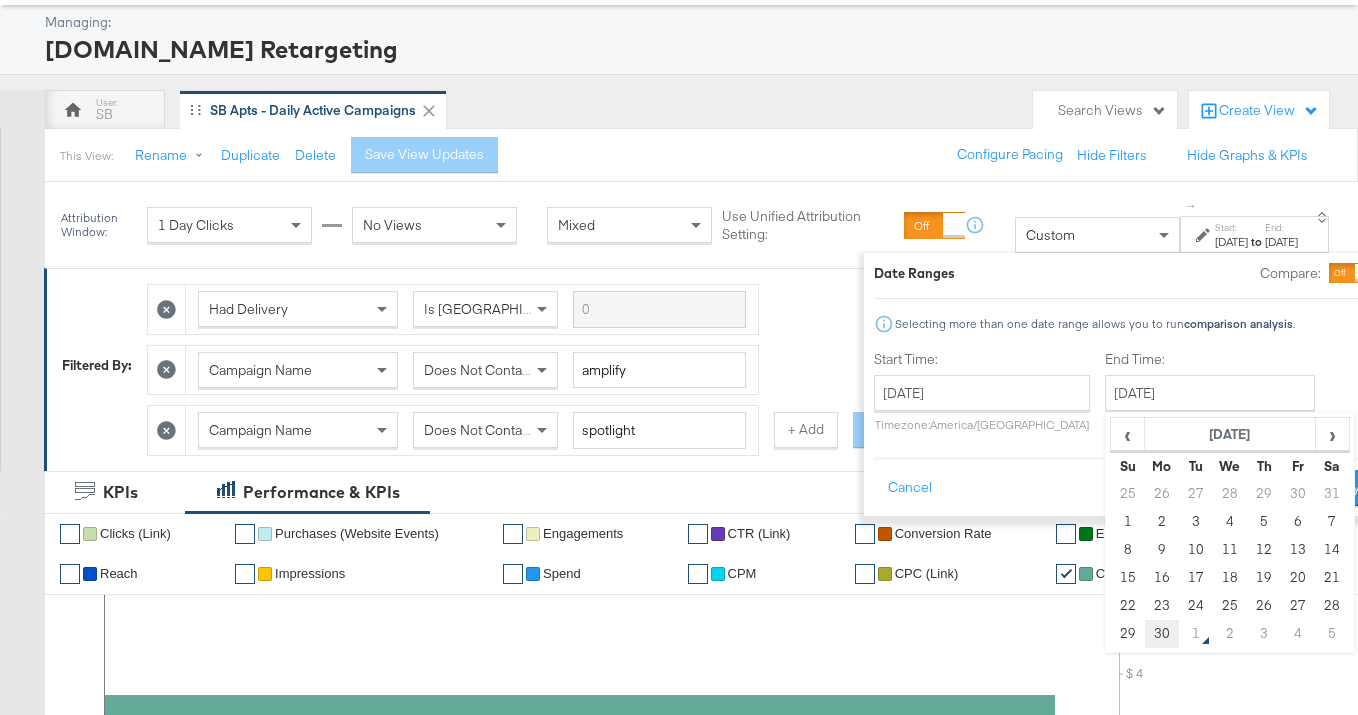 click on "30" at bounding box center [1161, 634] 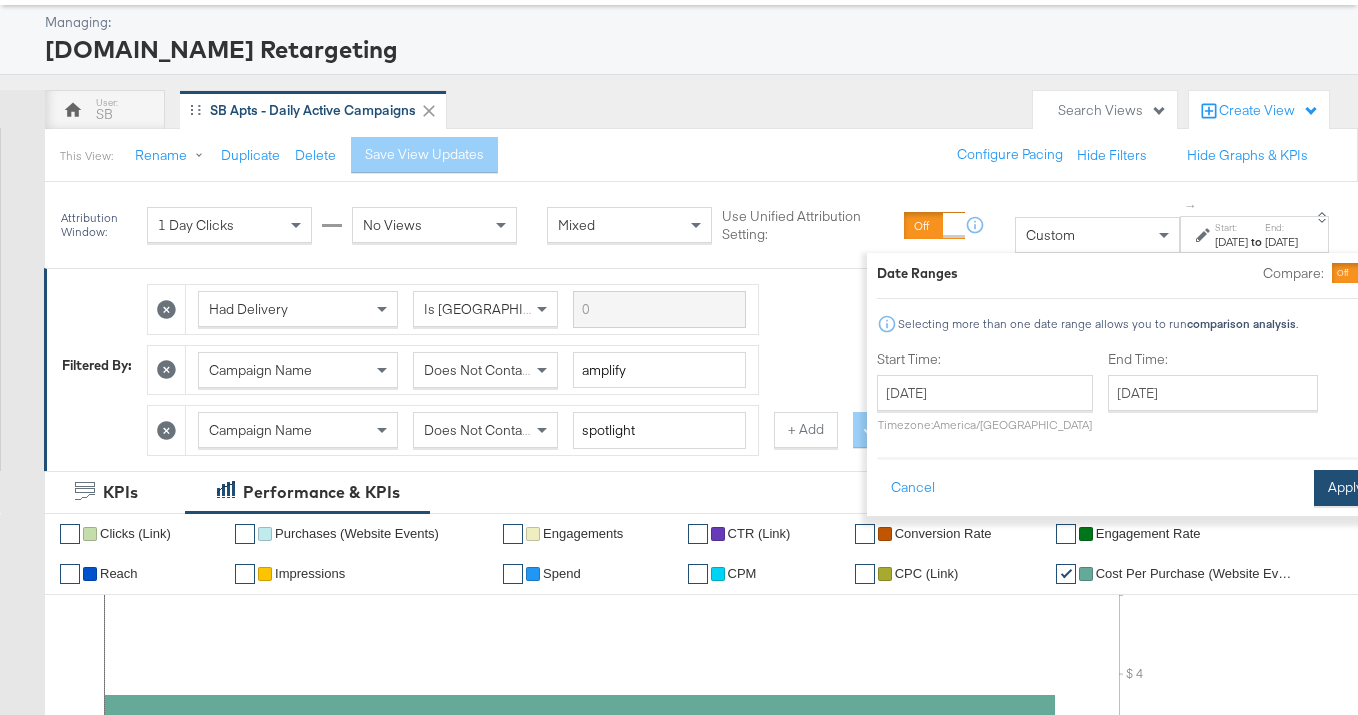 click on "Apply" at bounding box center [1345, 488] 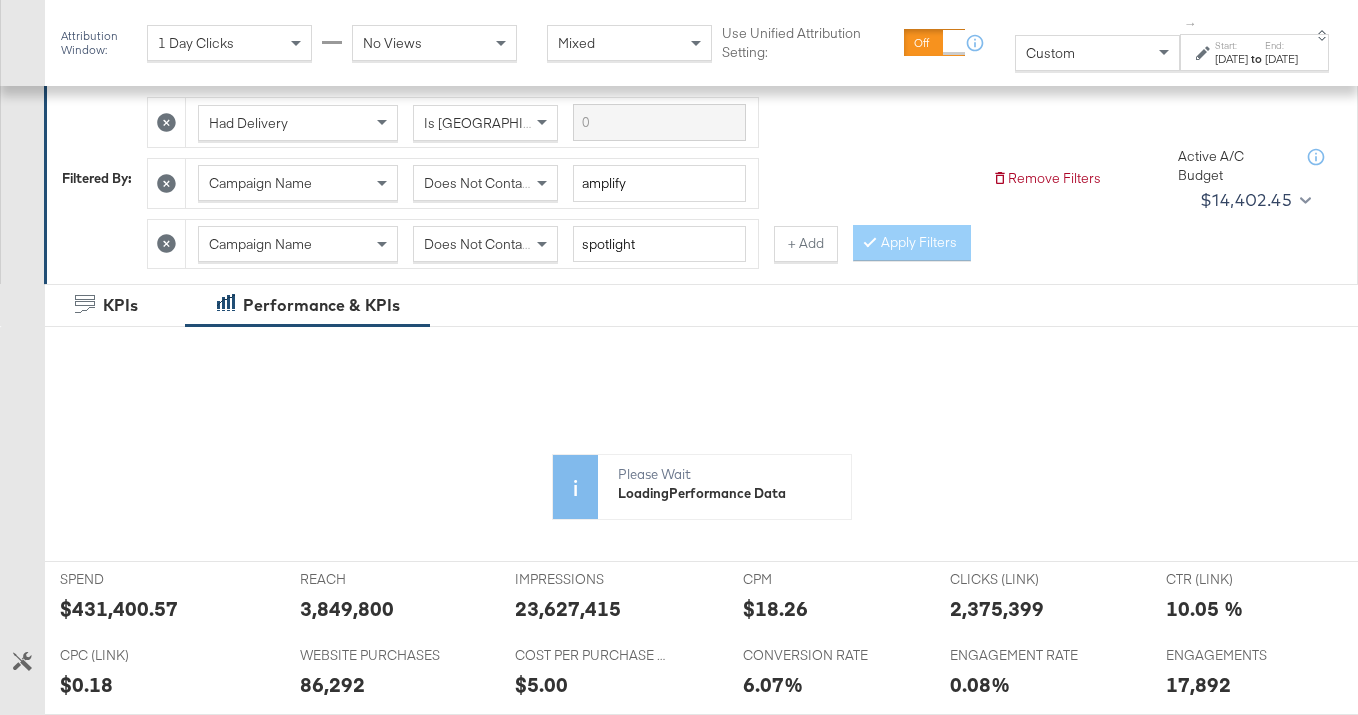 scroll, scrollTop: 282, scrollLeft: 0, axis: vertical 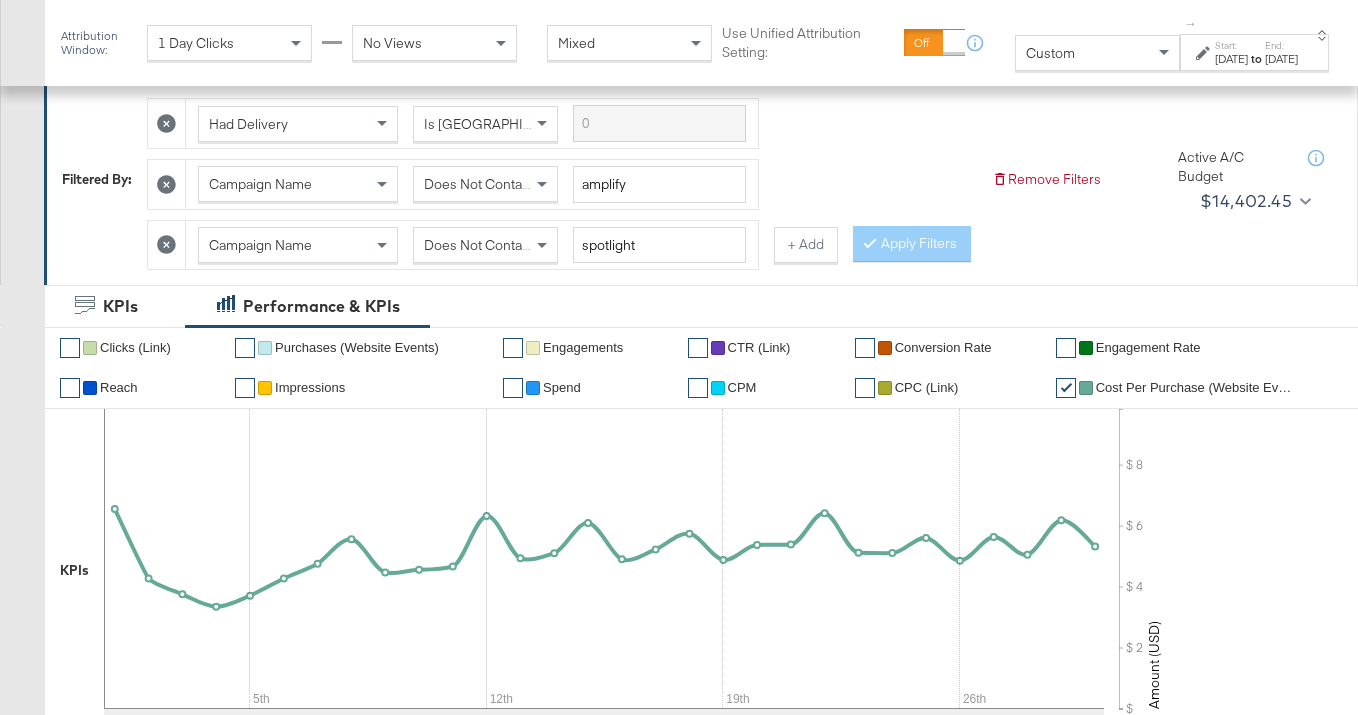 click on "+ Add" at bounding box center [806, 245] 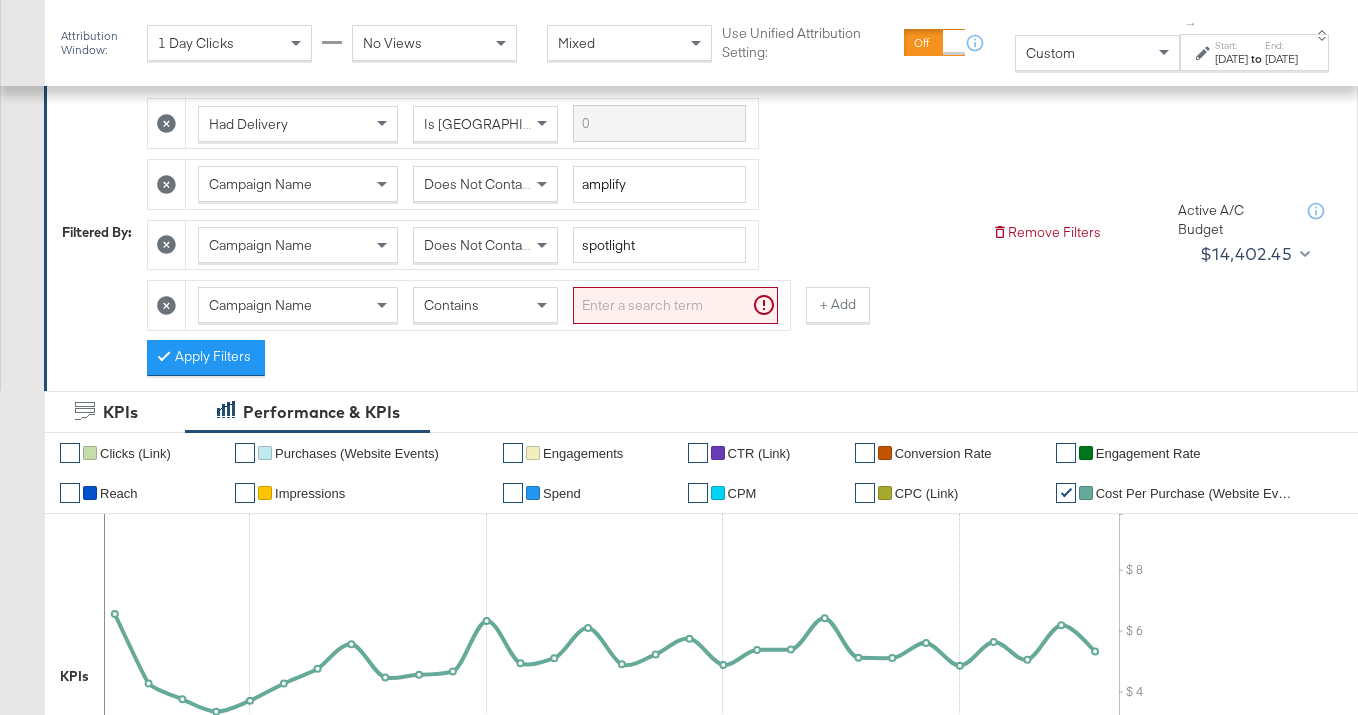 click at bounding box center [675, 305] 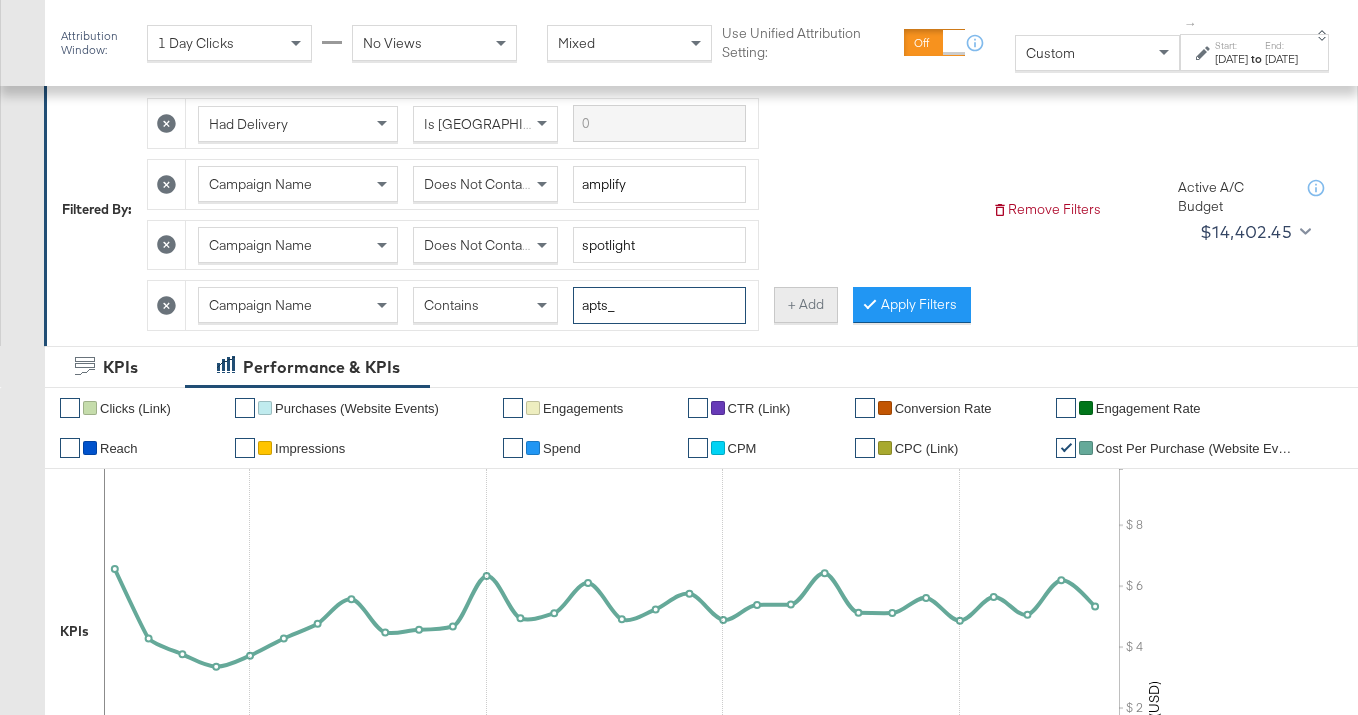 type on "apts_" 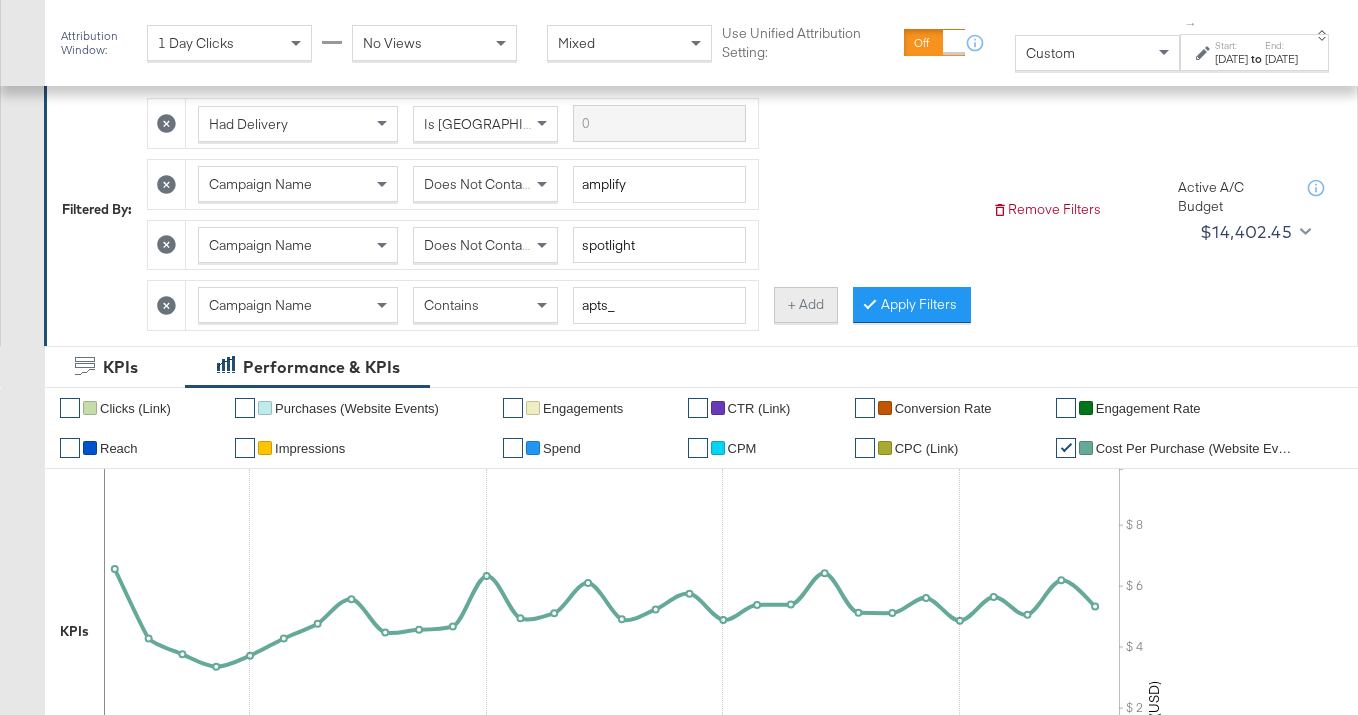 click on "+ Add" at bounding box center (806, 305) 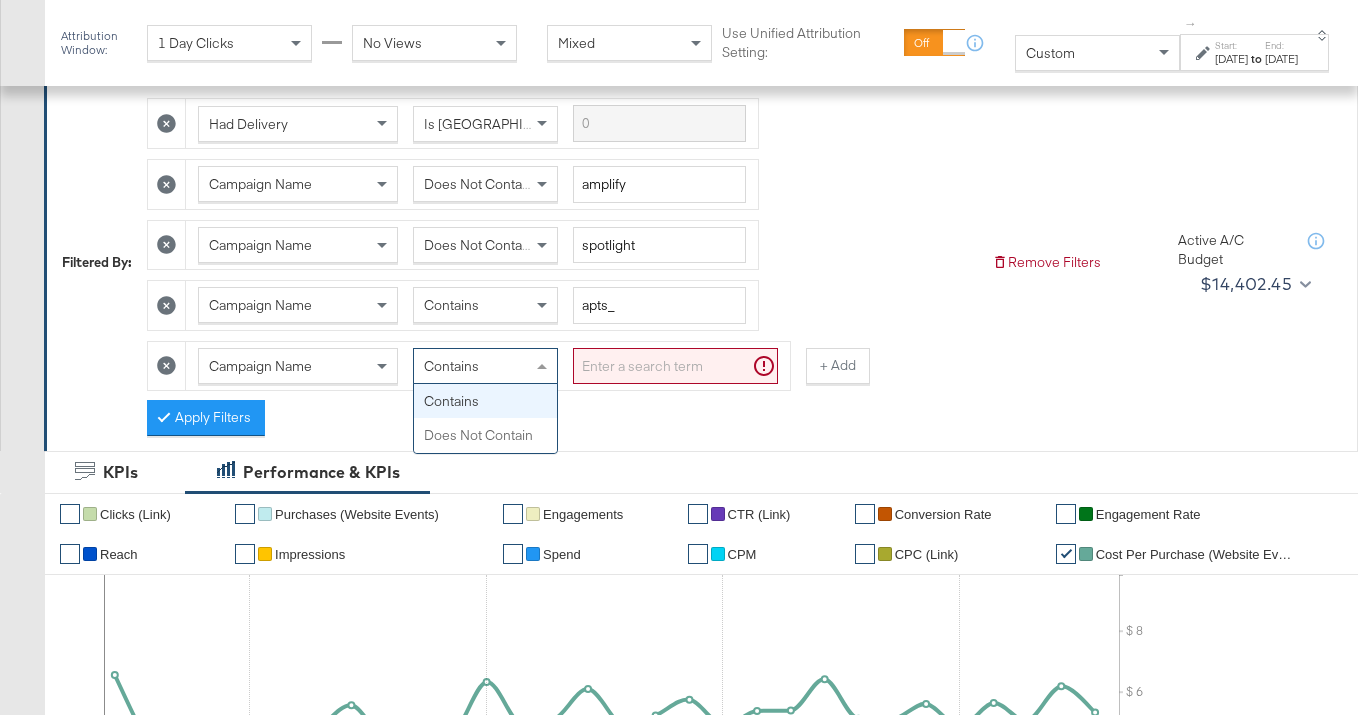 drag, startPoint x: 539, startPoint y: 360, endPoint x: 487, endPoint y: 425, distance: 83.240616 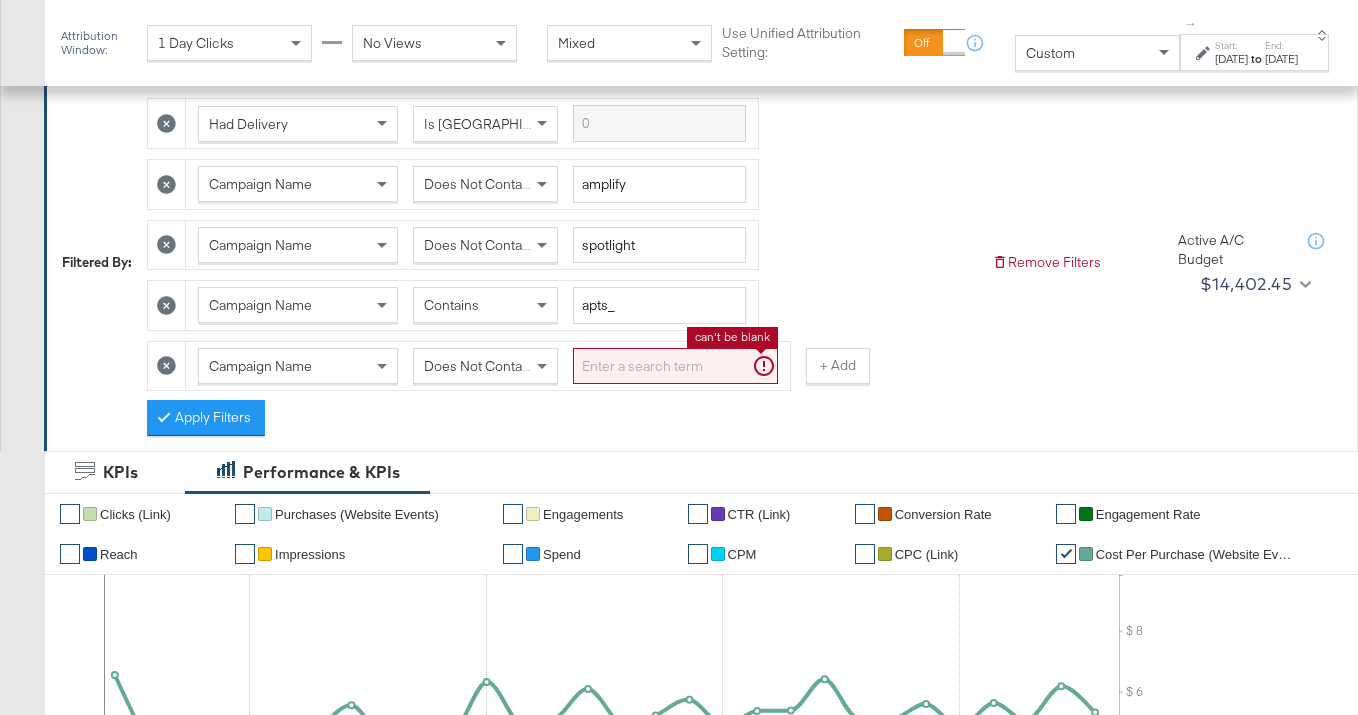click at bounding box center [675, 366] 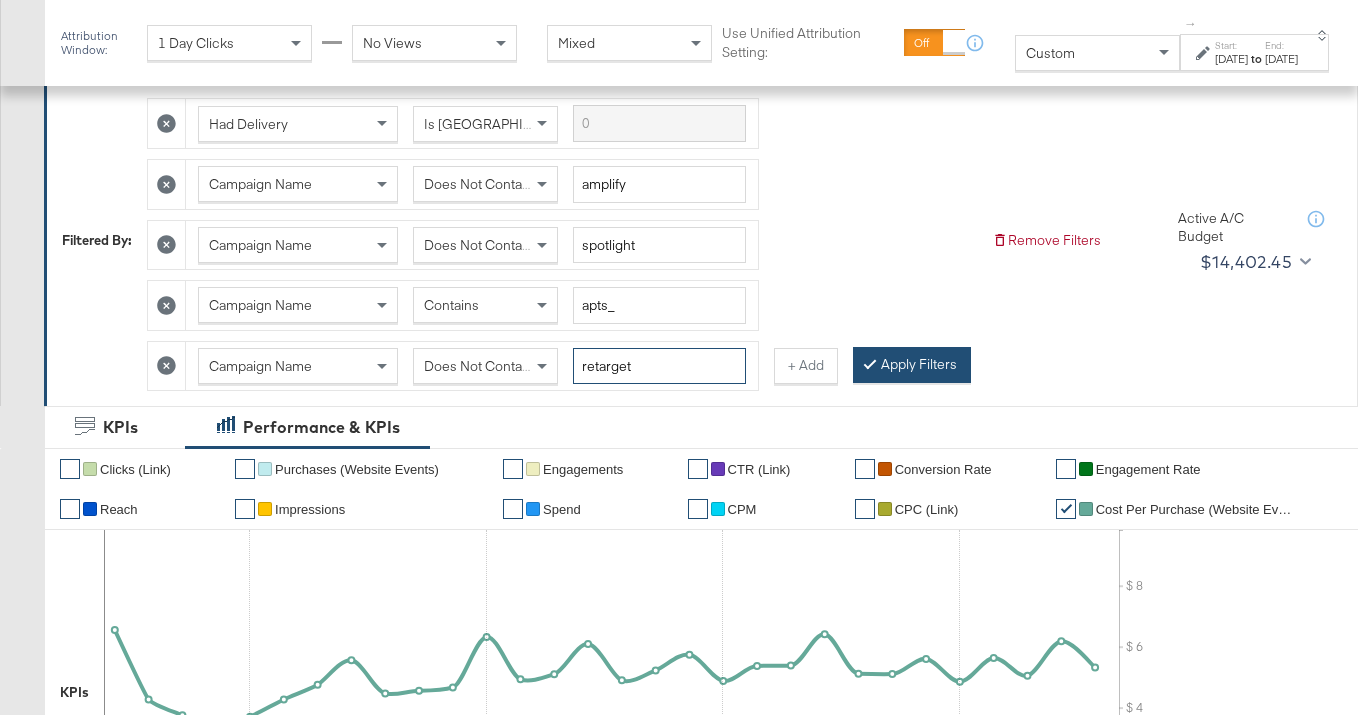 type on "retarget" 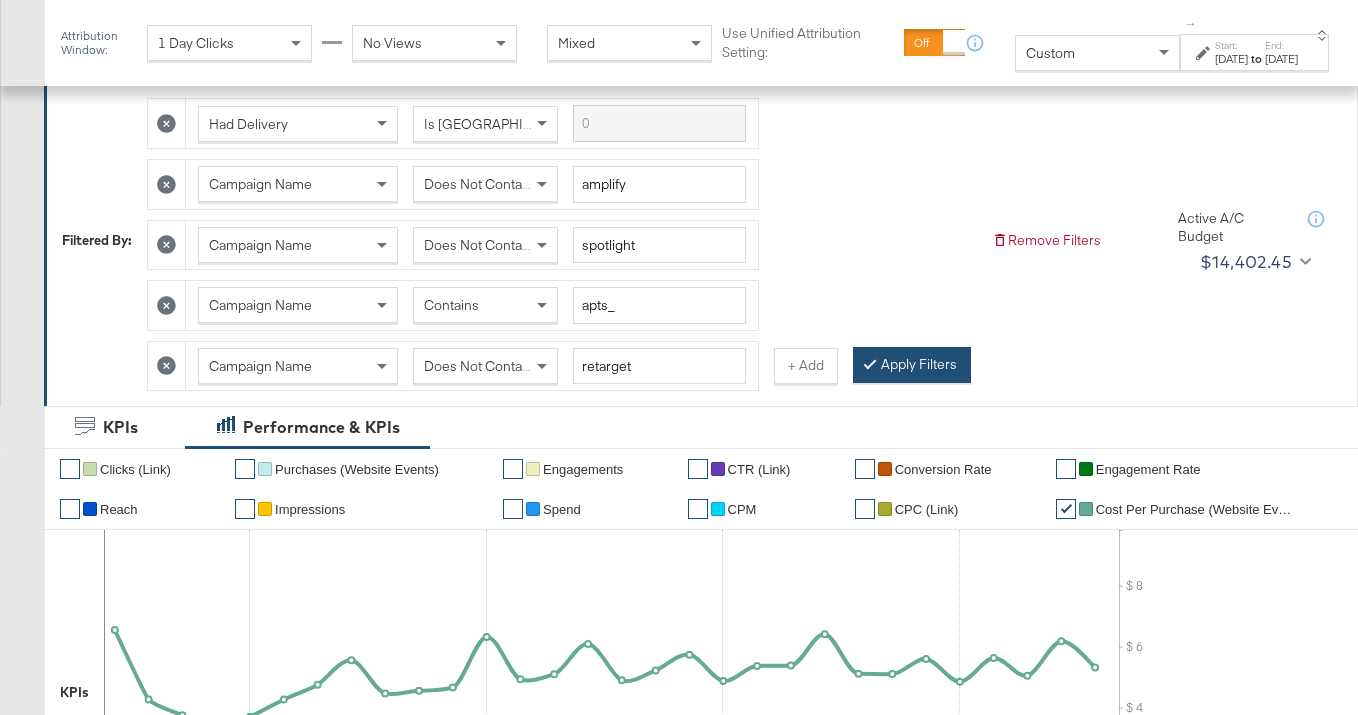 drag, startPoint x: 931, startPoint y: 369, endPoint x: 1046, endPoint y: 378, distance: 115.35164 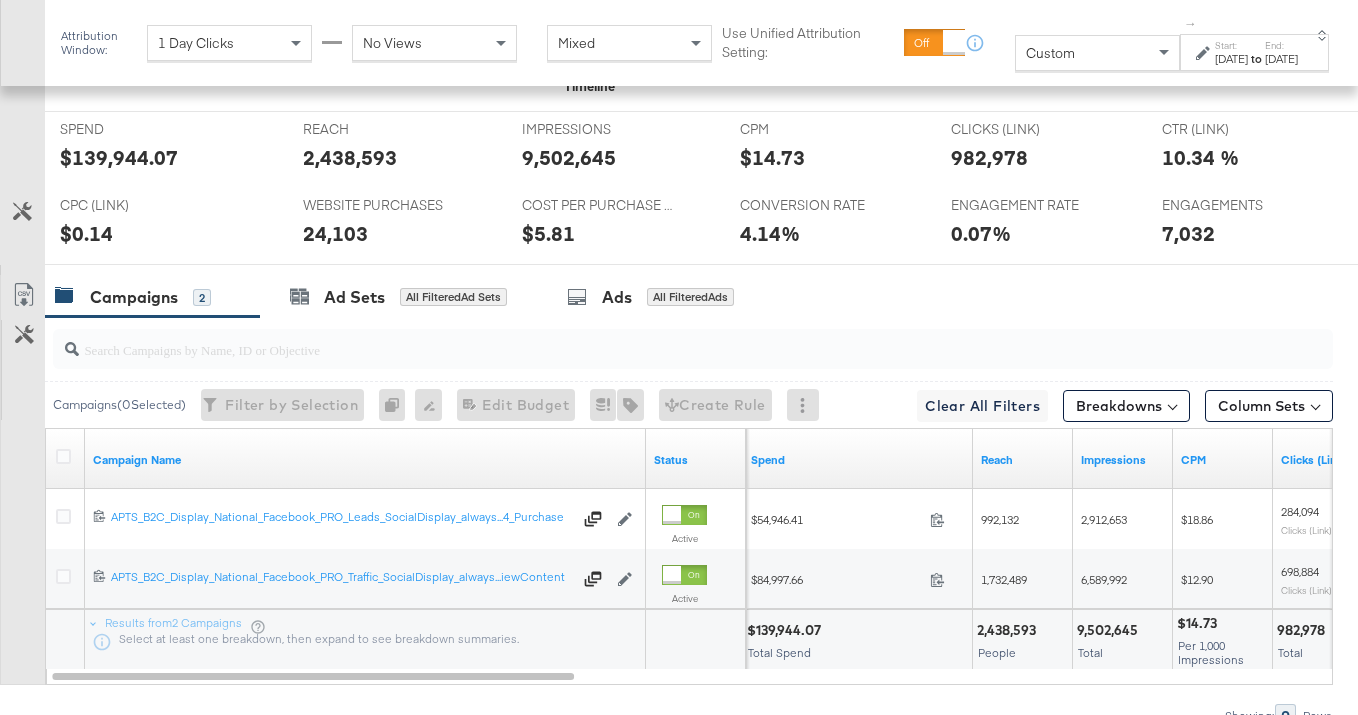 scroll, scrollTop: 1047, scrollLeft: 0, axis: vertical 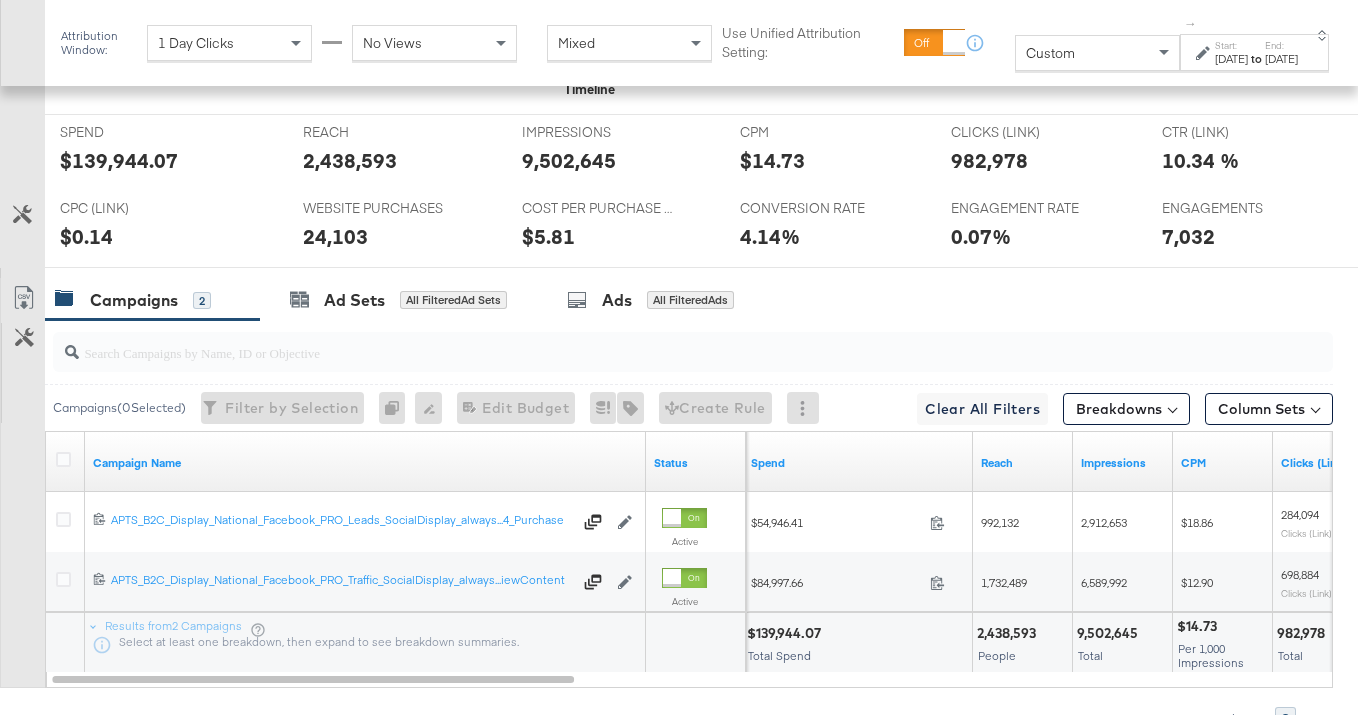 click on "Start:  Jun 1st 2025    to     End:  Jun 30th 2025" at bounding box center [1256, 53] 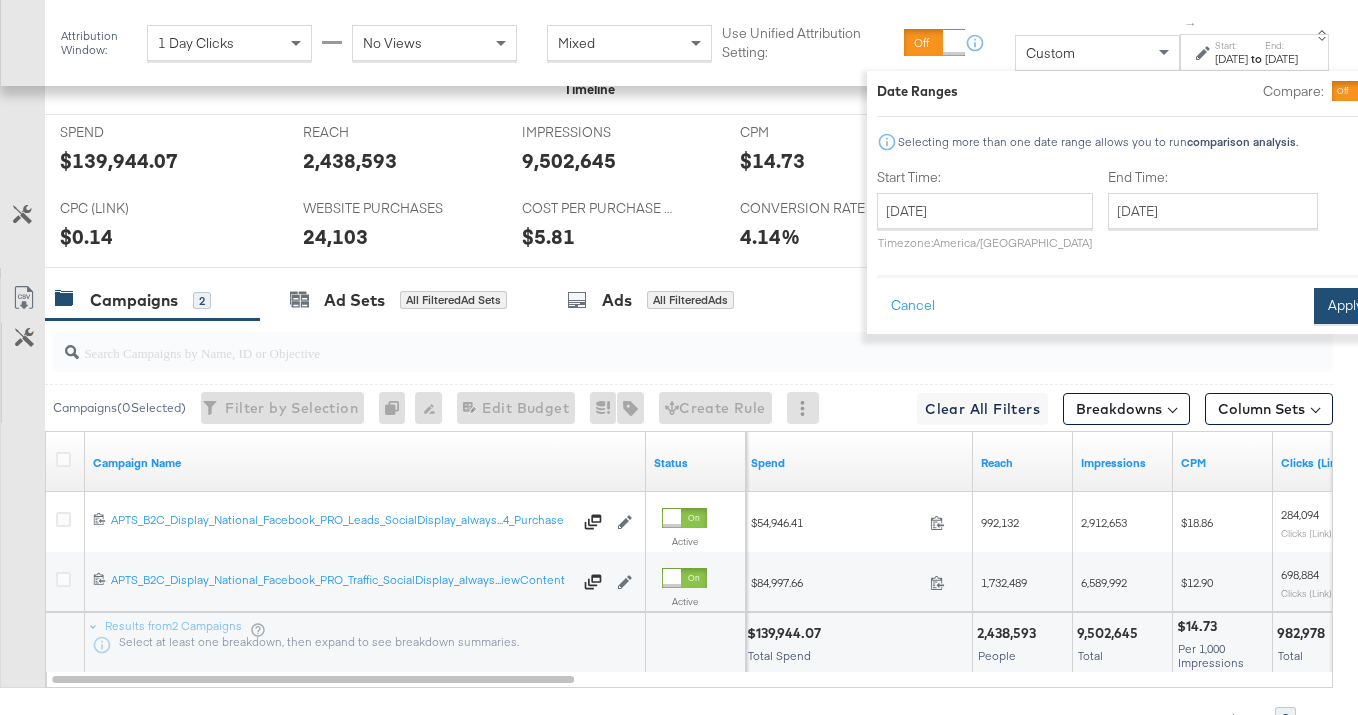 click on "Apply" at bounding box center [1345, 306] 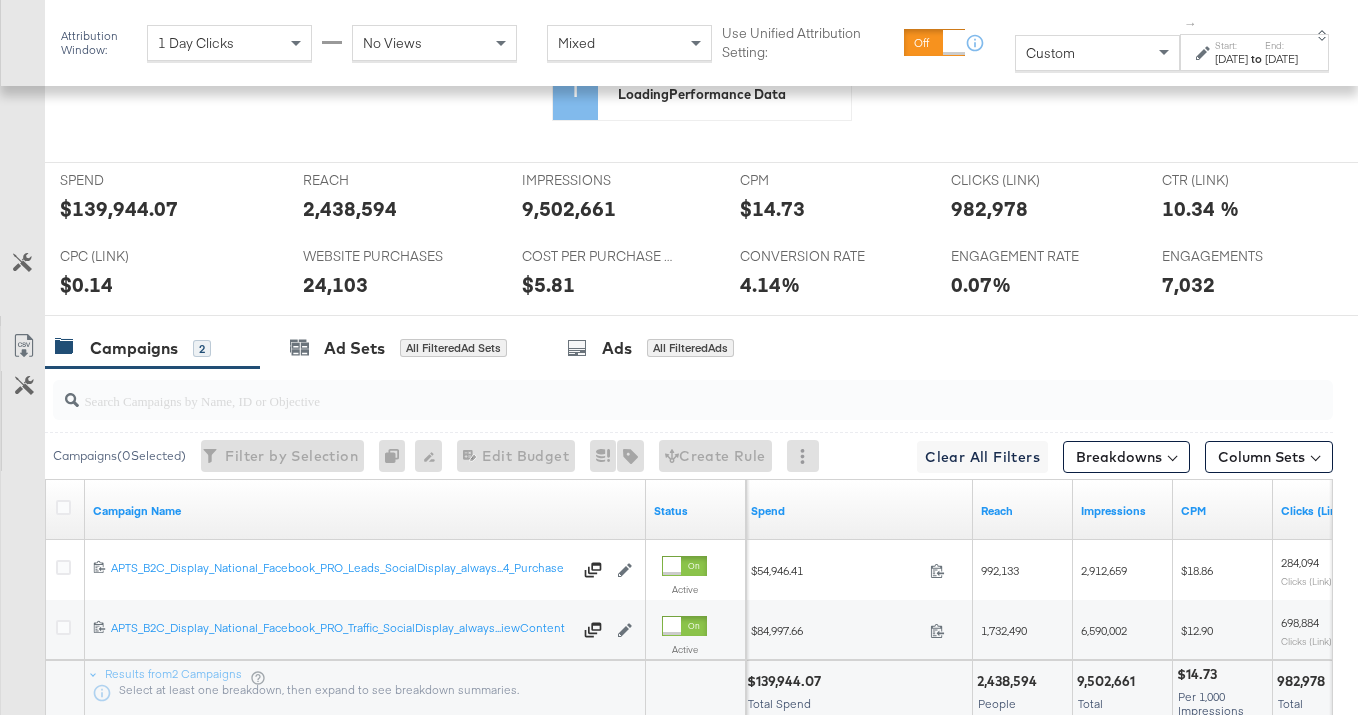 scroll, scrollTop: 999, scrollLeft: 0, axis: vertical 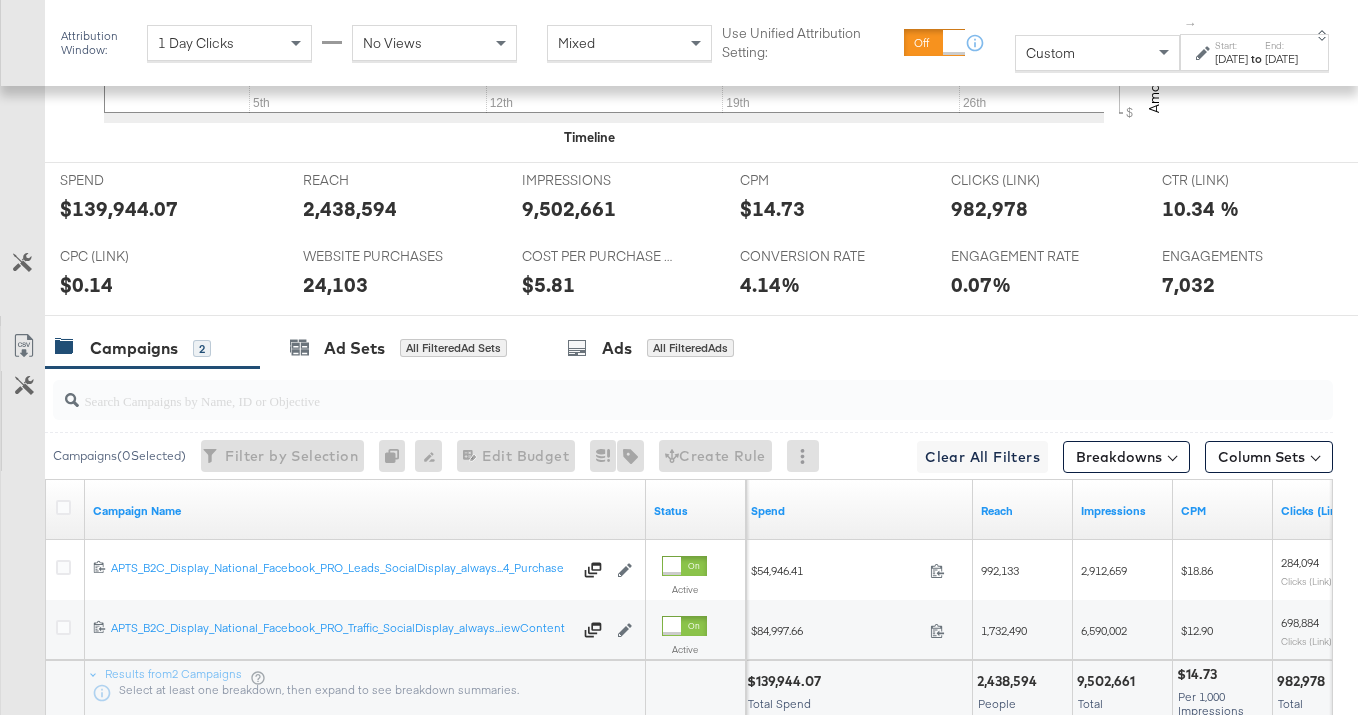click on "$139,944.07" at bounding box center (119, 208) 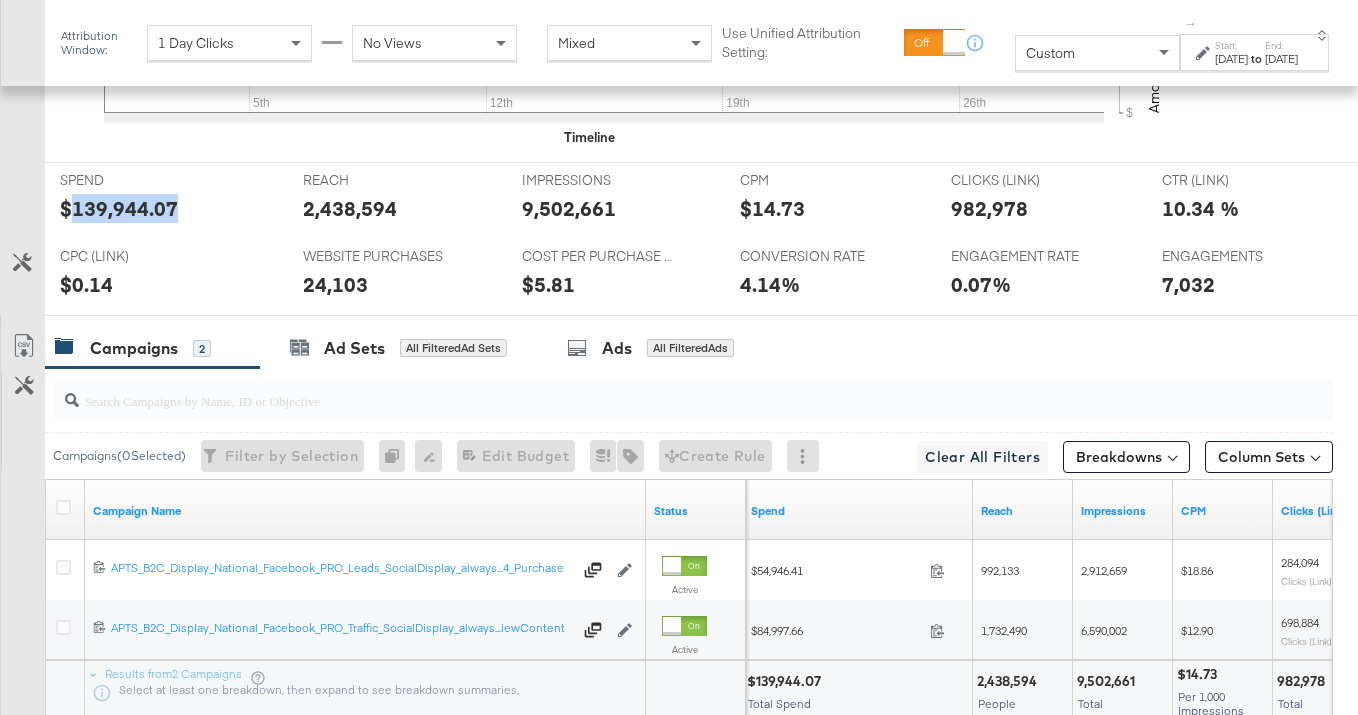 click on "$139,944.07" at bounding box center (119, 208) 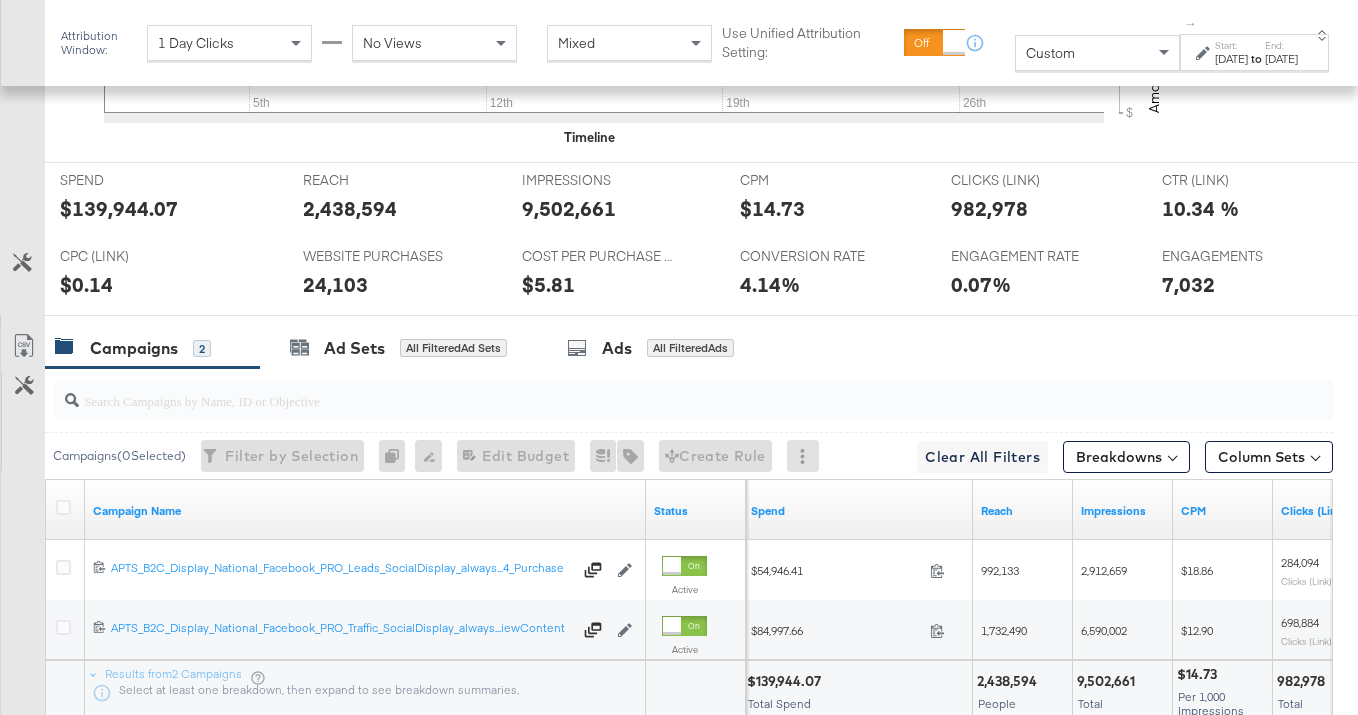 drag, startPoint x: 1164, startPoint y: 51, endPoint x: 1149, endPoint y: 63, distance: 19.209373 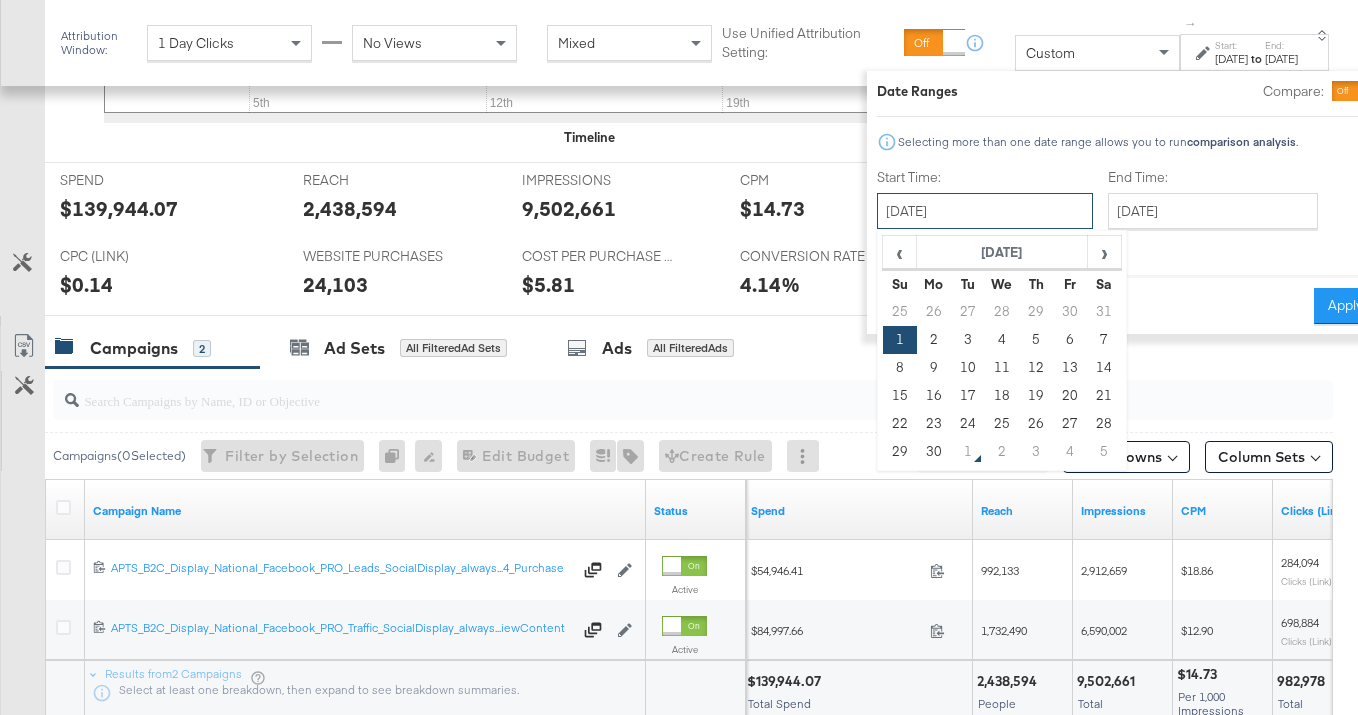 drag, startPoint x: 892, startPoint y: 219, endPoint x: 875, endPoint y: 222, distance: 17.262676 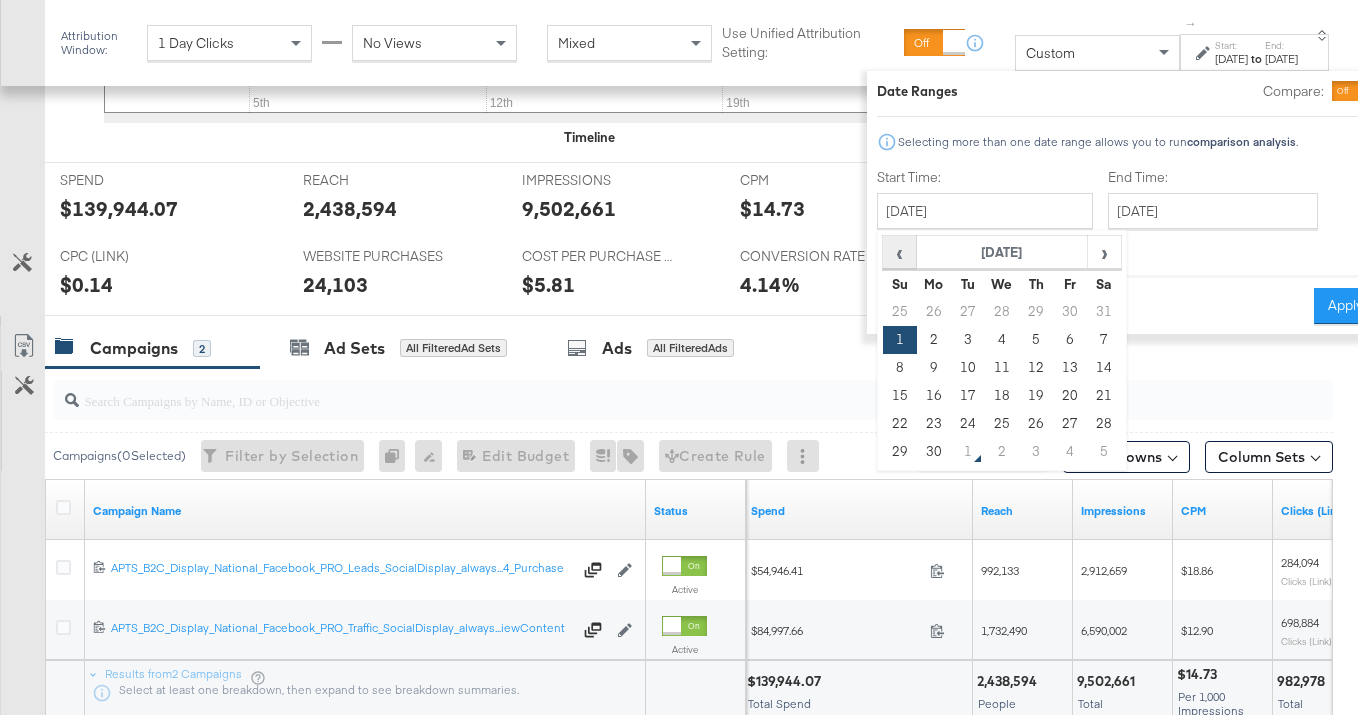 click on "‹" at bounding box center [899, 252] 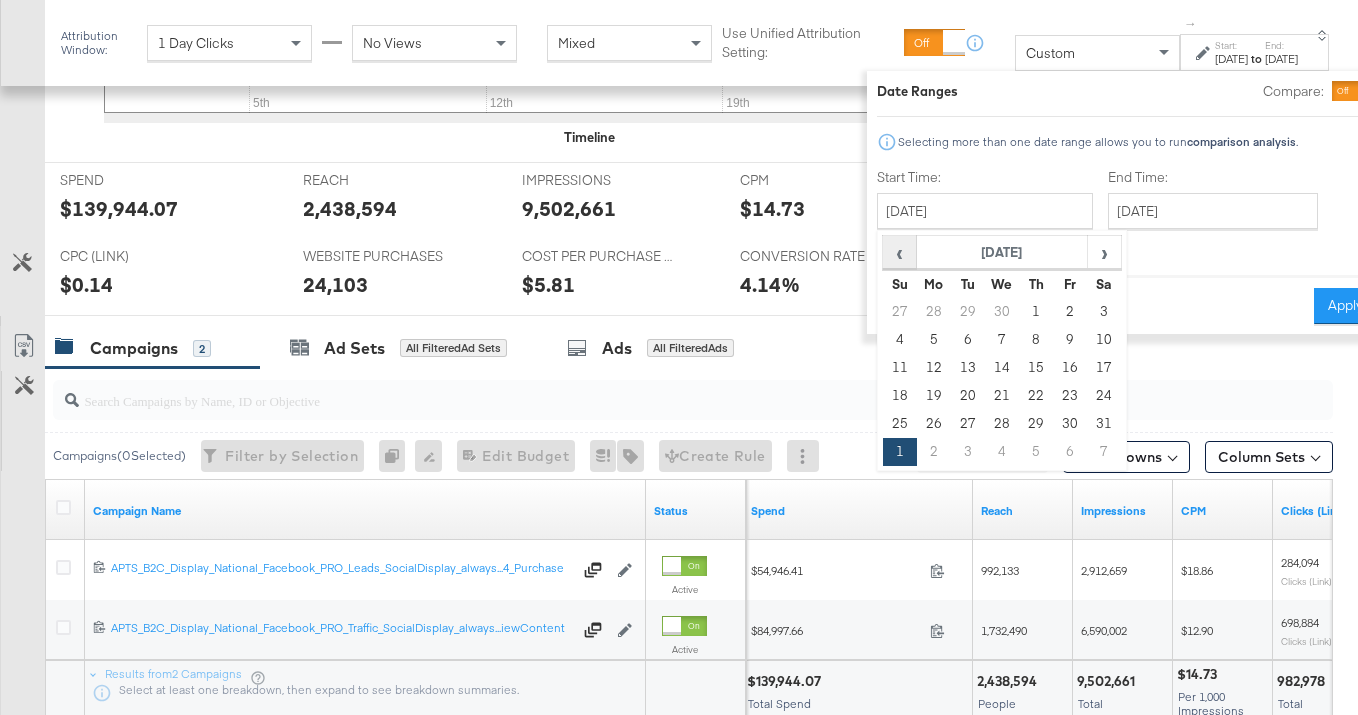 click on "‹" at bounding box center (899, 252) 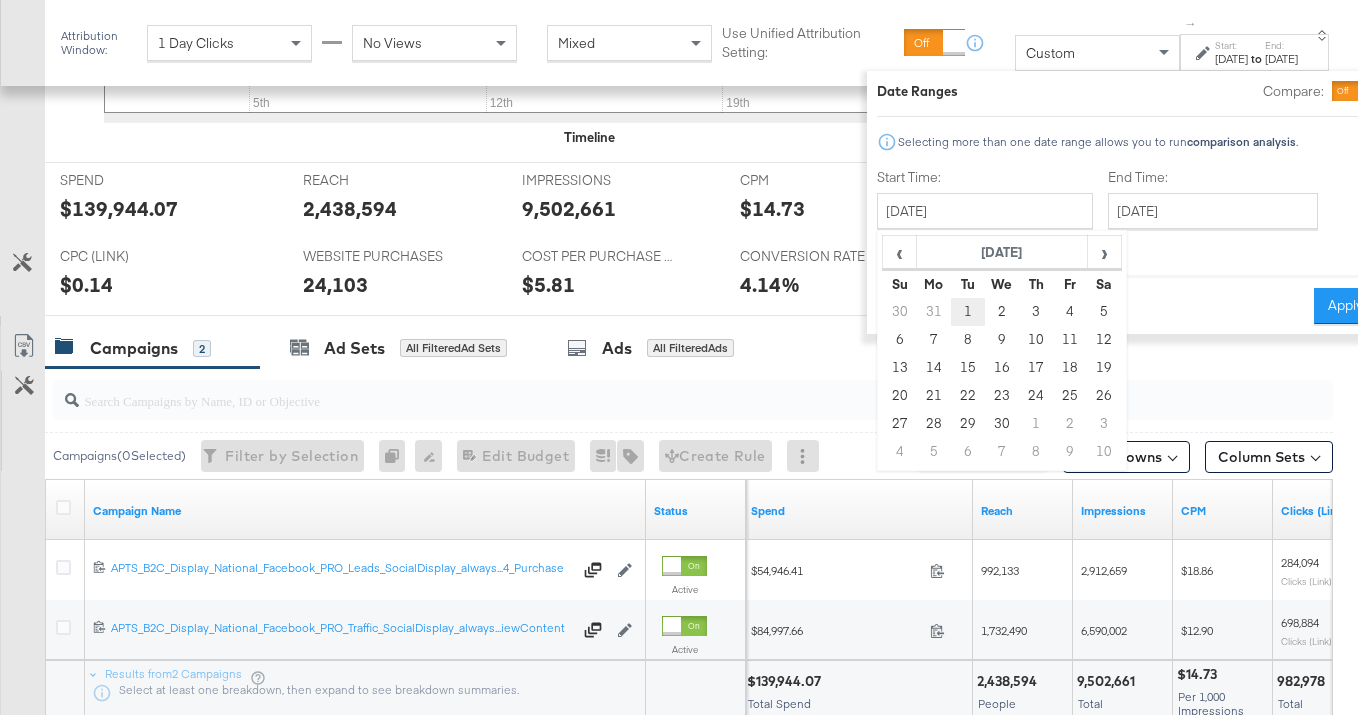 click on "1" at bounding box center (967, 312) 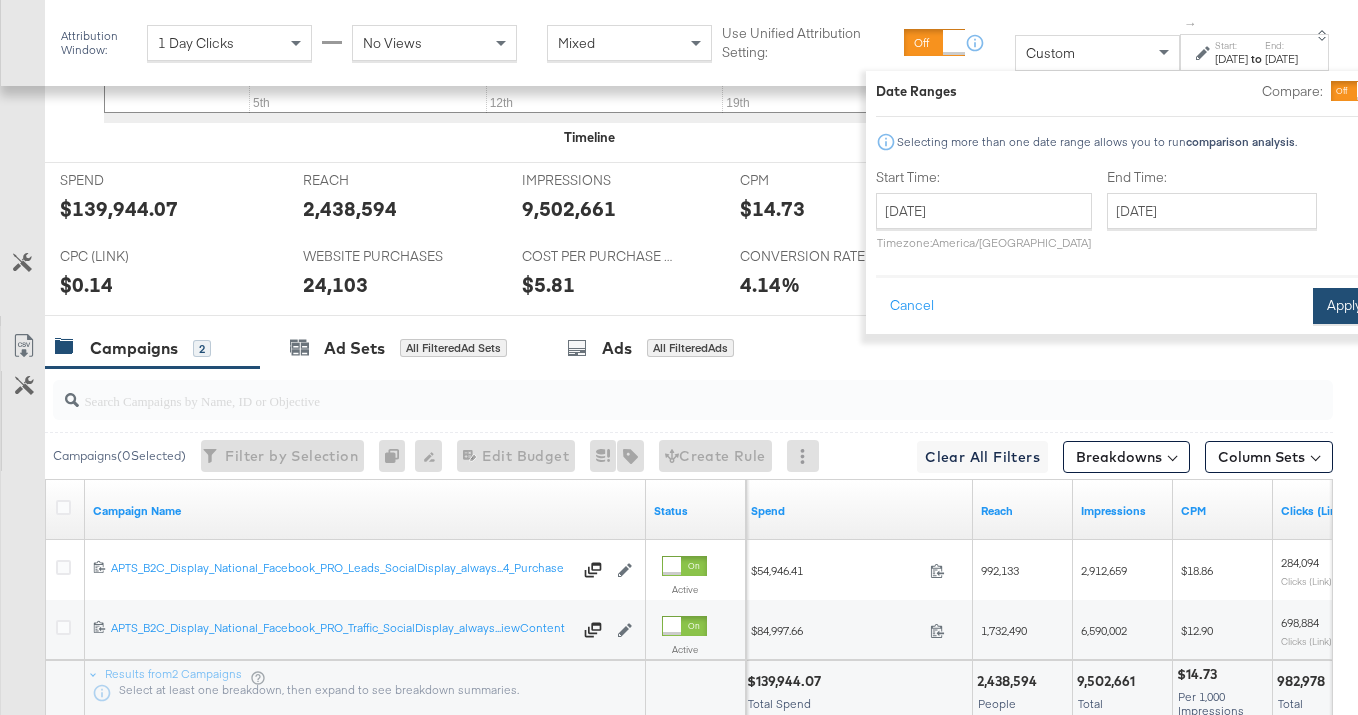 click on "Apply" at bounding box center [1344, 306] 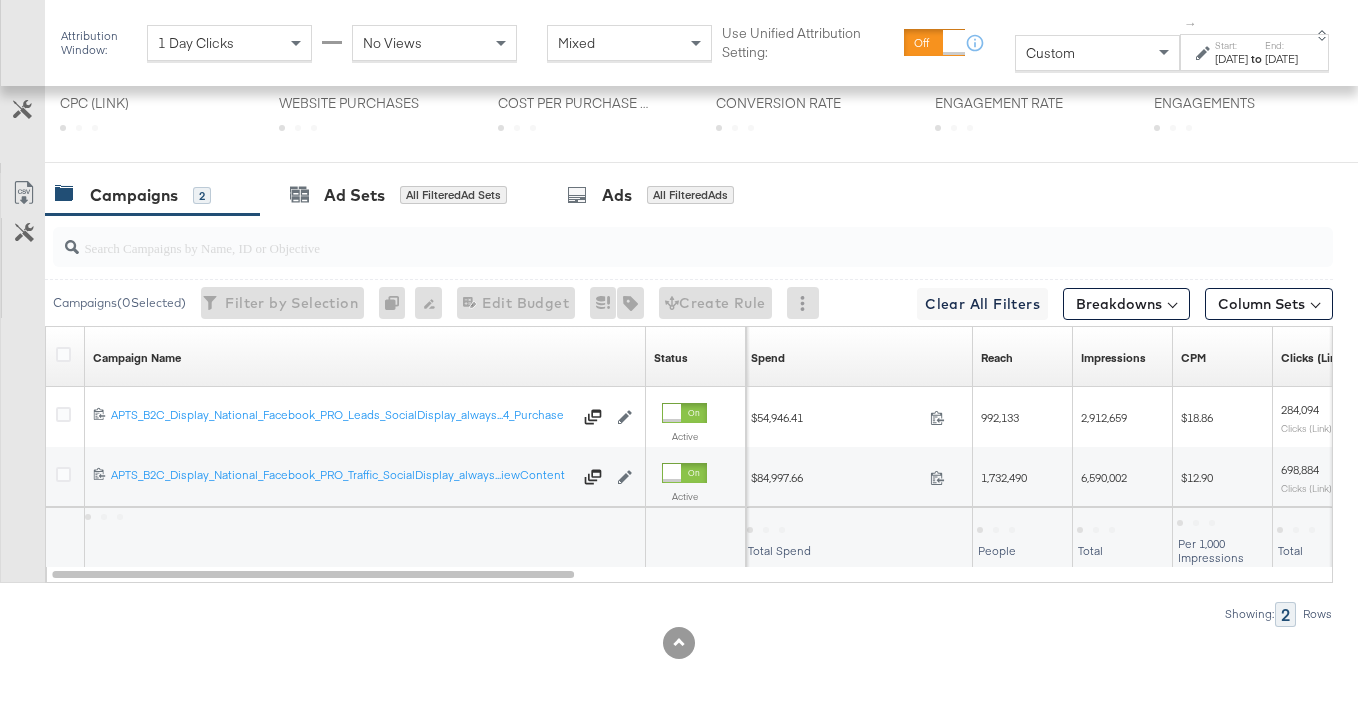 scroll, scrollTop: 804, scrollLeft: 0, axis: vertical 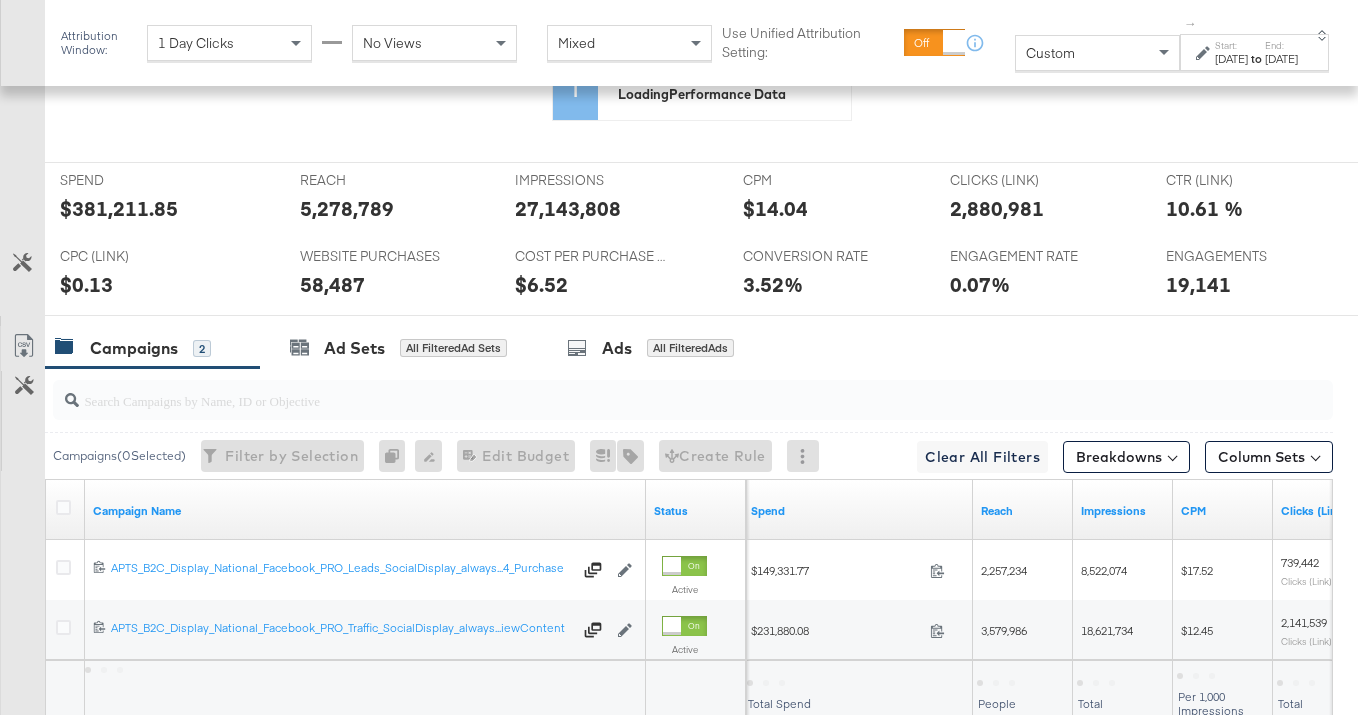 click 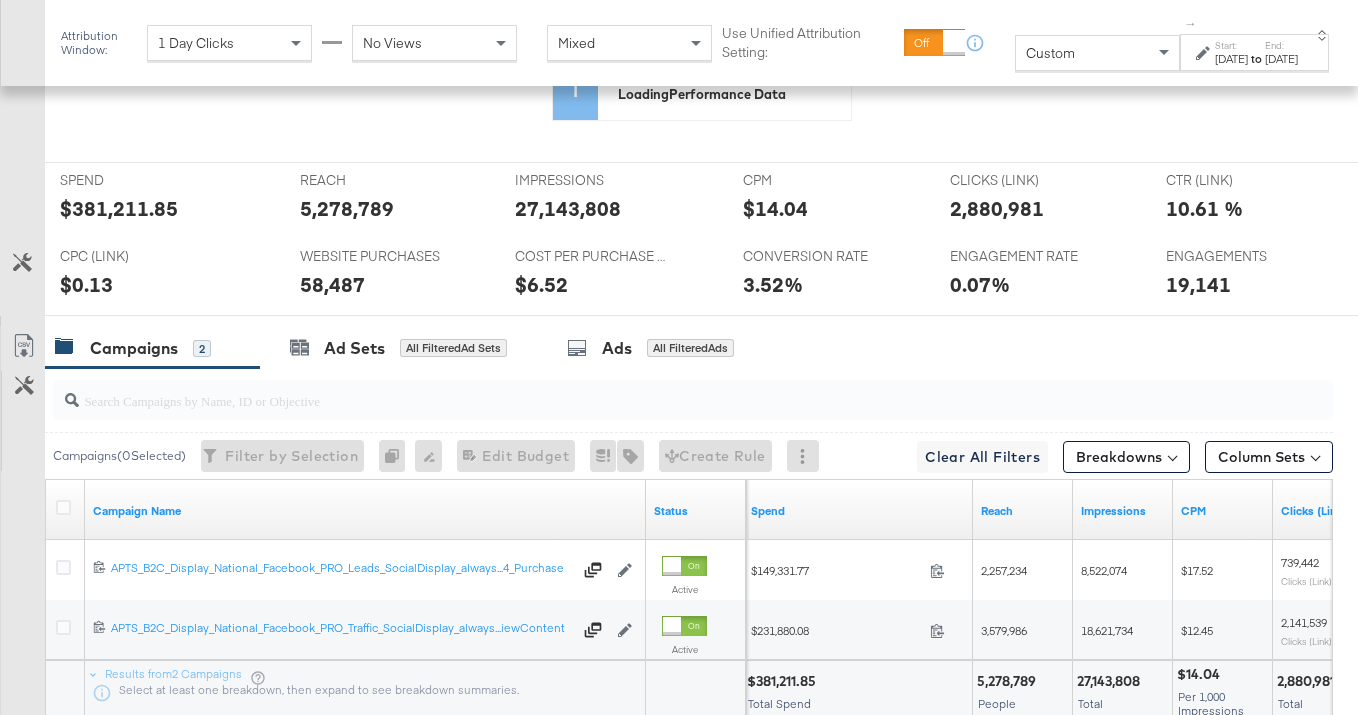 click at bounding box center (180, 129) 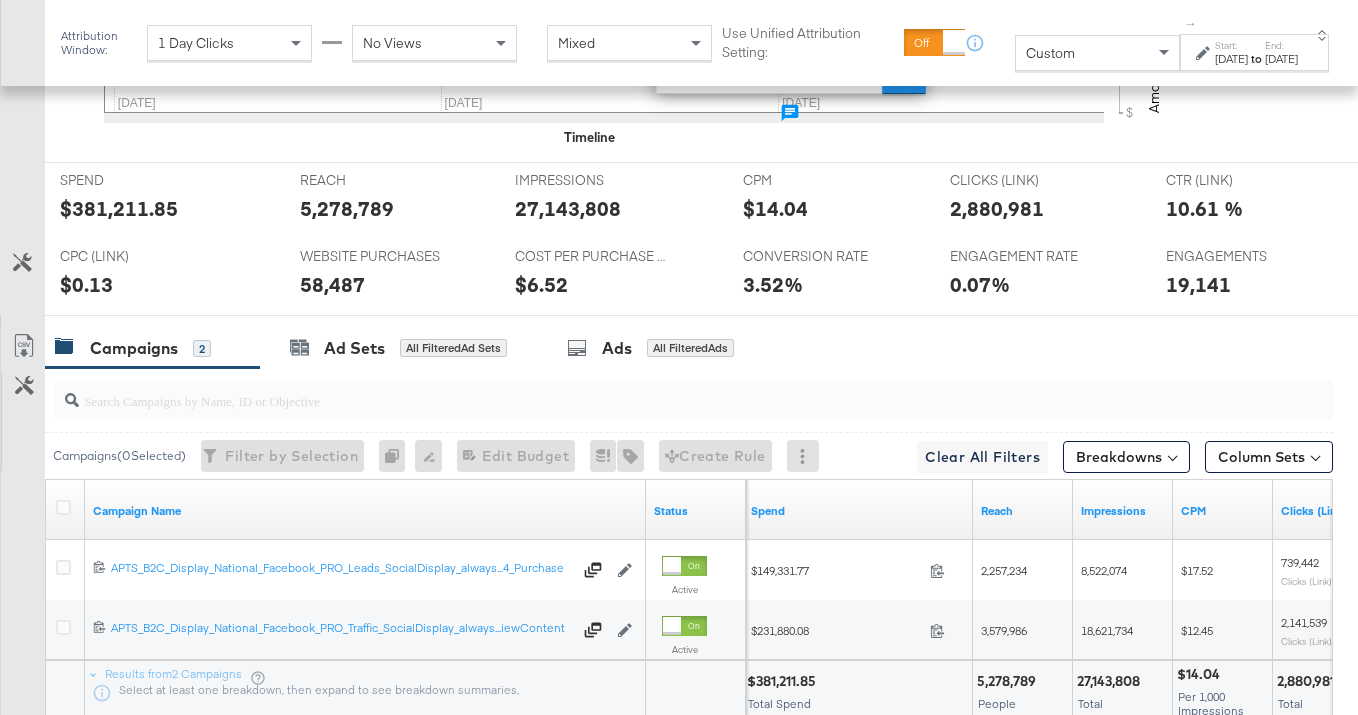 click on "$381,211.85" at bounding box center (119, 208) 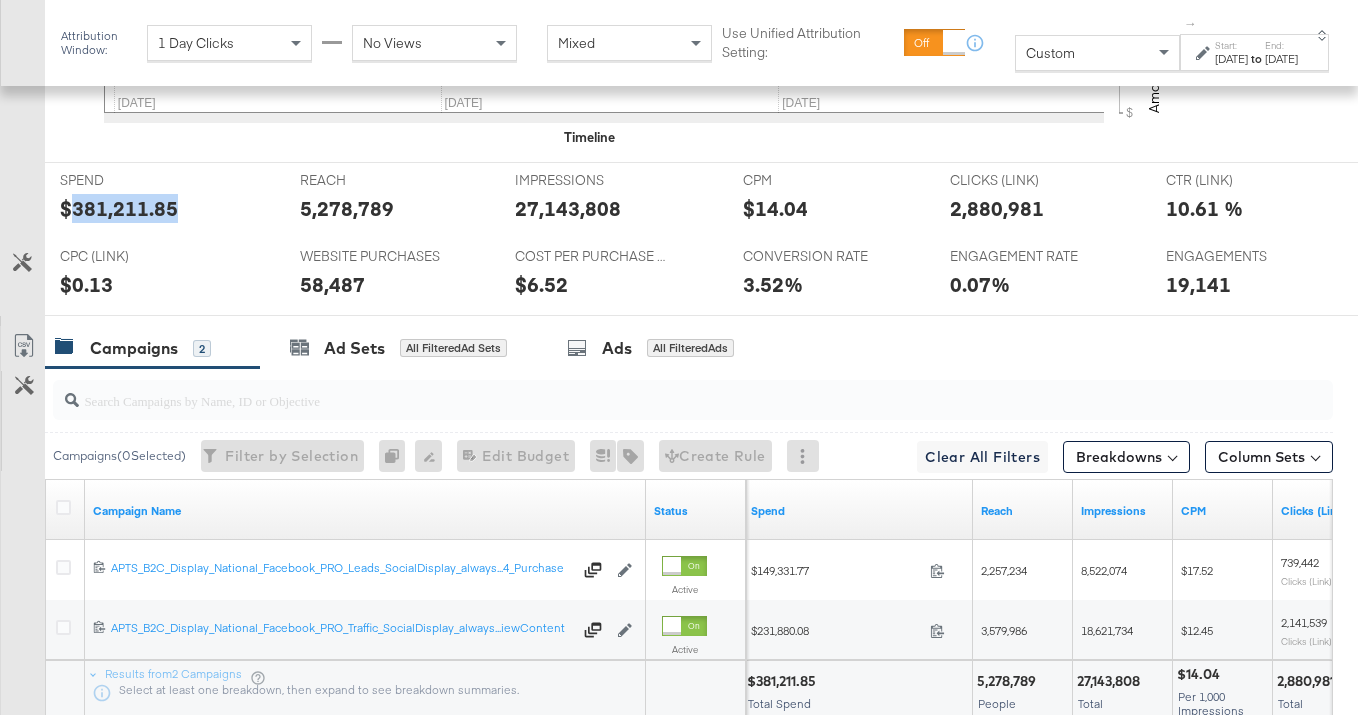 click on "$381,211.85" at bounding box center (119, 208) 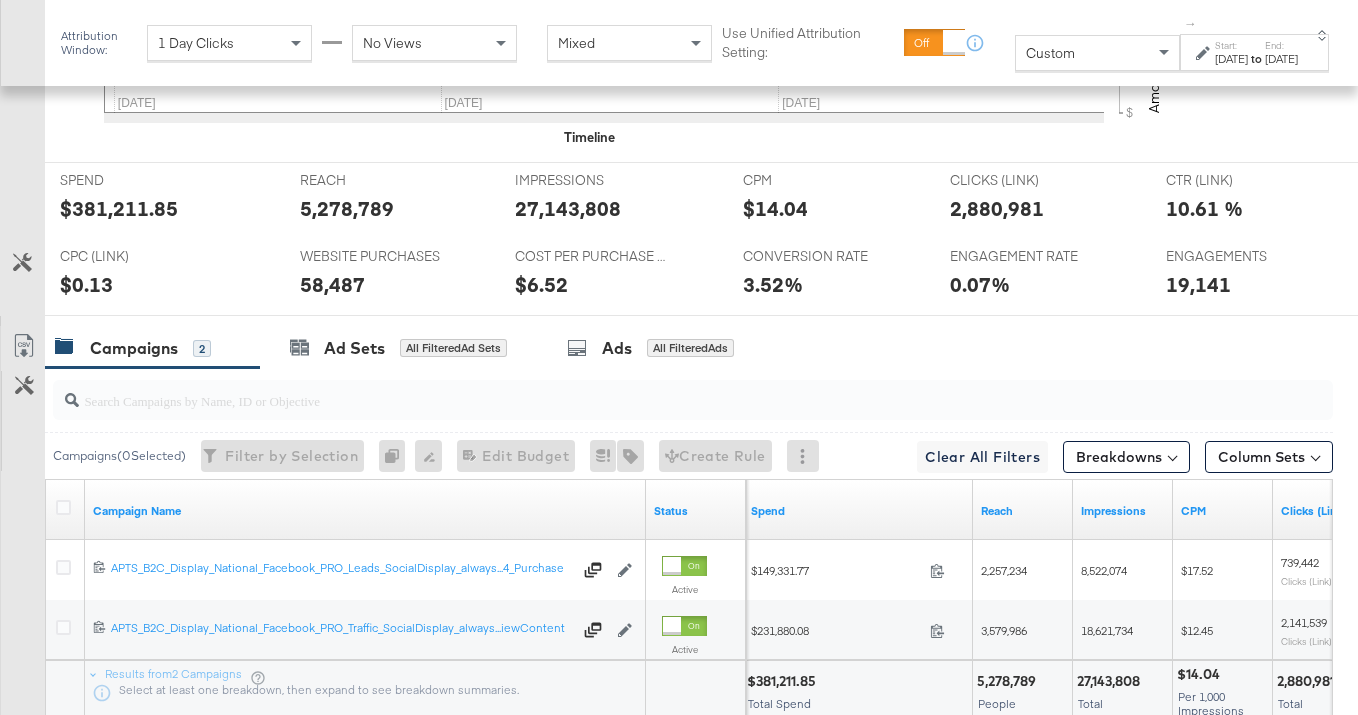 click on "$381,211.85" at bounding box center [119, 208] 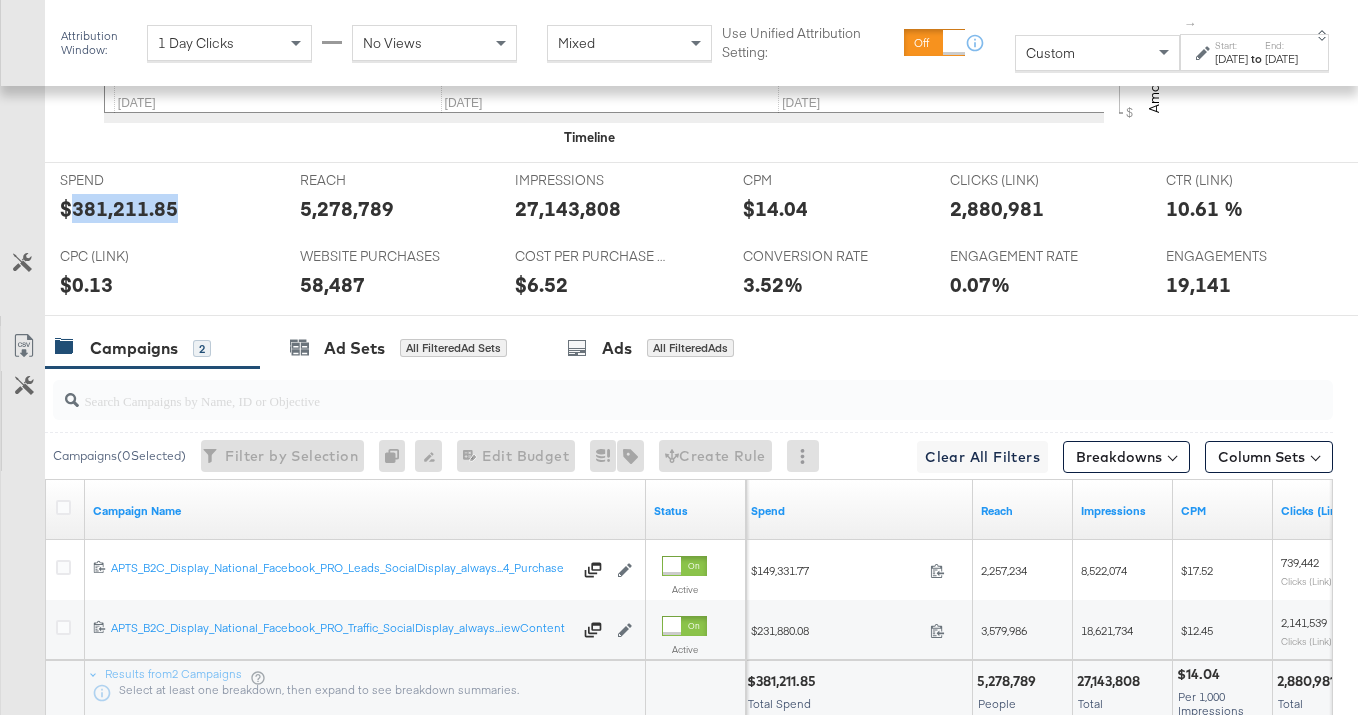 click on "$381,211.85" at bounding box center (119, 208) 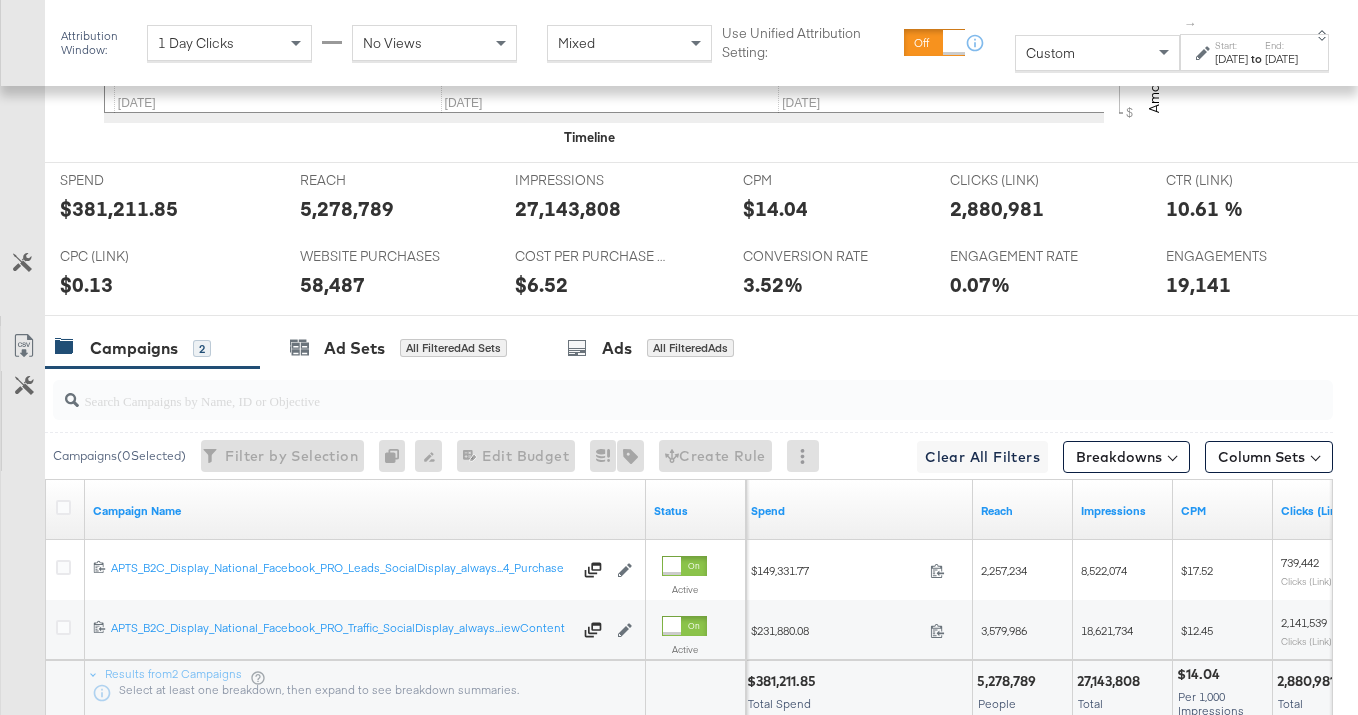 click on "$6.52" at bounding box center [614, 284] 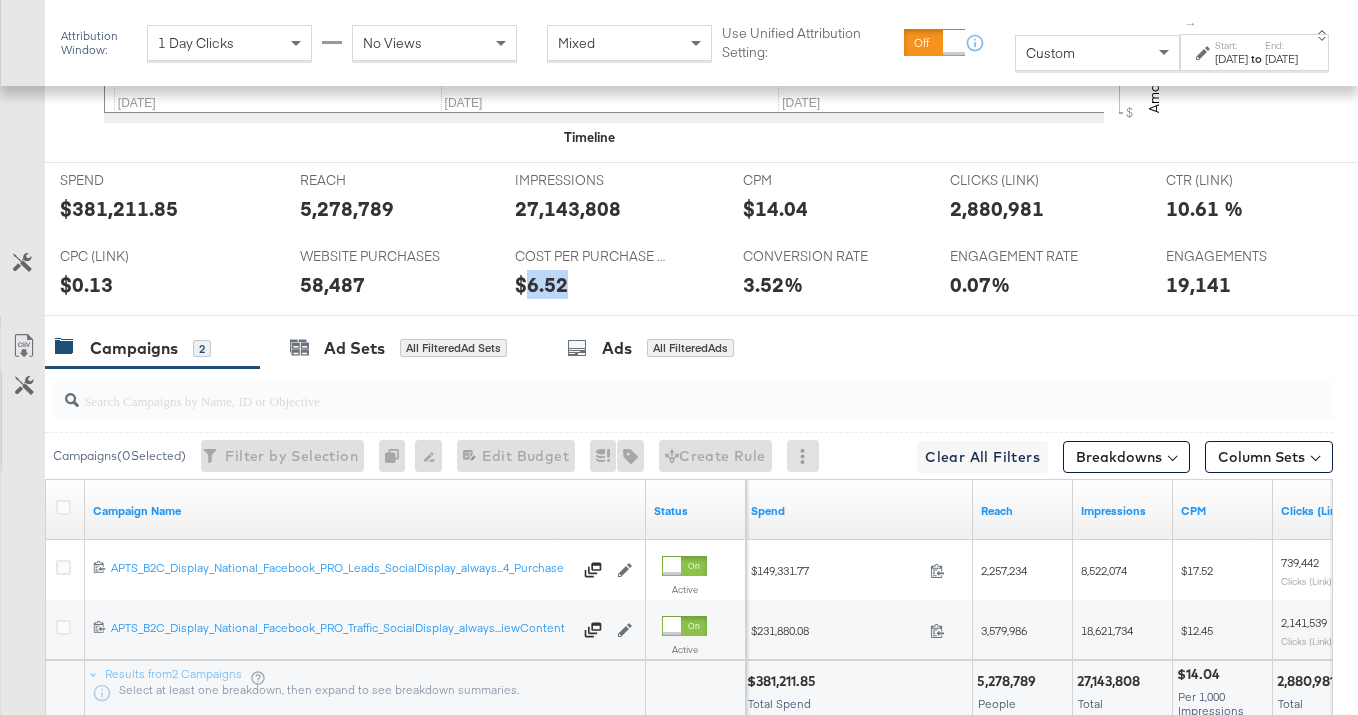 drag, startPoint x: 524, startPoint y: 285, endPoint x: 565, endPoint y: 283, distance: 41.04875 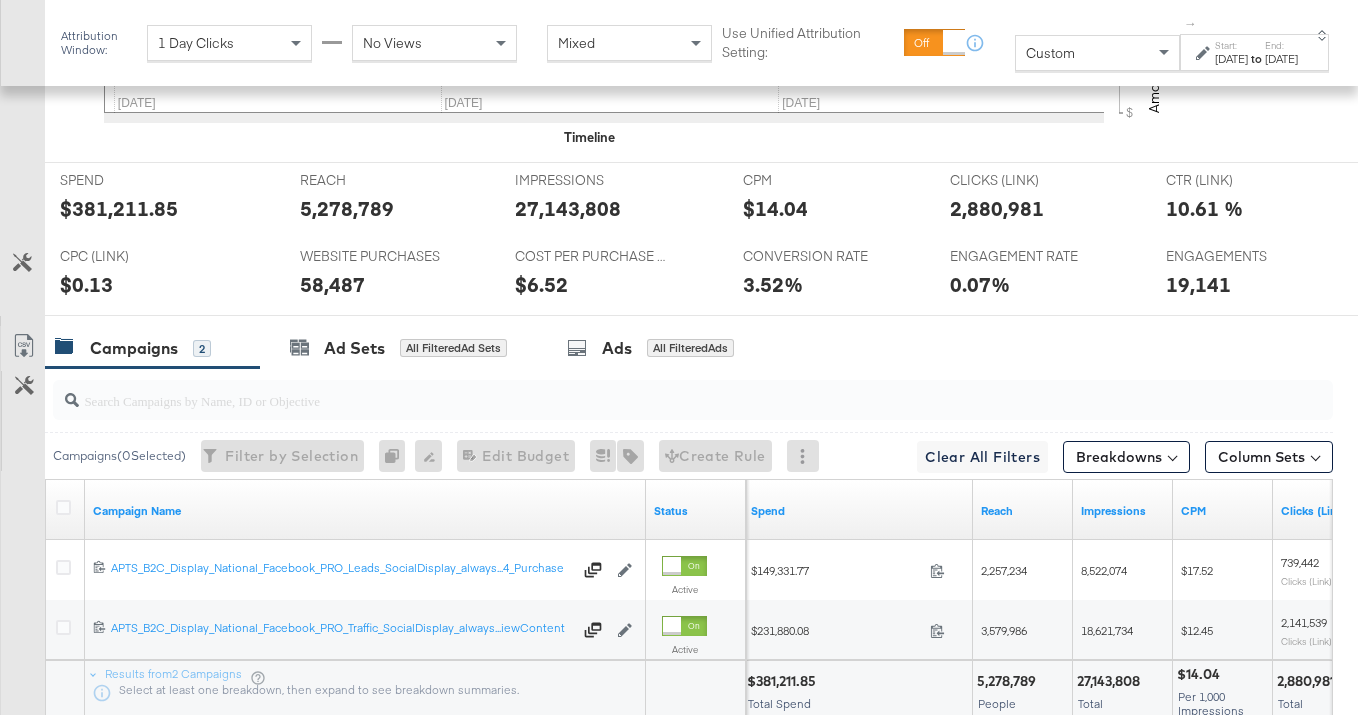 click on "to" at bounding box center [1256, 58] 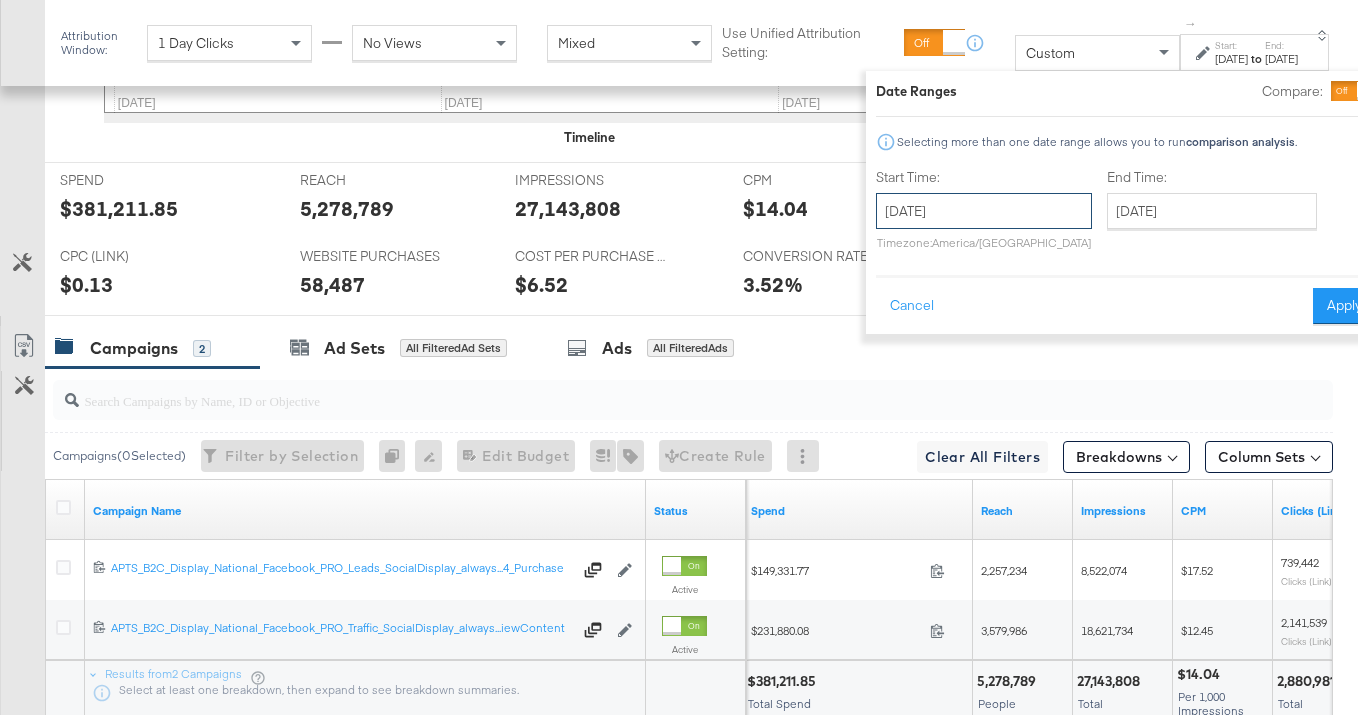 click on "April 1st 2025" at bounding box center (984, 211) 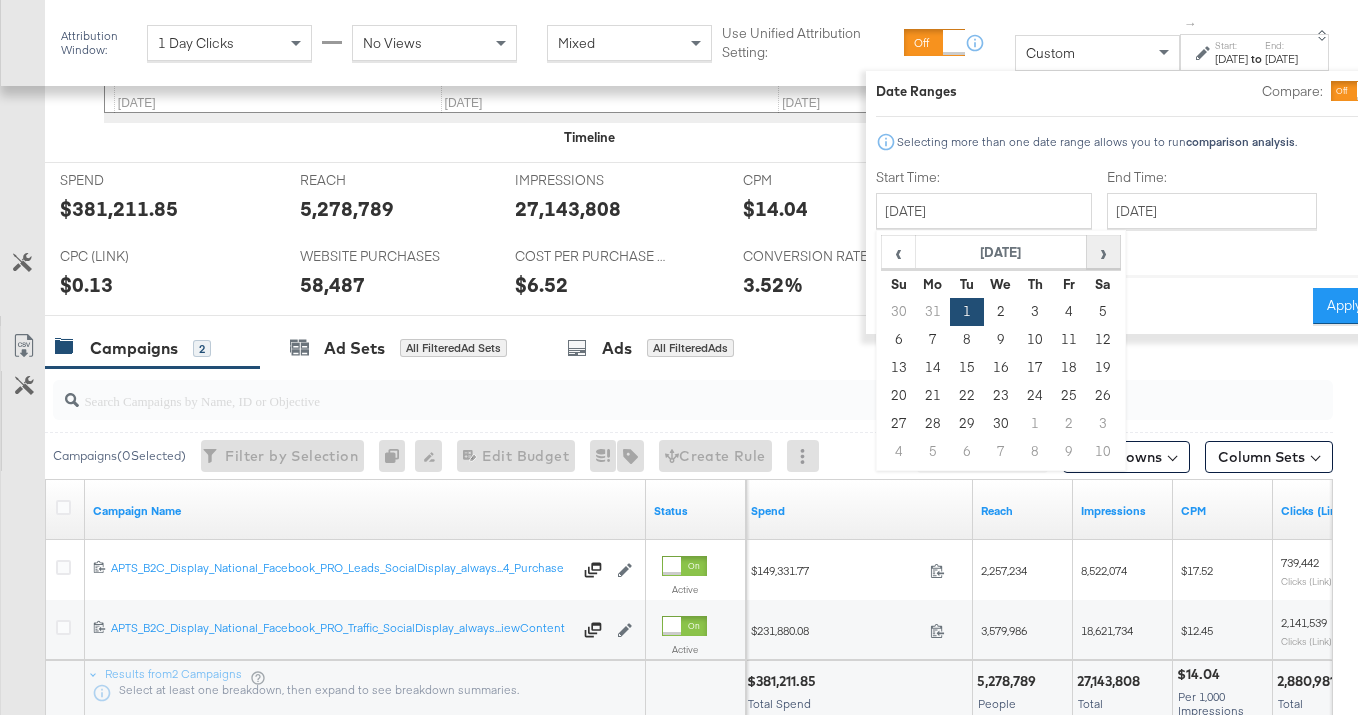 click on "›" at bounding box center (1102, 252) 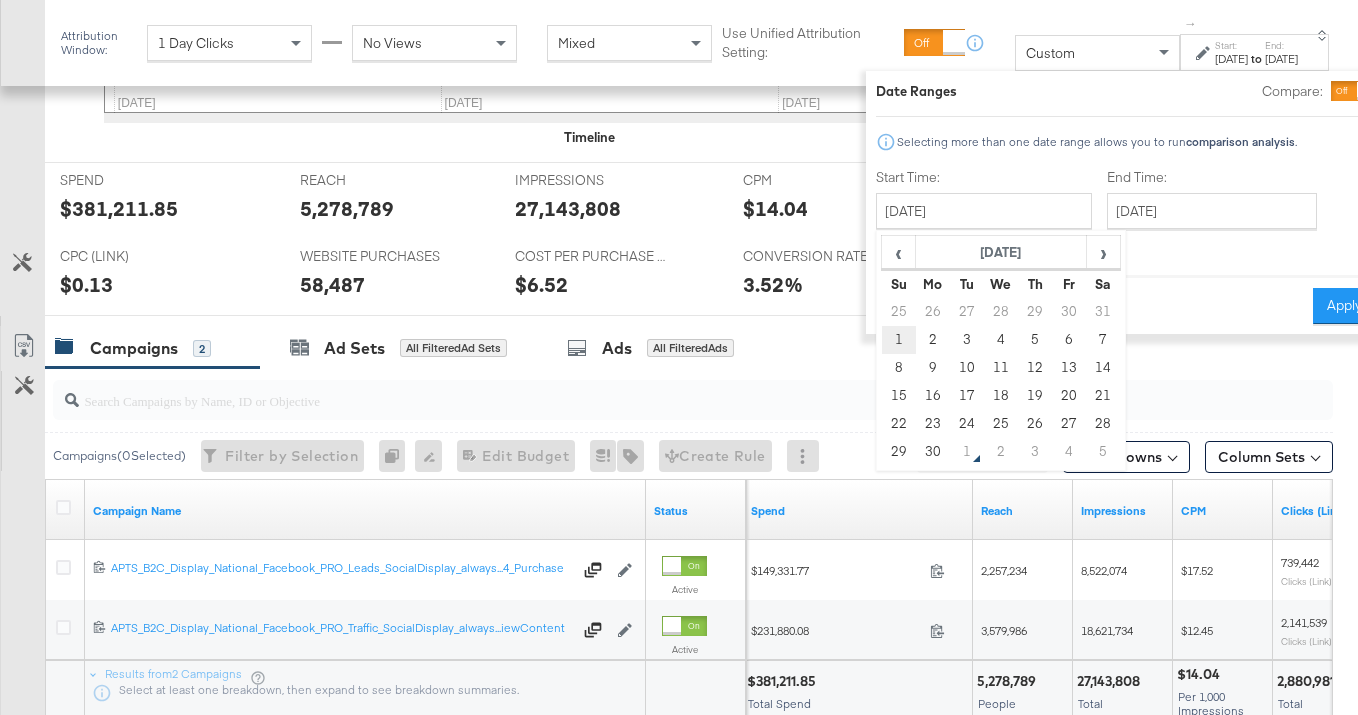 click on "1" at bounding box center (898, 340) 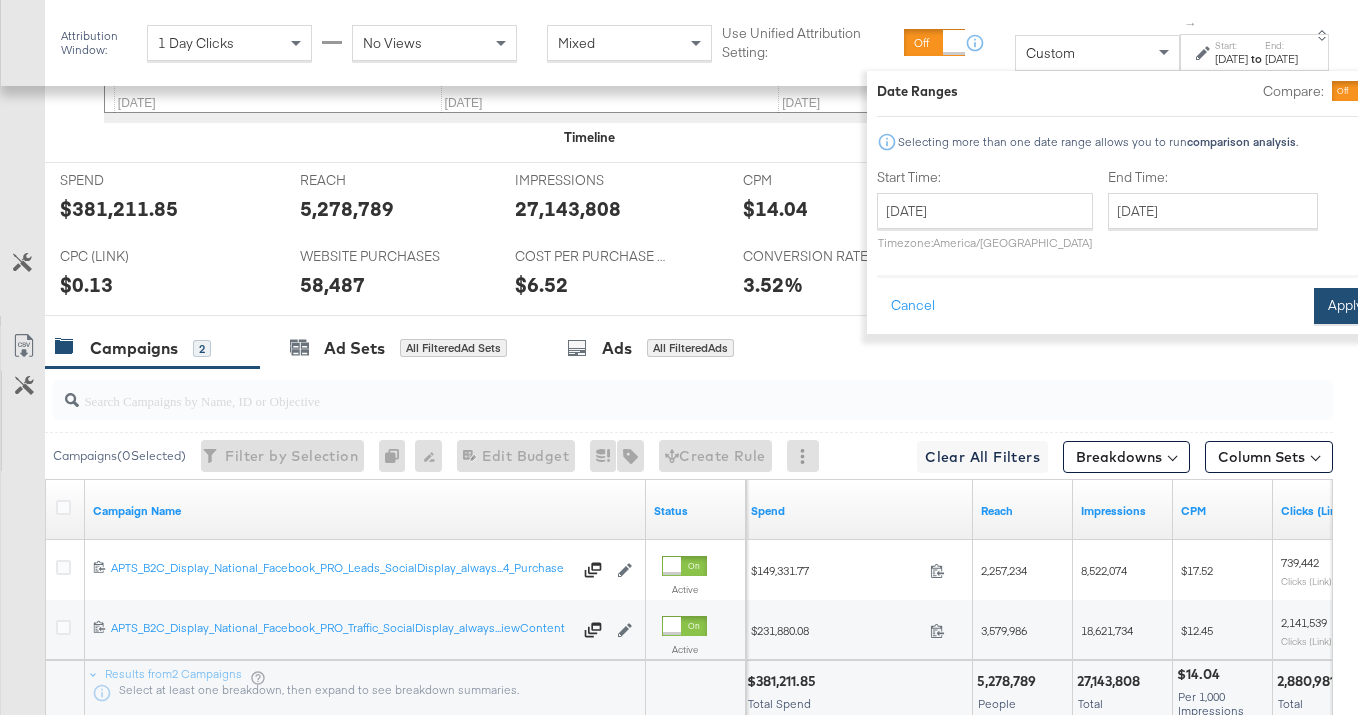 click on "Apply" at bounding box center [1345, 306] 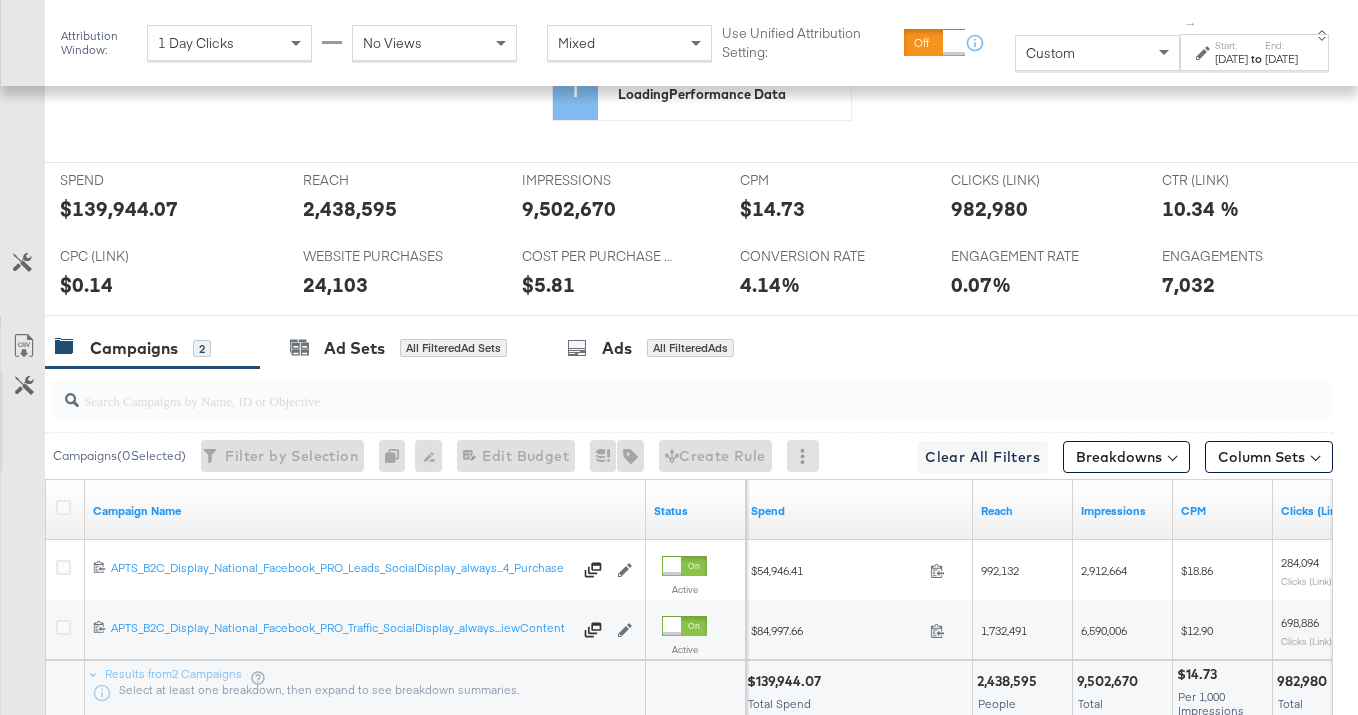 scroll, scrollTop: 999, scrollLeft: 0, axis: vertical 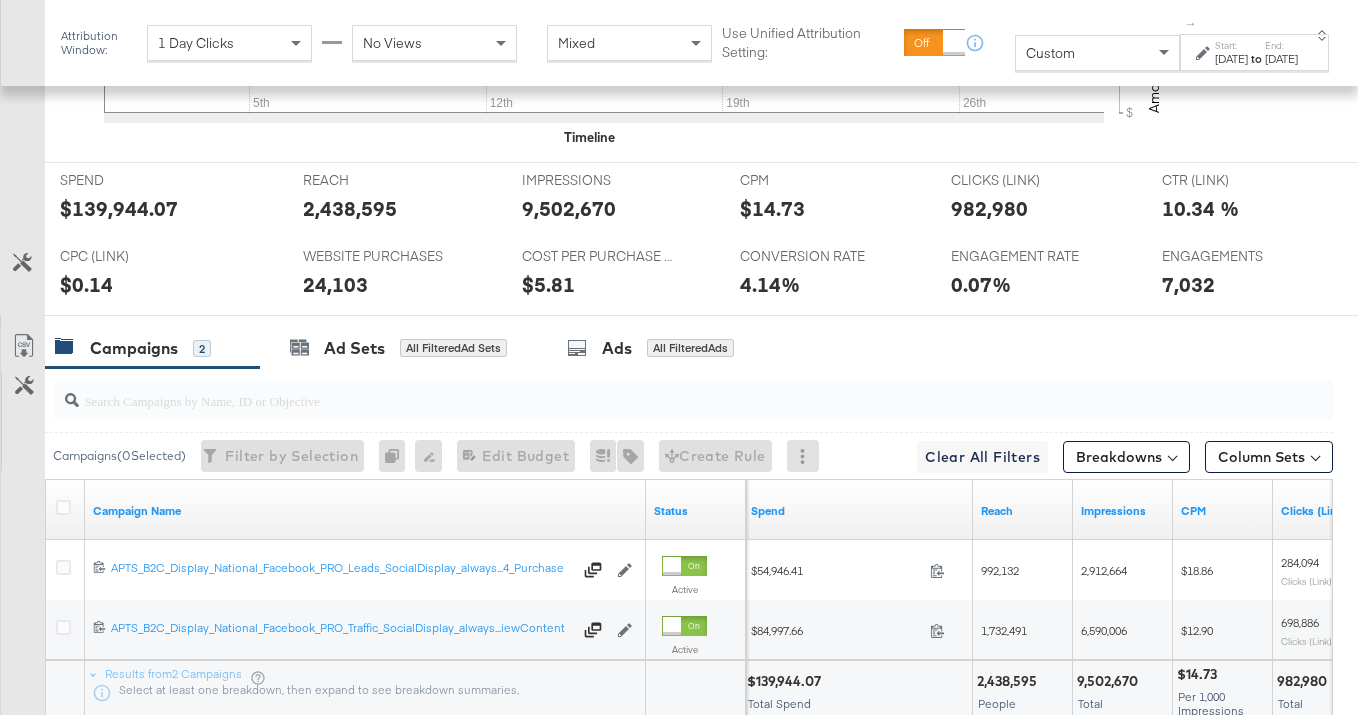 click on "$5.81" at bounding box center (548, 284) 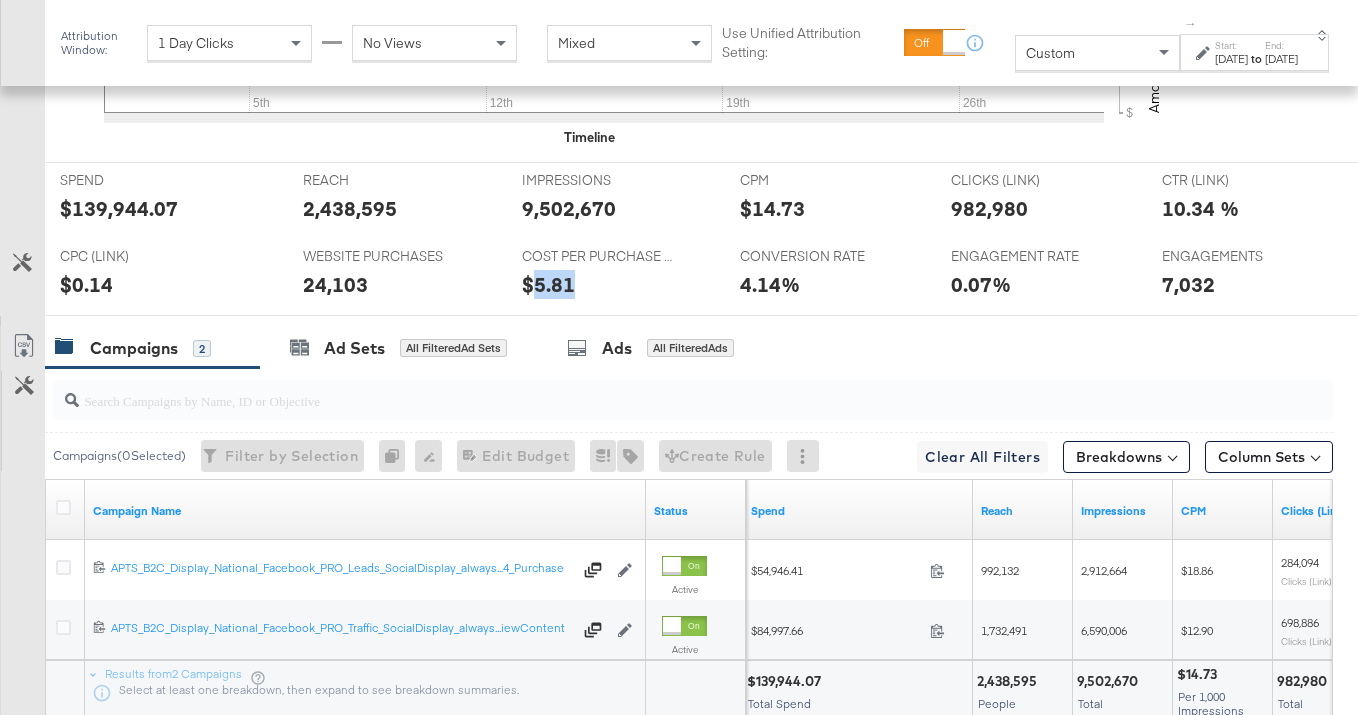 drag, startPoint x: 530, startPoint y: 289, endPoint x: 578, endPoint y: 287, distance: 48.04165 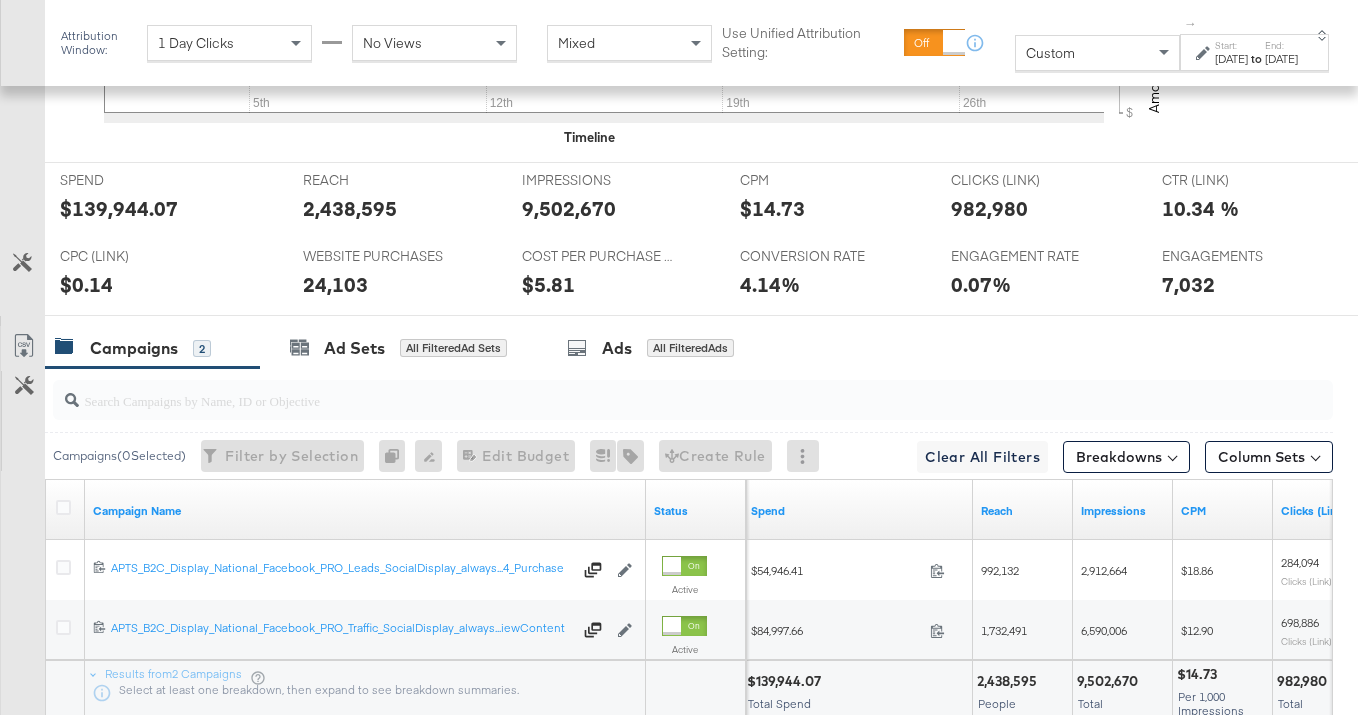 click on "Jun 1st 2025" at bounding box center [1231, 59] 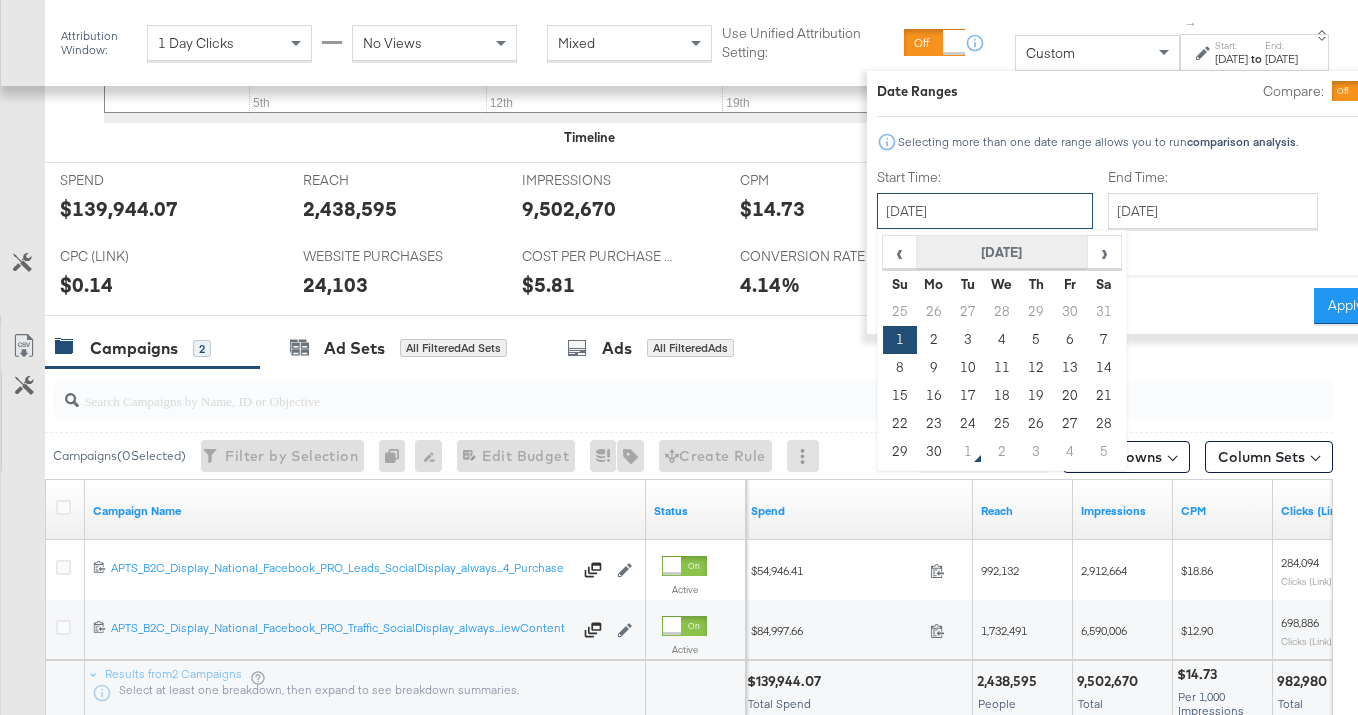 drag, startPoint x: 932, startPoint y: 193, endPoint x: 904, endPoint y: 249, distance: 62.609905 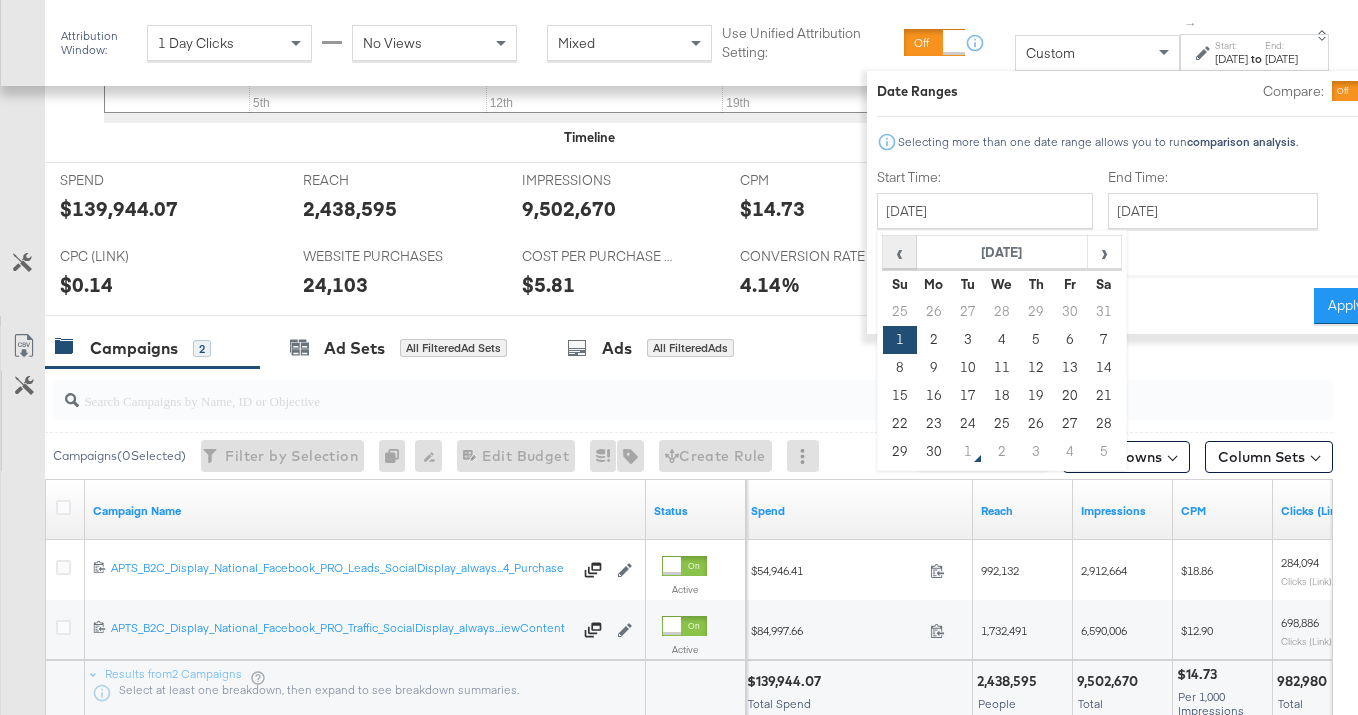 click on "‹" at bounding box center [899, 252] 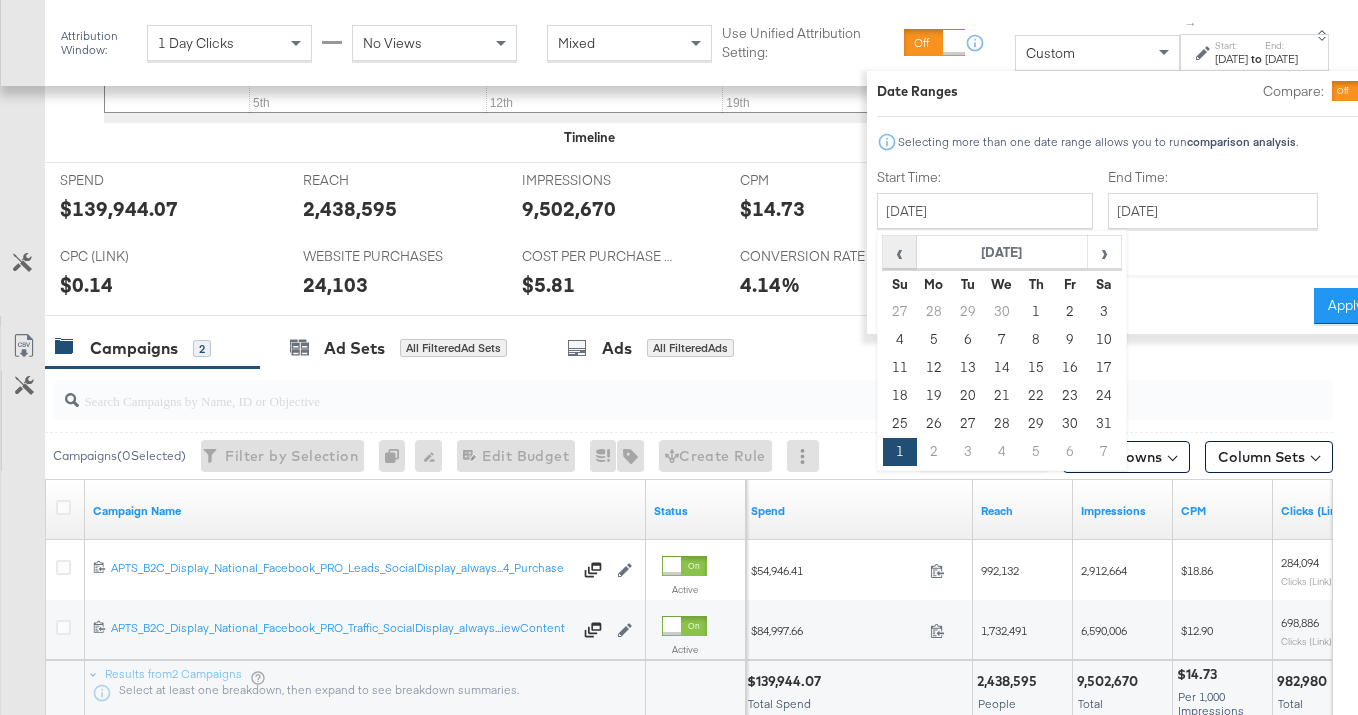 click on "‹" at bounding box center (899, 252) 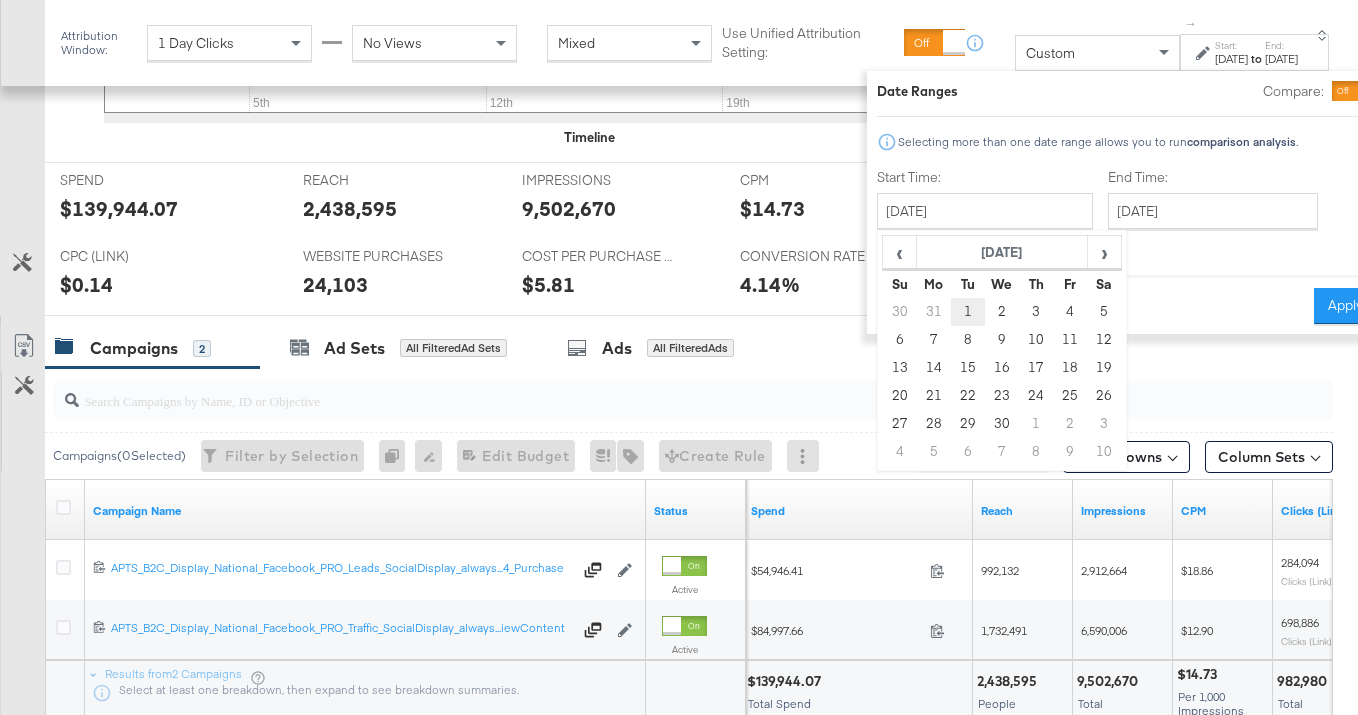 click on "1" at bounding box center [967, 312] 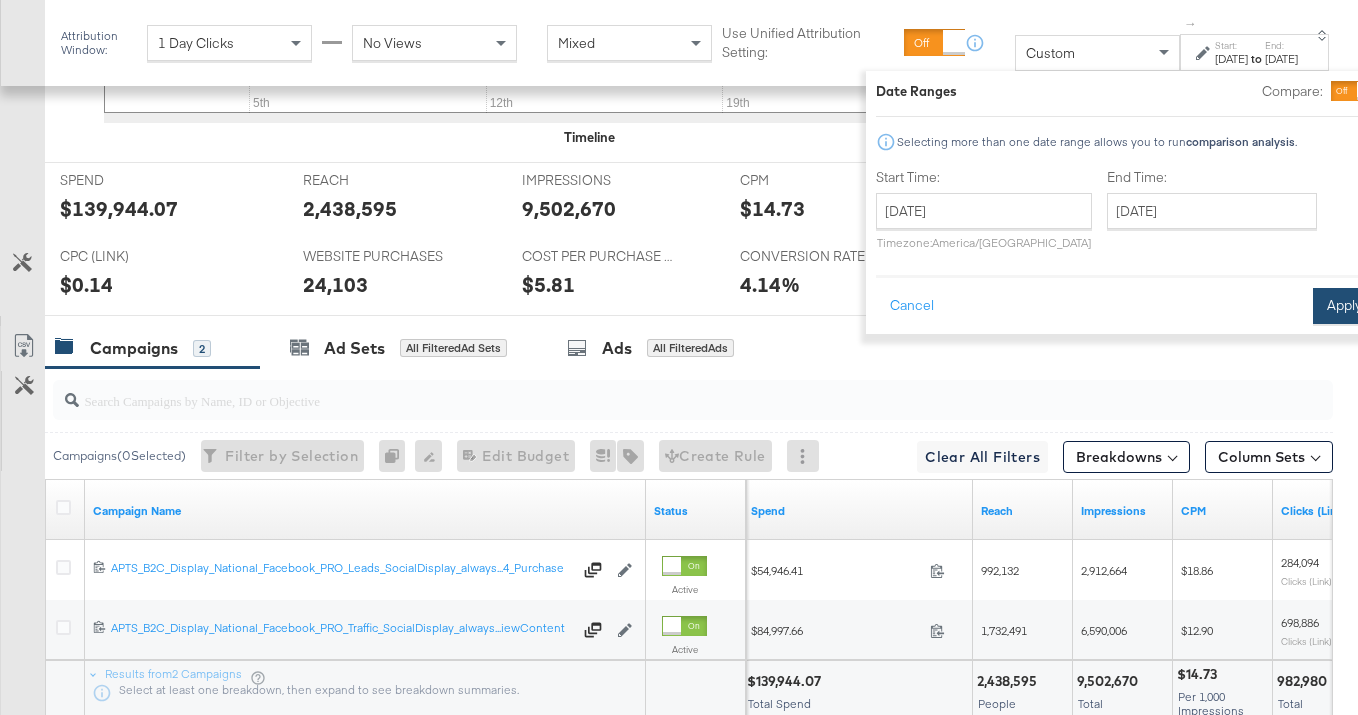 click on "Apply" at bounding box center (1344, 306) 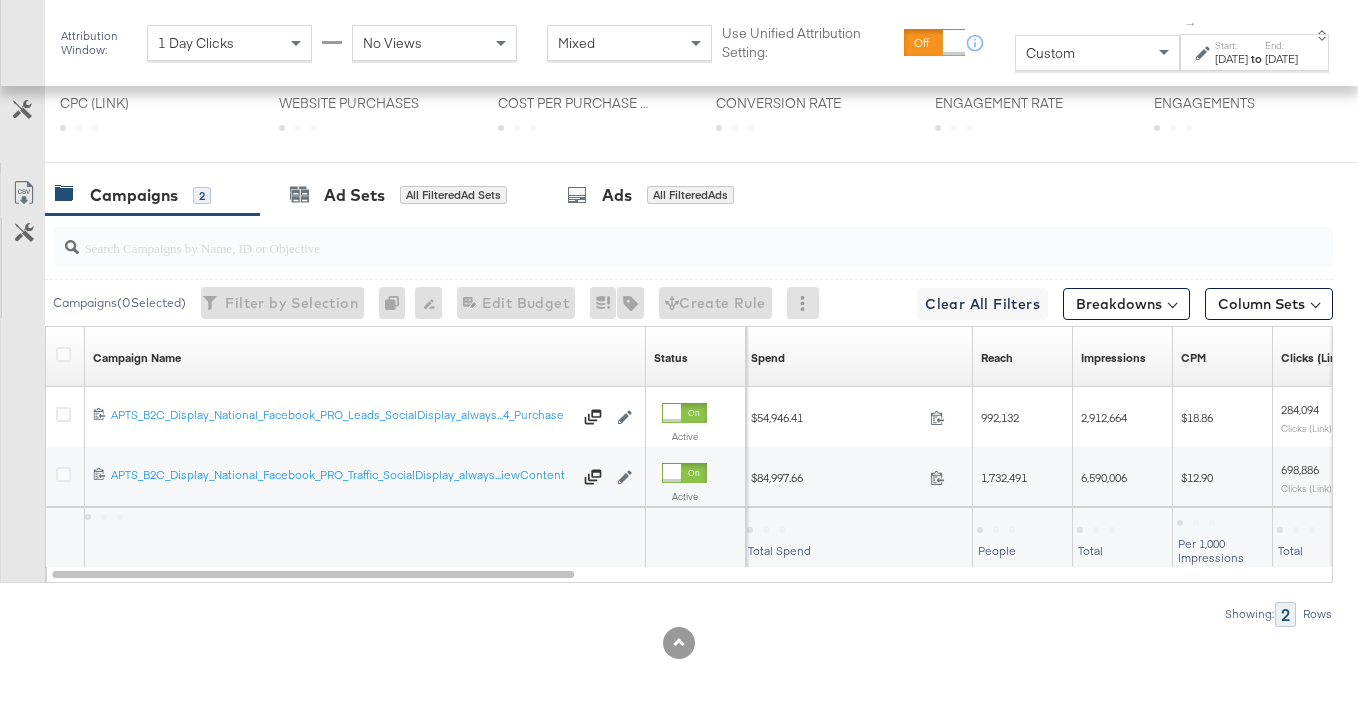 scroll, scrollTop: 804, scrollLeft: 0, axis: vertical 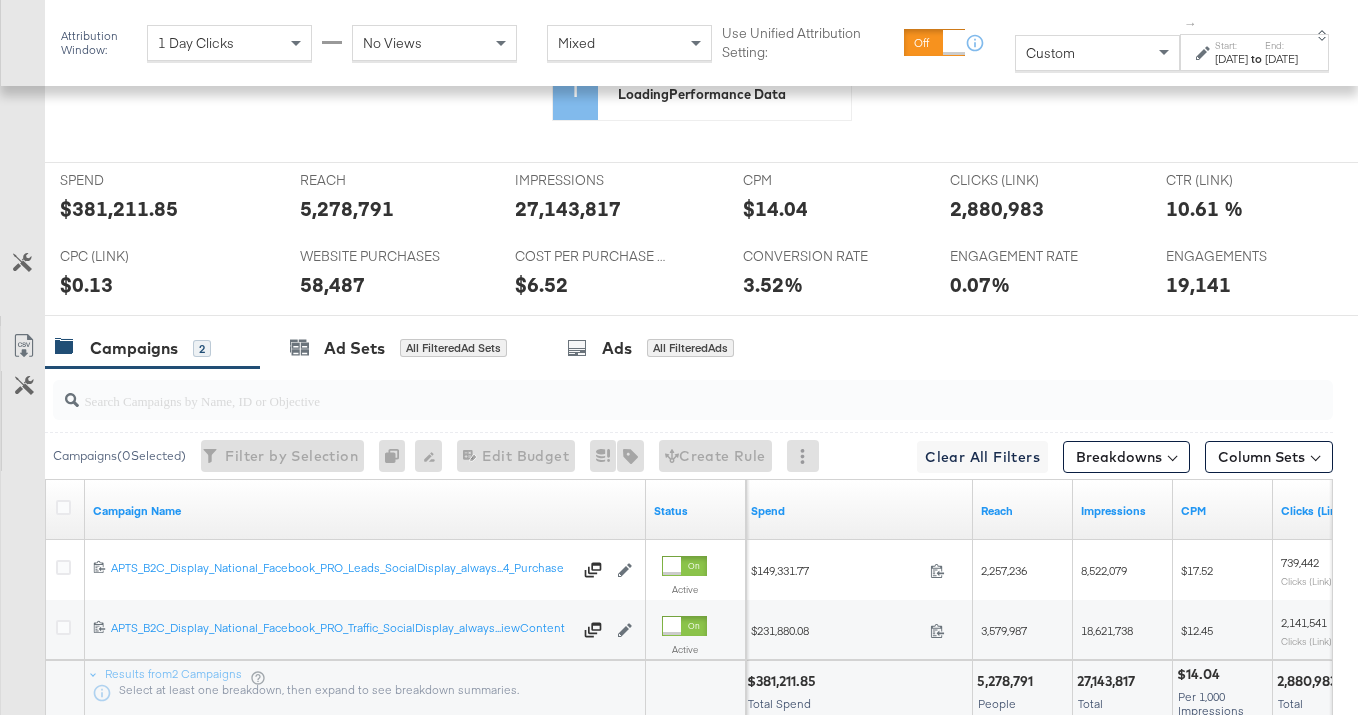 click on "Jun 30th 2025" at bounding box center [1281, 59] 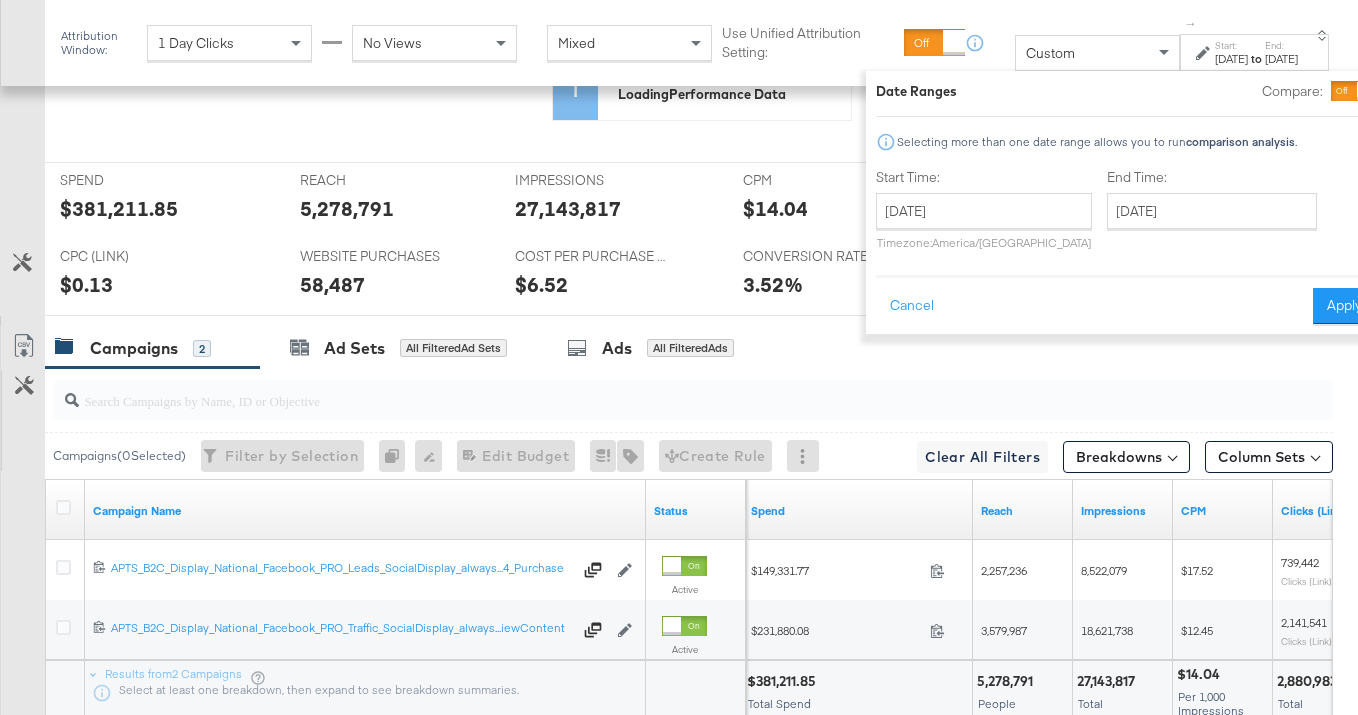 click on "Apr 1st 2025" at bounding box center [1231, 59] 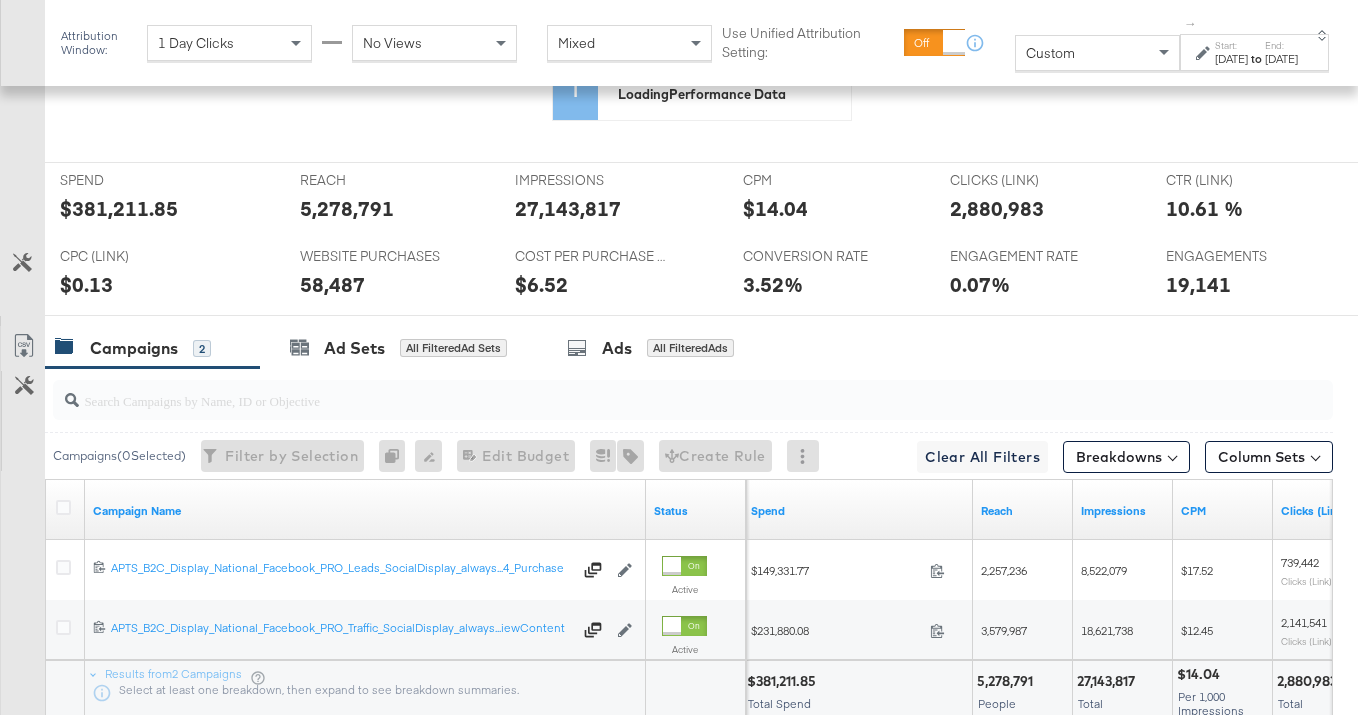 click on "Apr 1st 2025" at bounding box center [1231, 59] 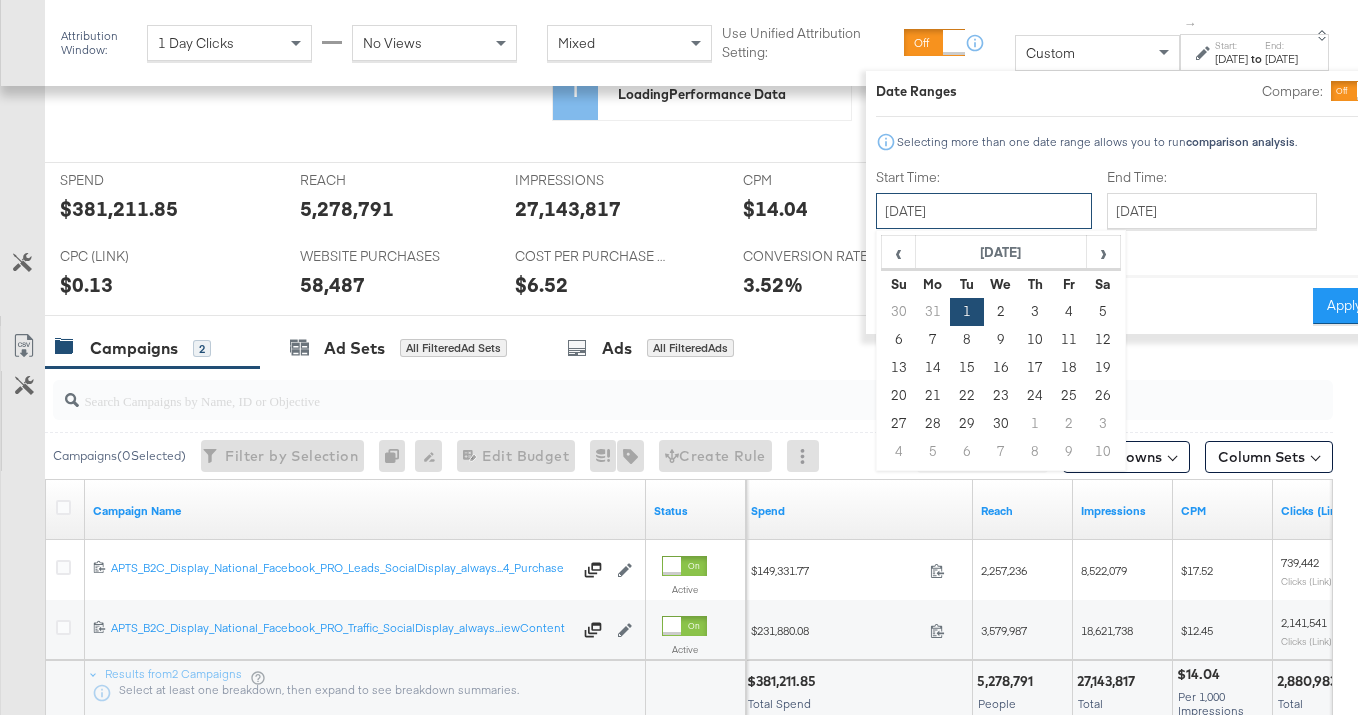 click on "April 1st 2025" at bounding box center [984, 211] 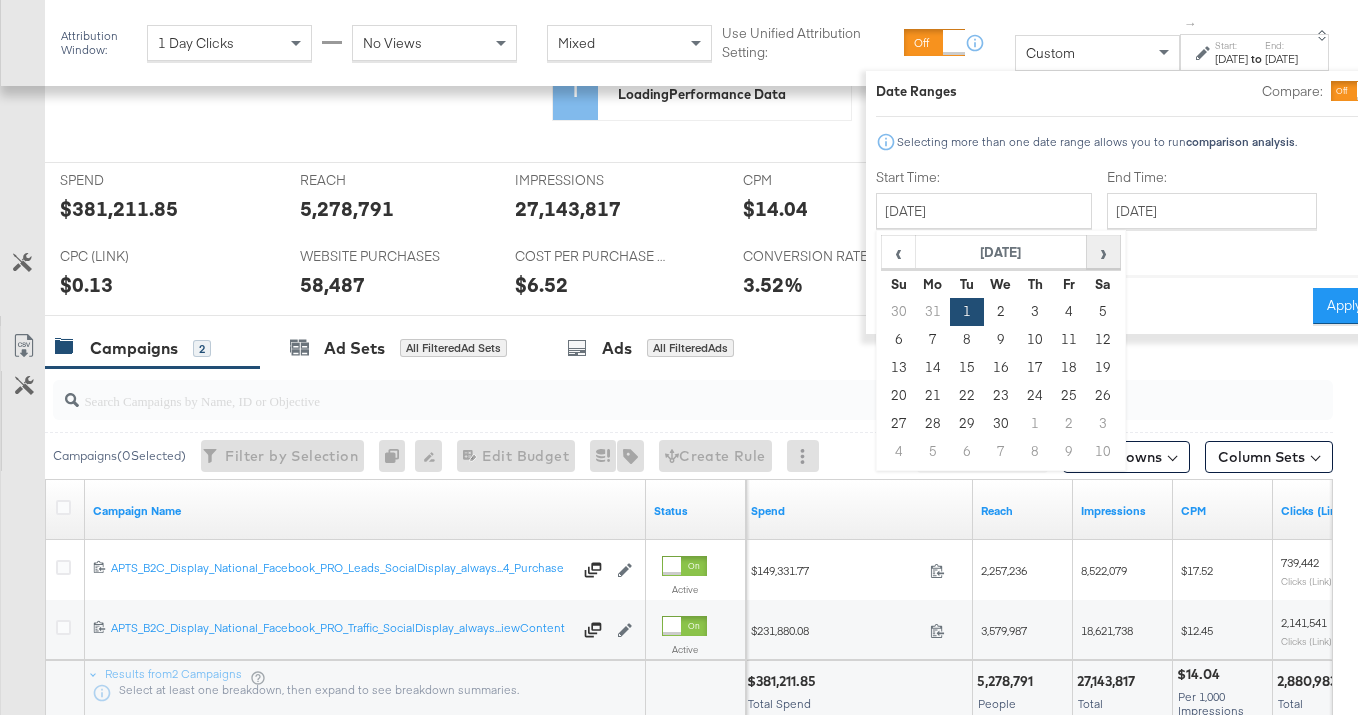 click on "›" at bounding box center [1102, 252] 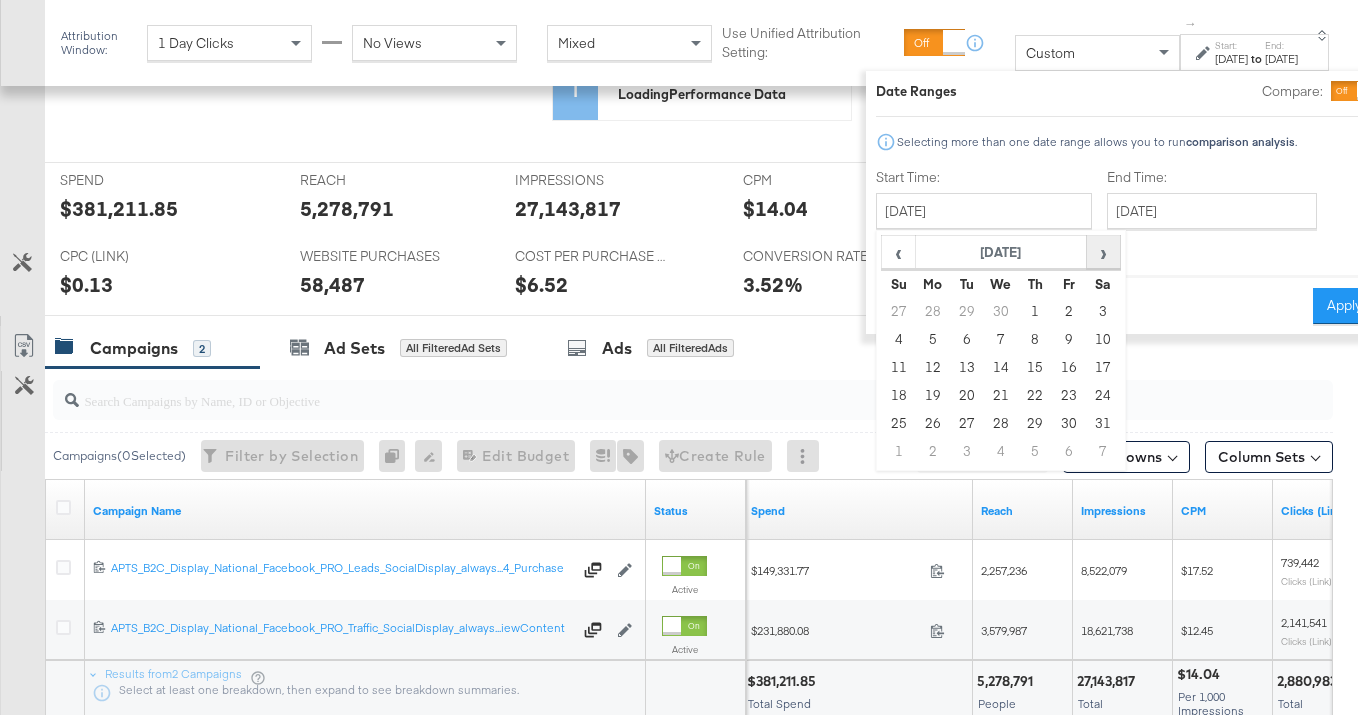 click on "›" at bounding box center [1102, 252] 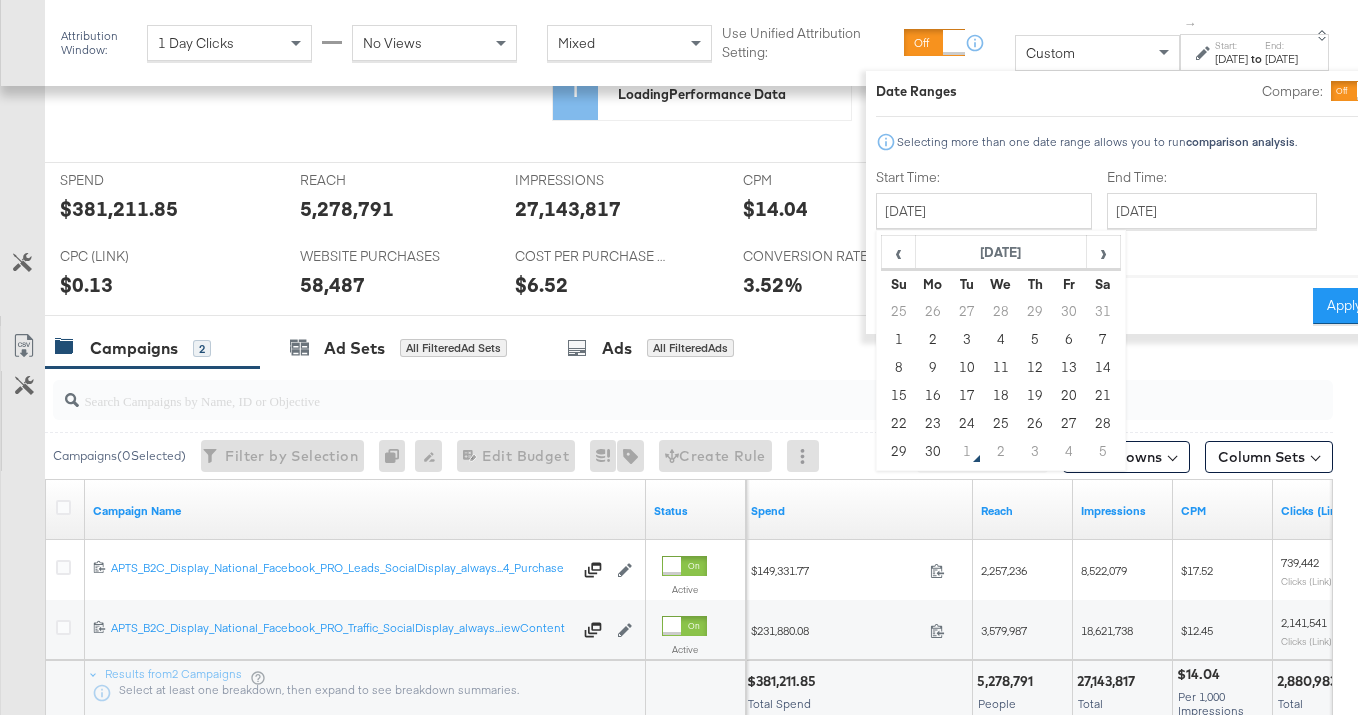 drag, startPoint x: 848, startPoint y: 339, endPoint x: 858, endPoint y: 337, distance: 10.198039 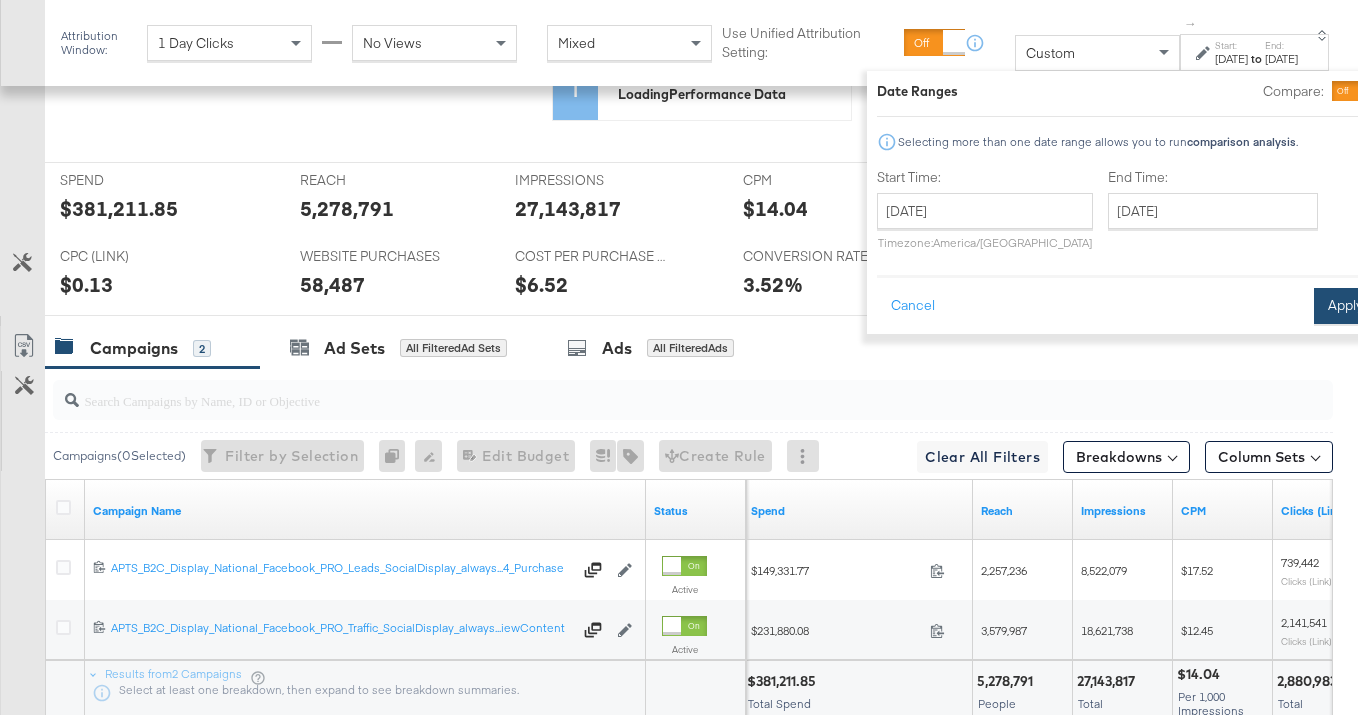 click on "Apply" at bounding box center [1345, 306] 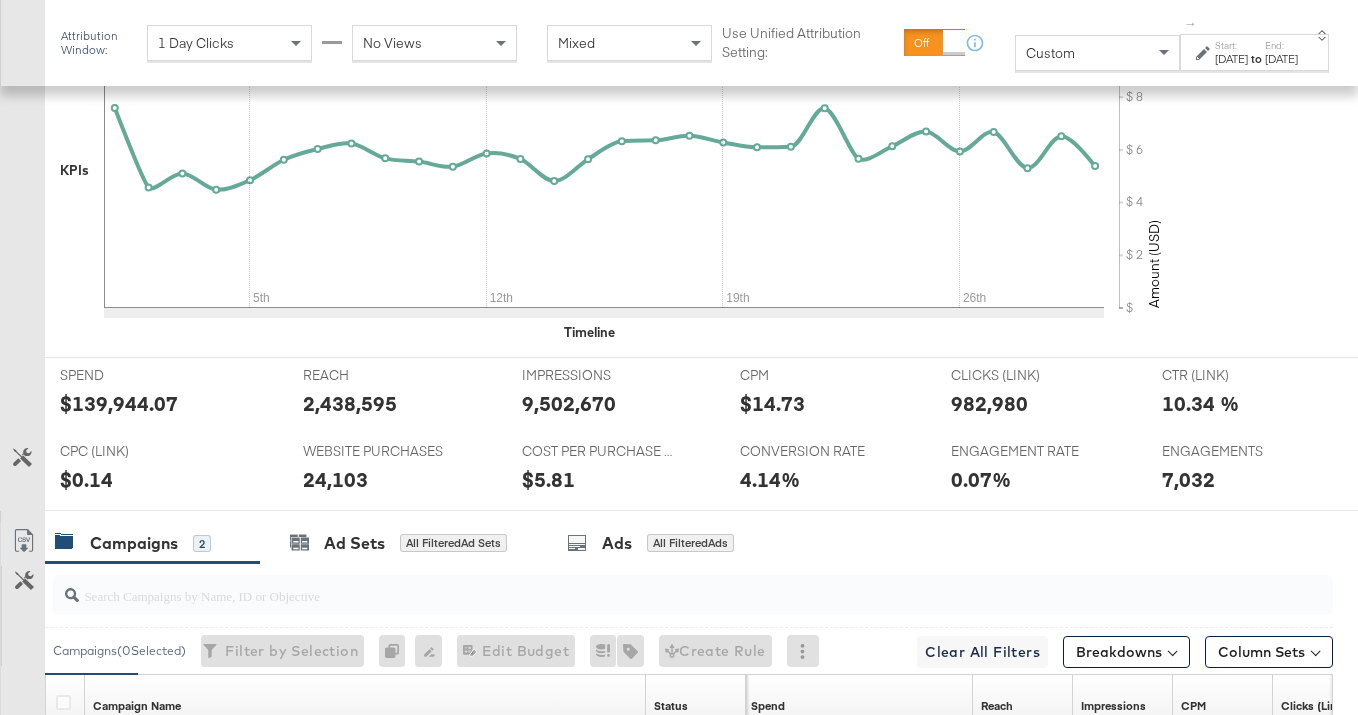 scroll, scrollTop: 999, scrollLeft: 0, axis: vertical 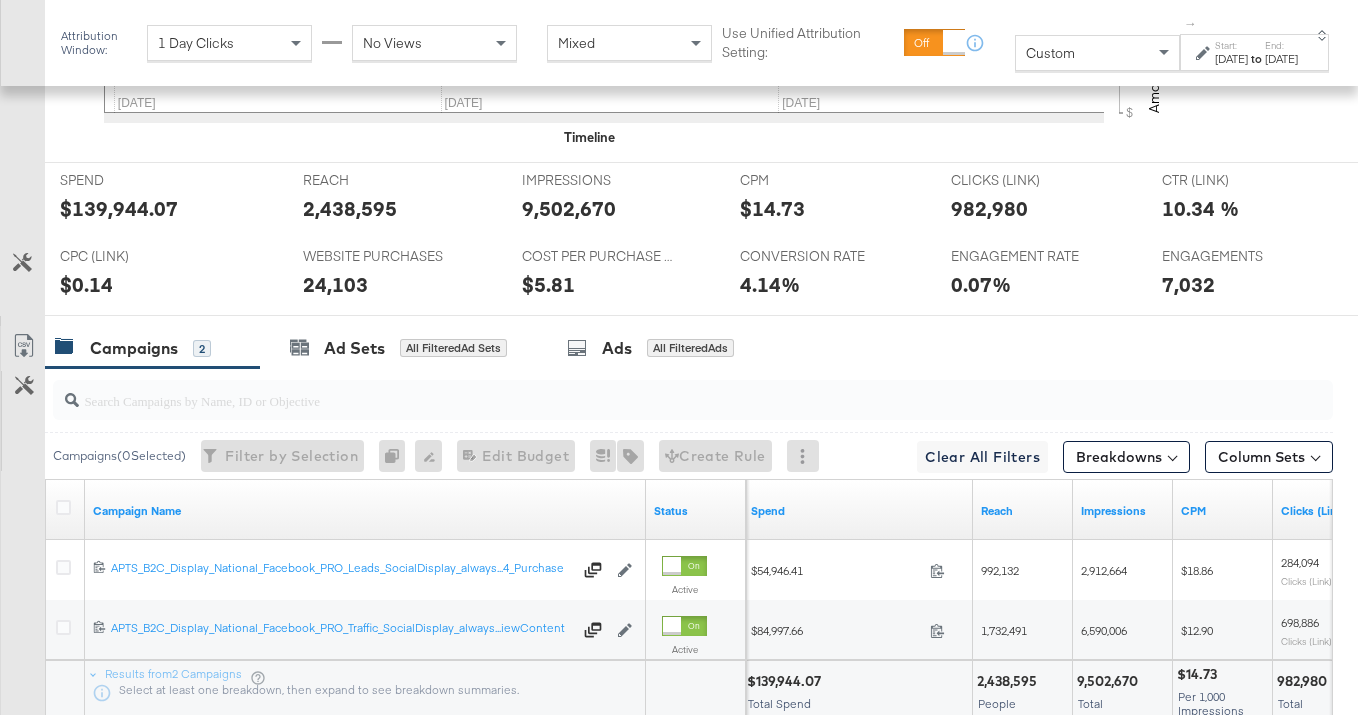 drag, startPoint x: 1211, startPoint y: 57, endPoint x: 1188, endPoint y: 63, distance: 23.769728 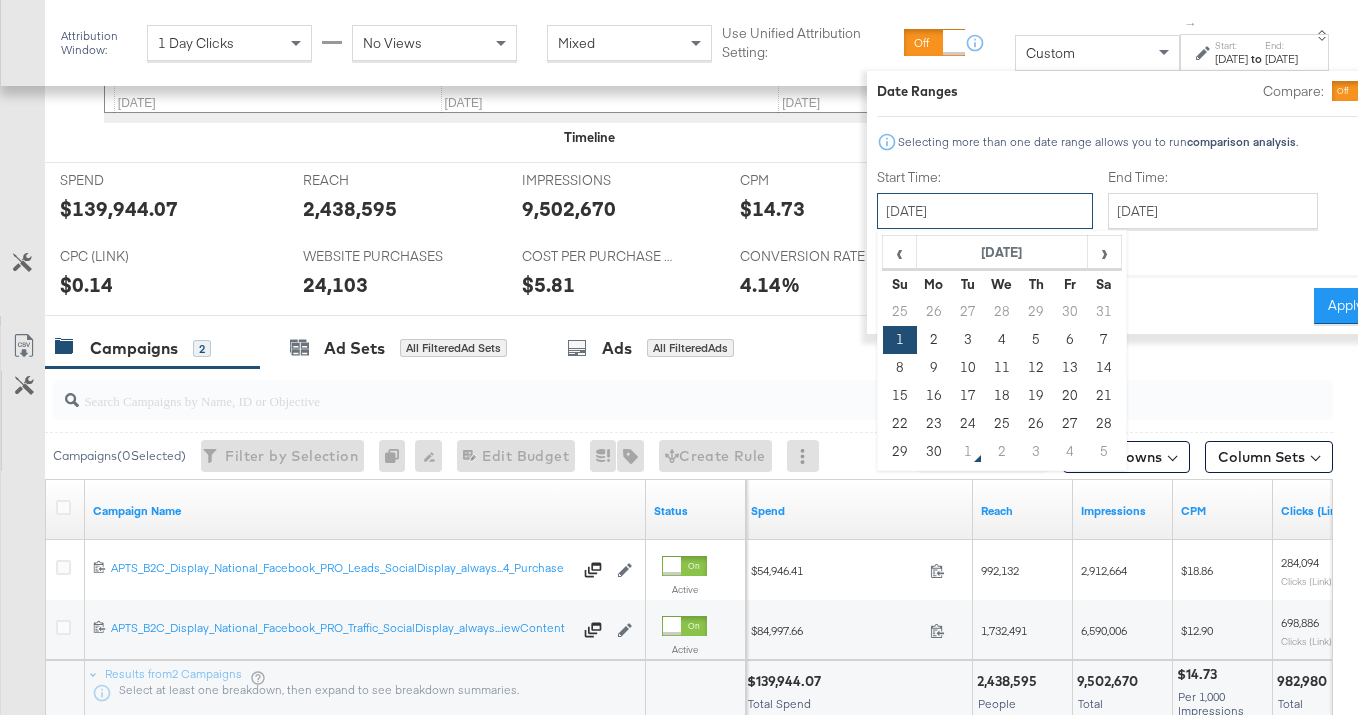 click on "June 1st 2025" at bounding box center (985, 211) 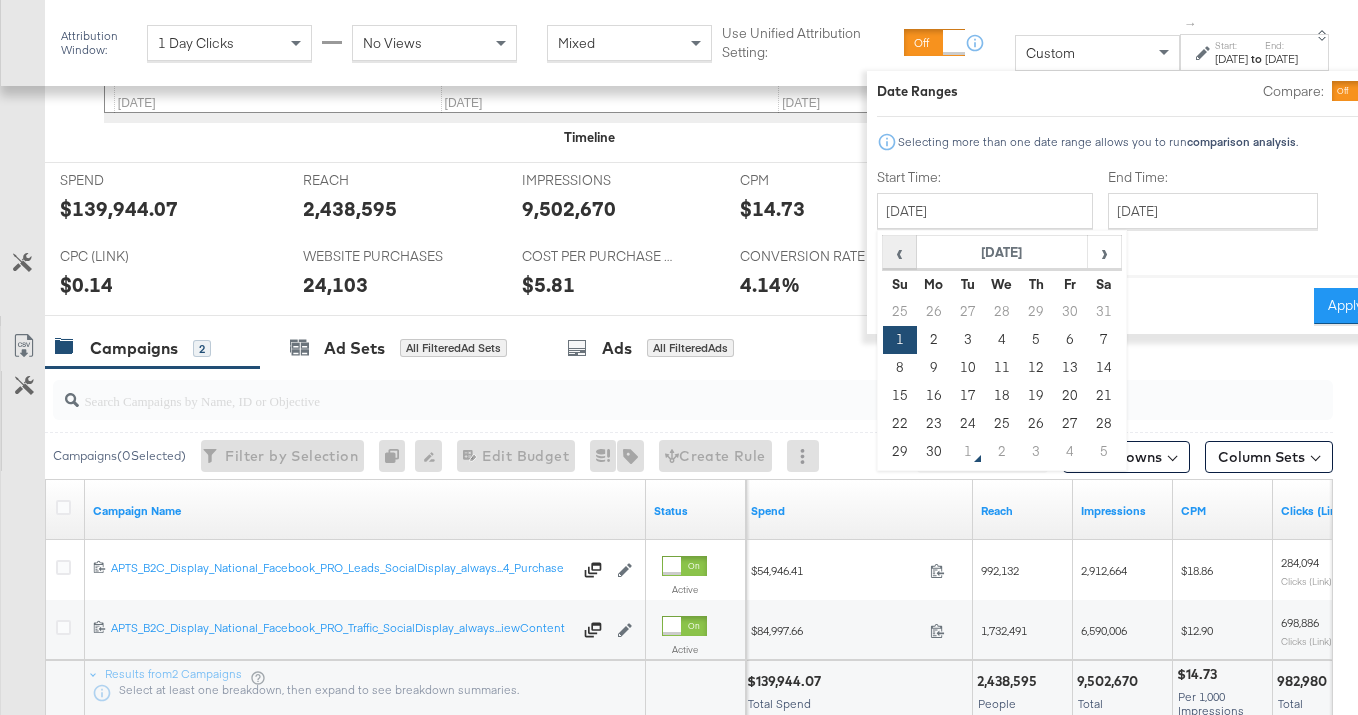 click on "‹" at bounding box center (899, 252) 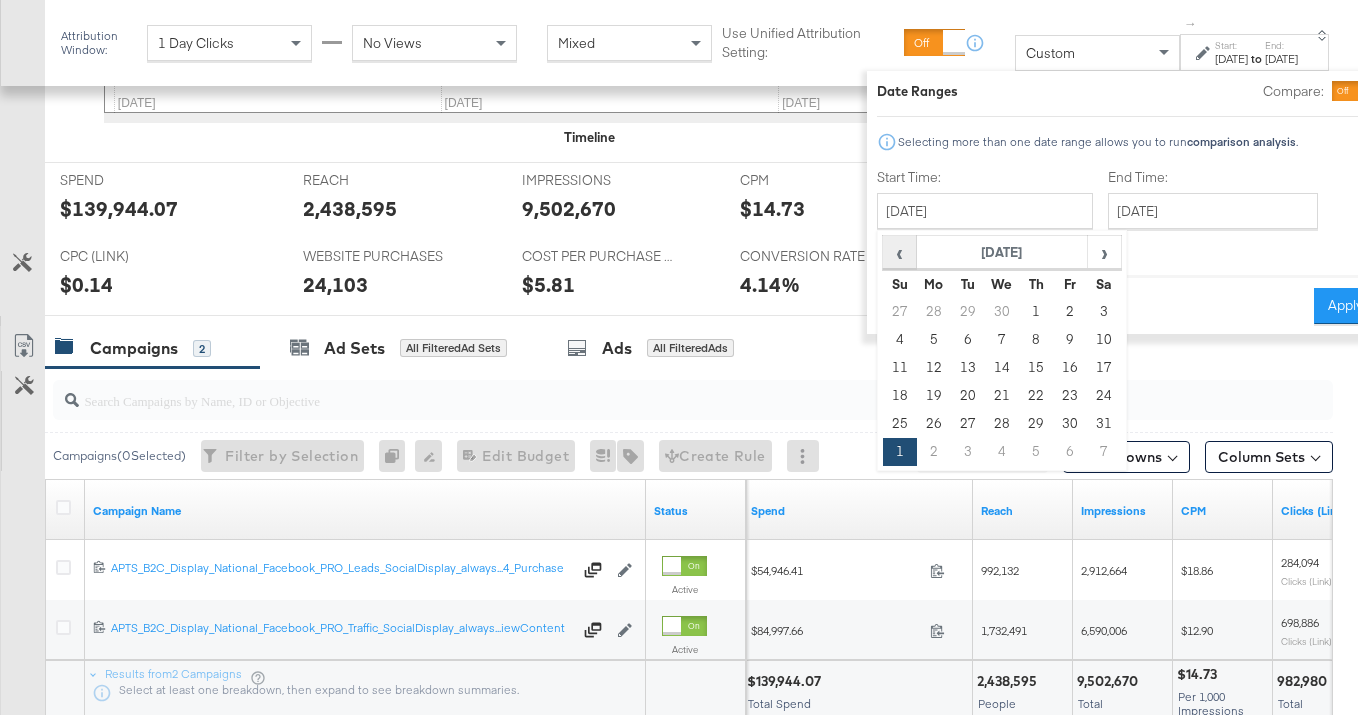 click on "‹" at bounding box center (899, 252) 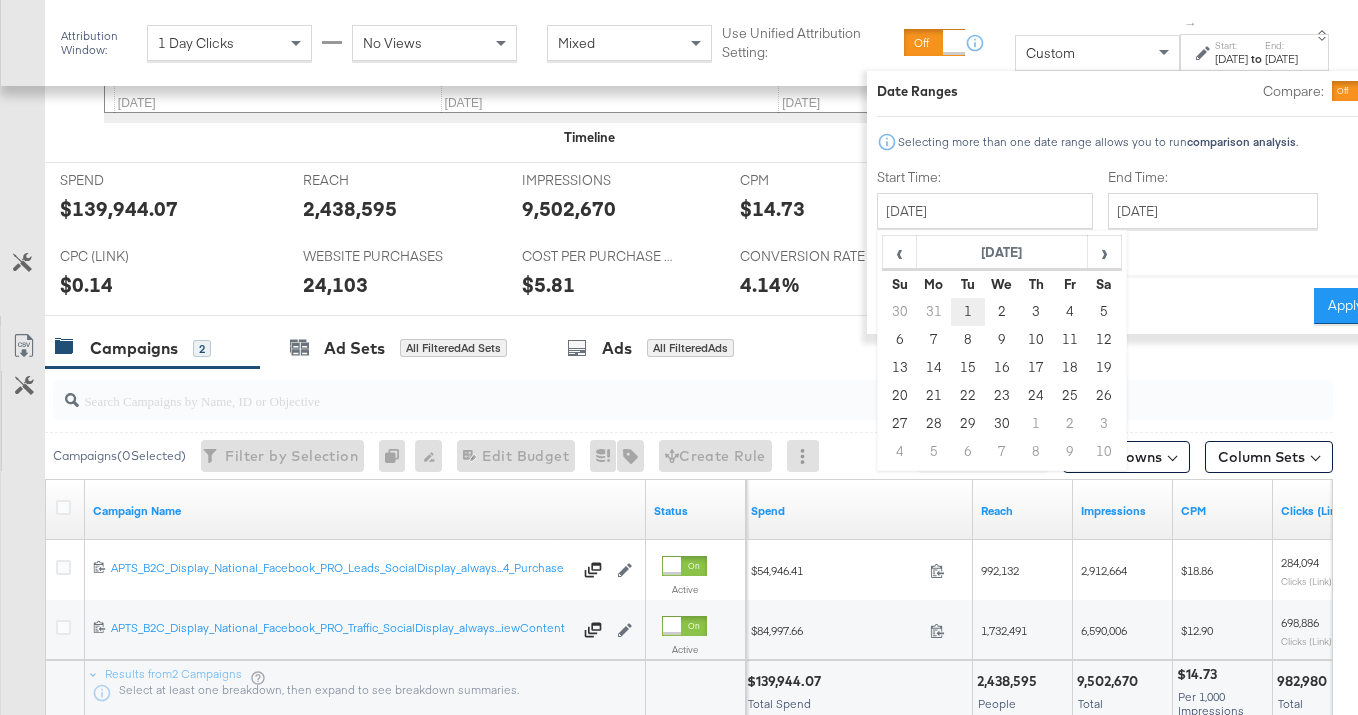 click on "1" at bounding box center [967, 312] 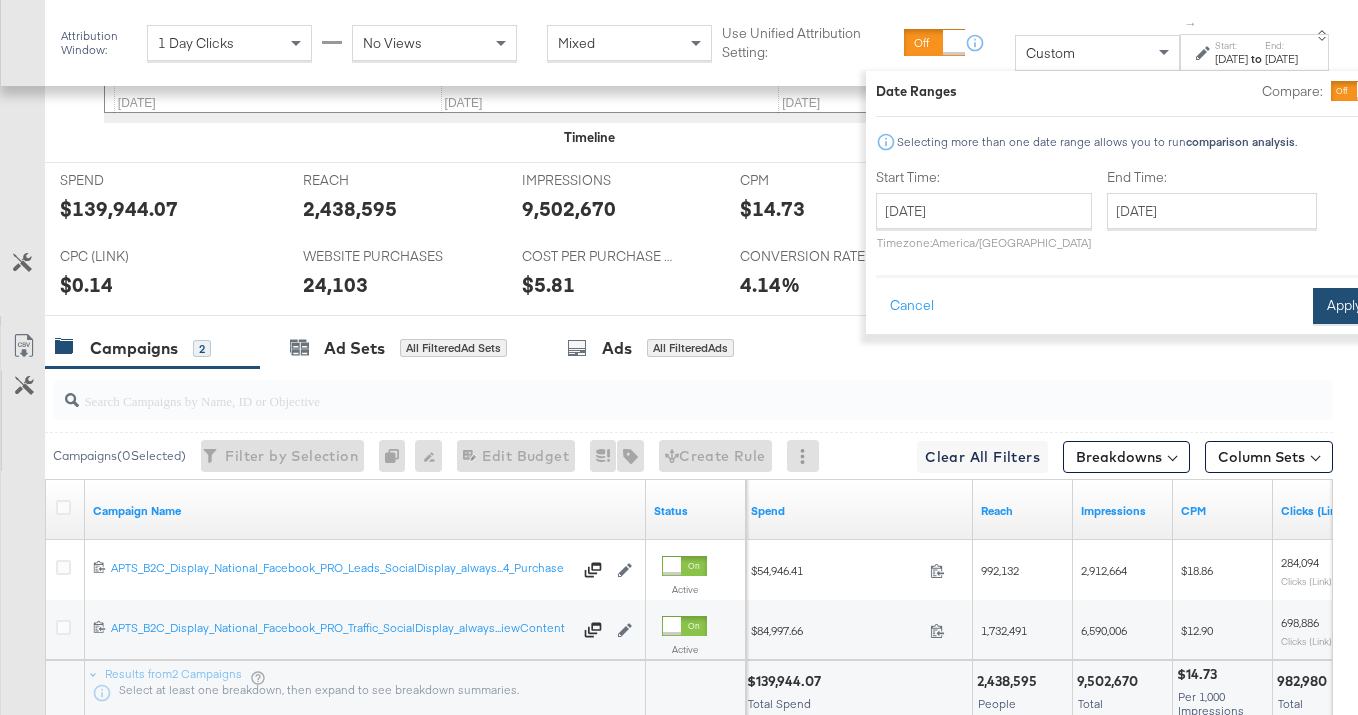 click on "Apply" at bounding box center (1344, 306) 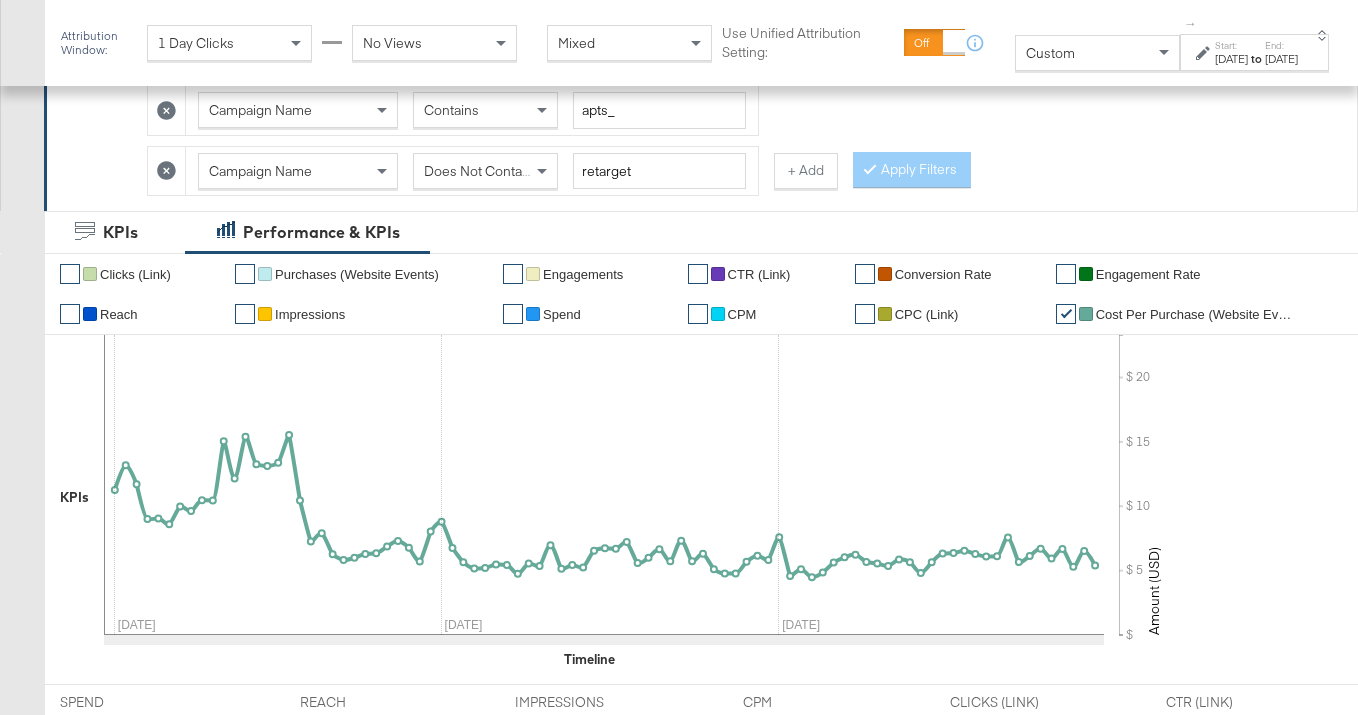 scroll, scrollTop: 330, scrollLeft: 0, axis: vertical 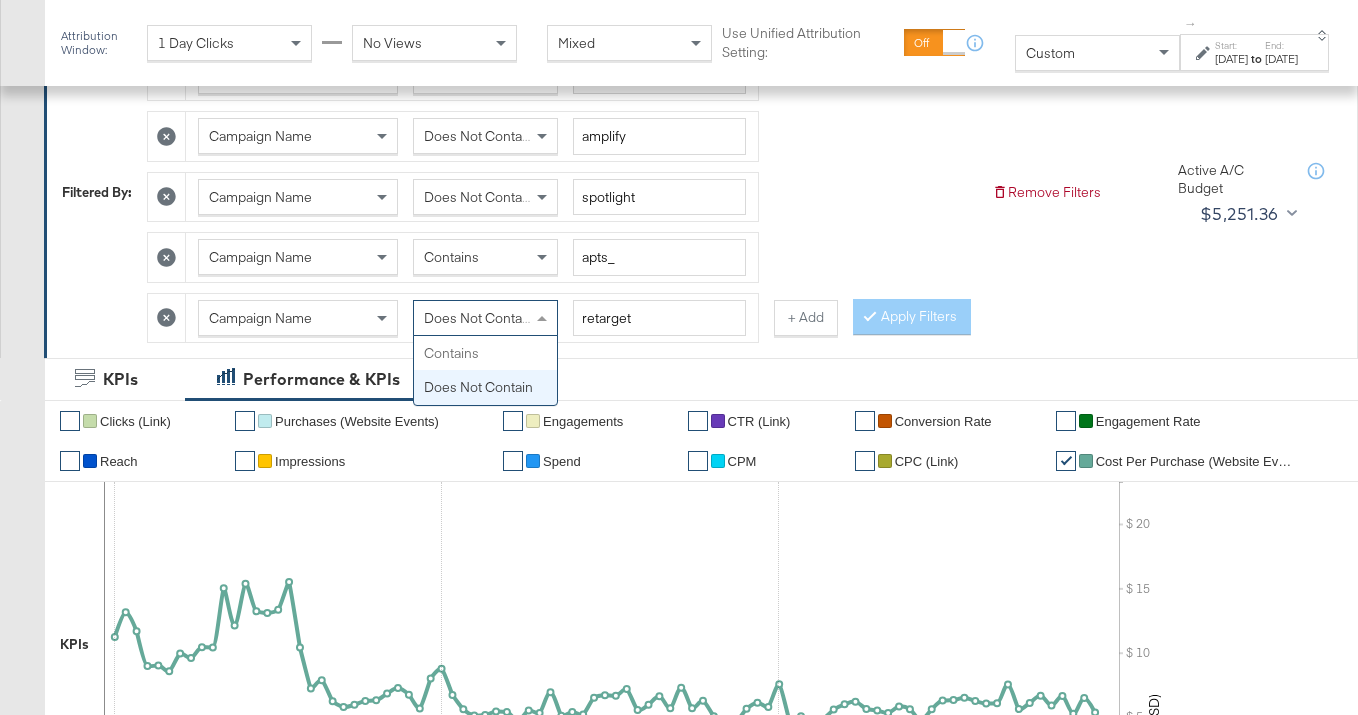 click on "Does Not Contain" at bounding box center [478, 318] 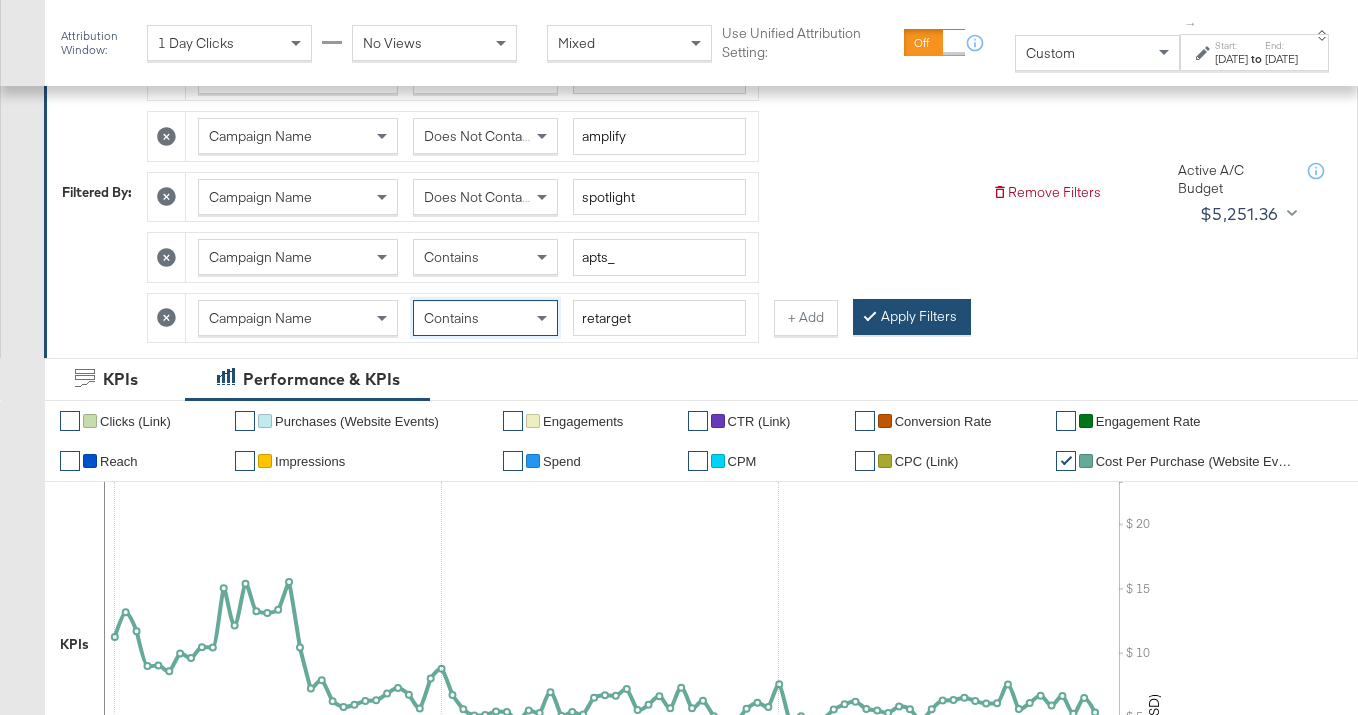 click on "Apply Filters" at bounding box center (912, 317) 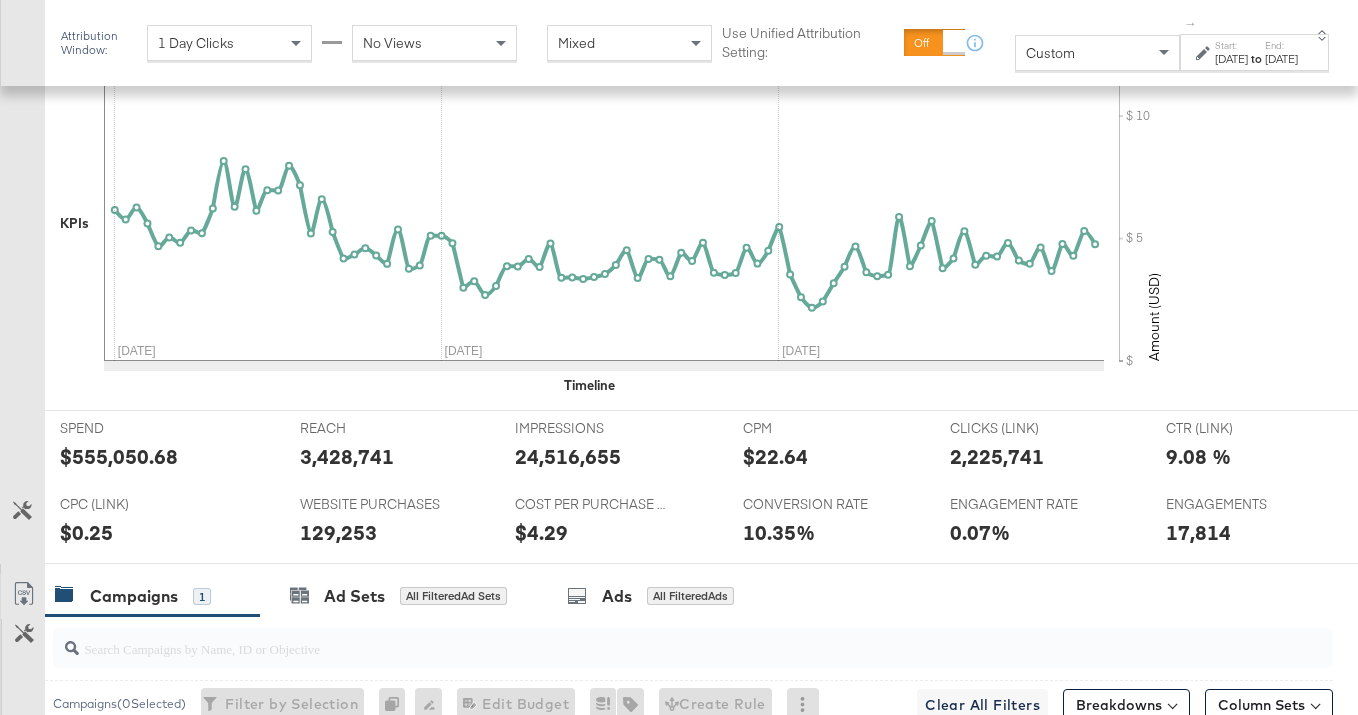 scroll, scrollTop: 755, scrollLeft: 0, axis: vertical 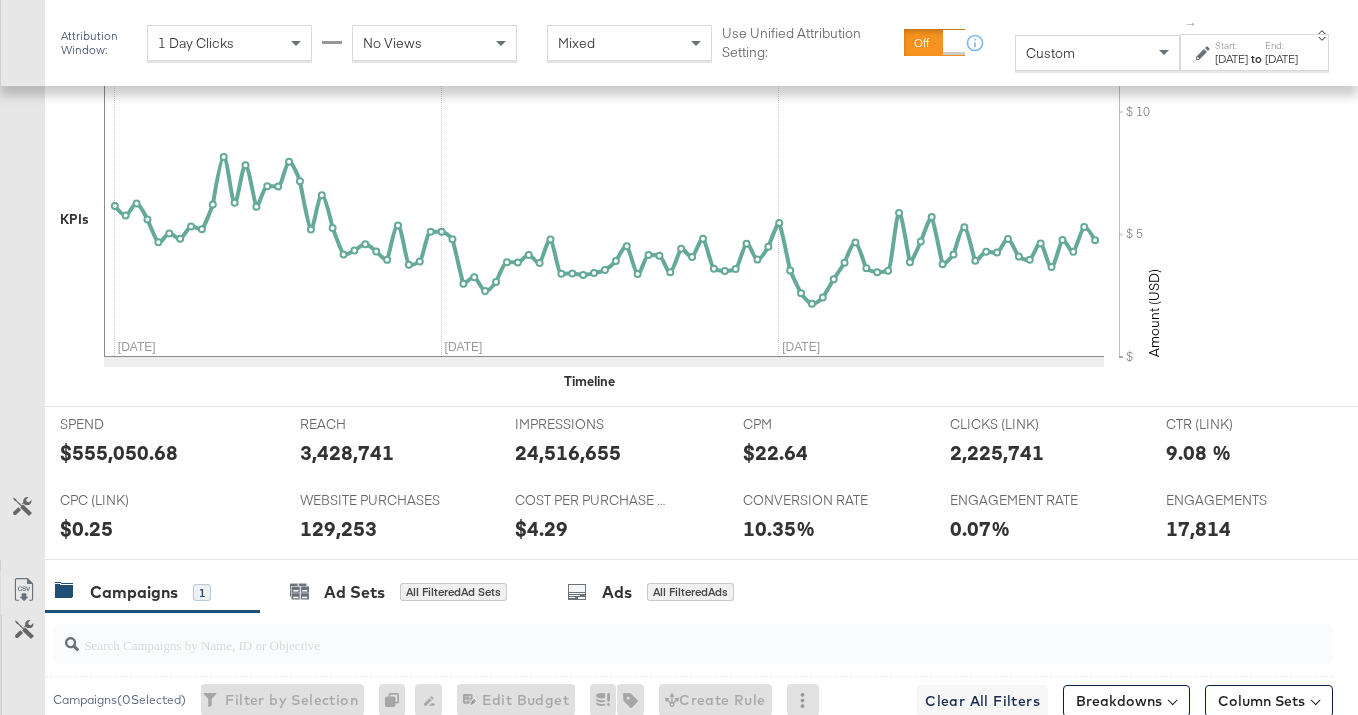 click on "$555,050.68" at bounding box center [119, 452] 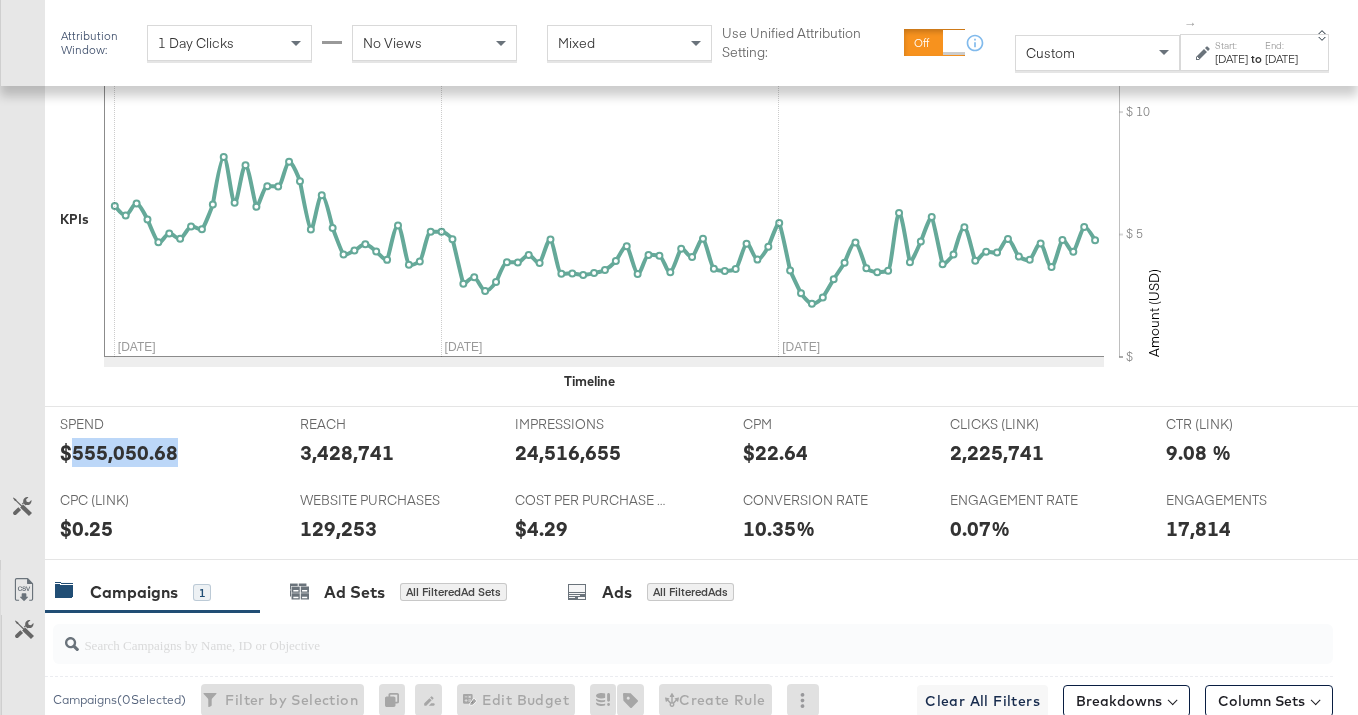 click on "$555,050.68" at bounding box center (119, 452) 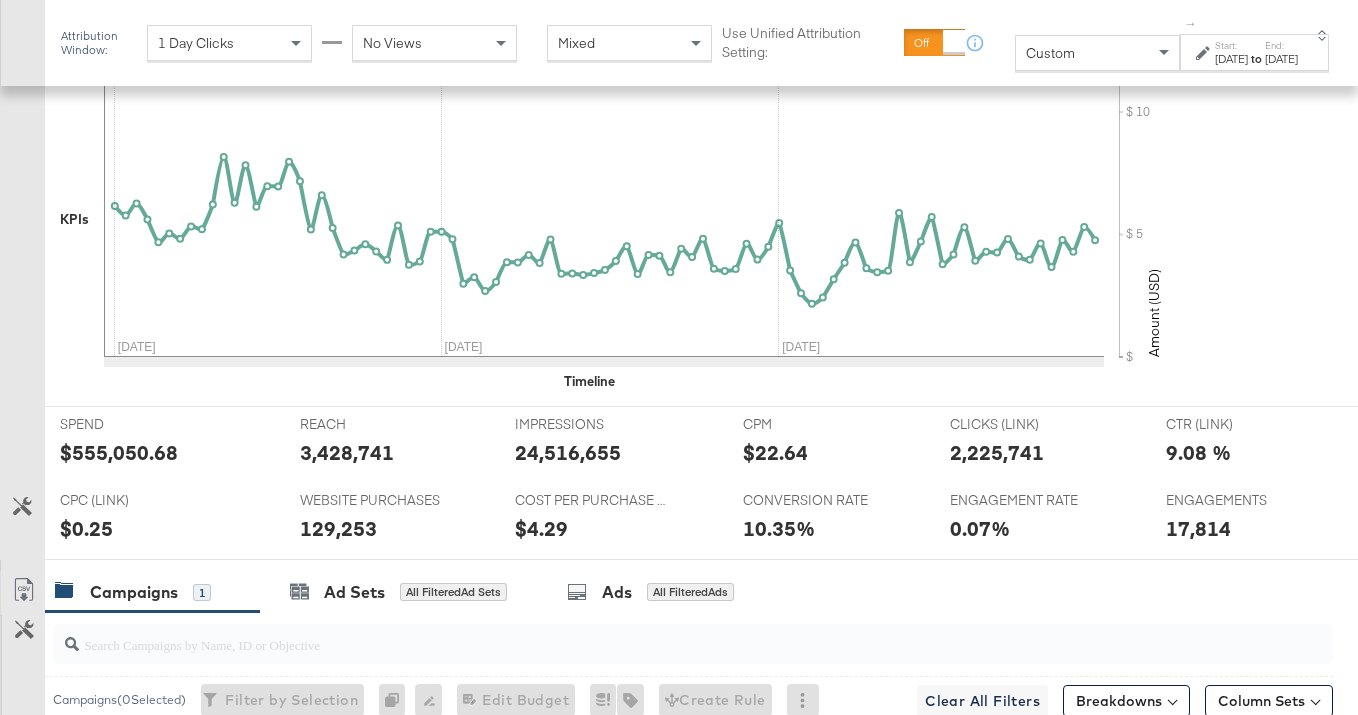 click on "Apr 1st 2025" at bounding box center [1231, 59] 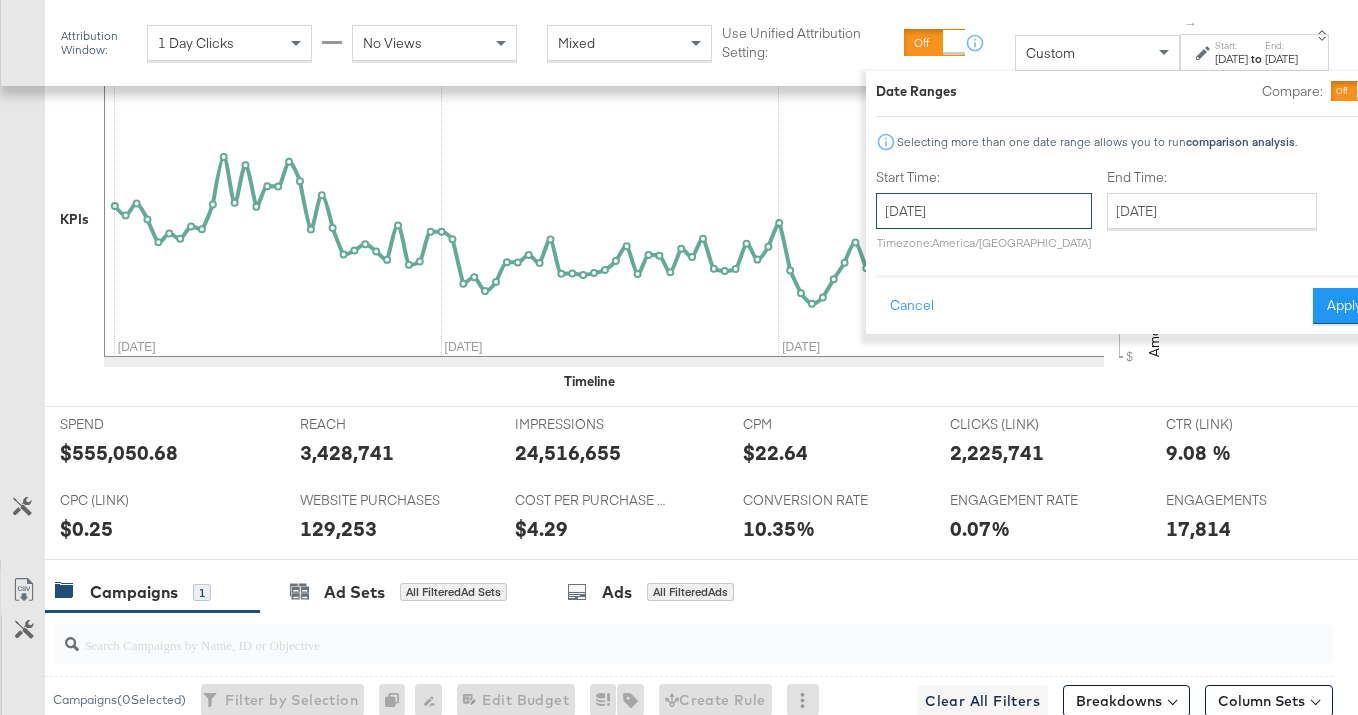 click on "April 1st 2025" at bounding box center [984, 211] 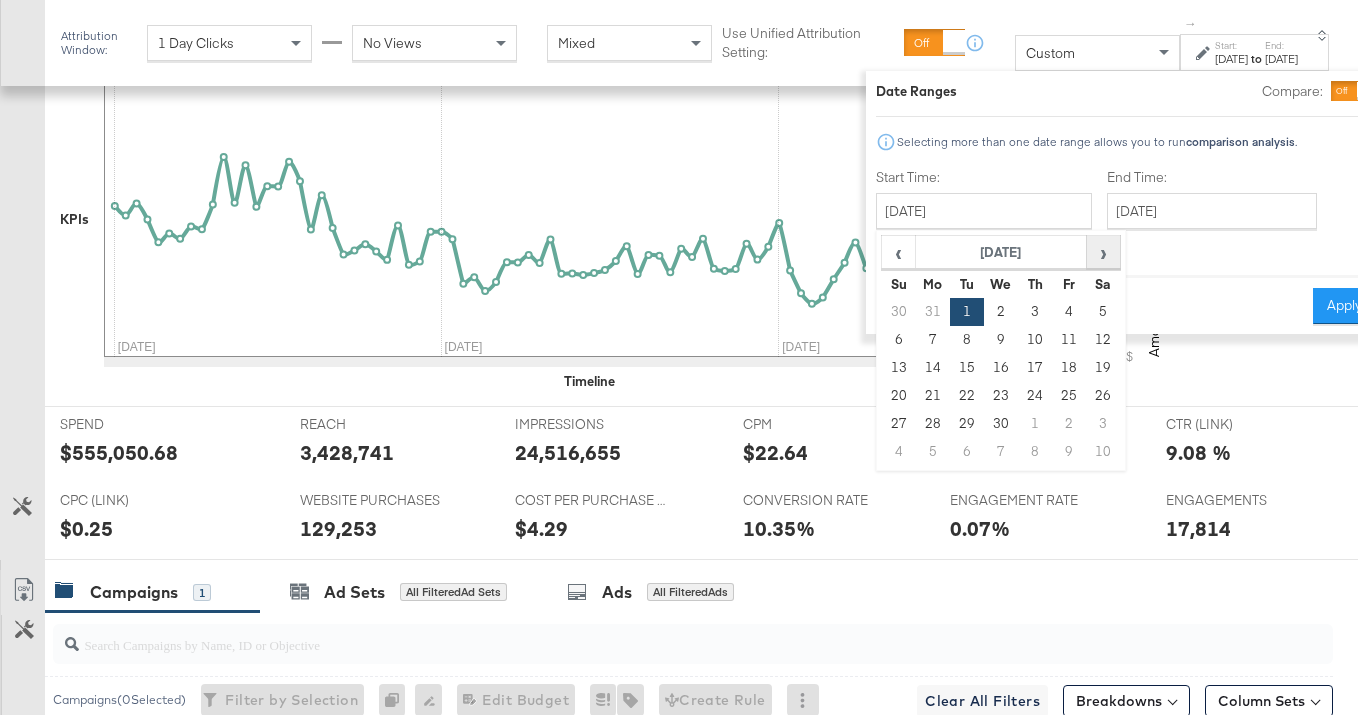 click on "›" at bounding box center (1102, 252) 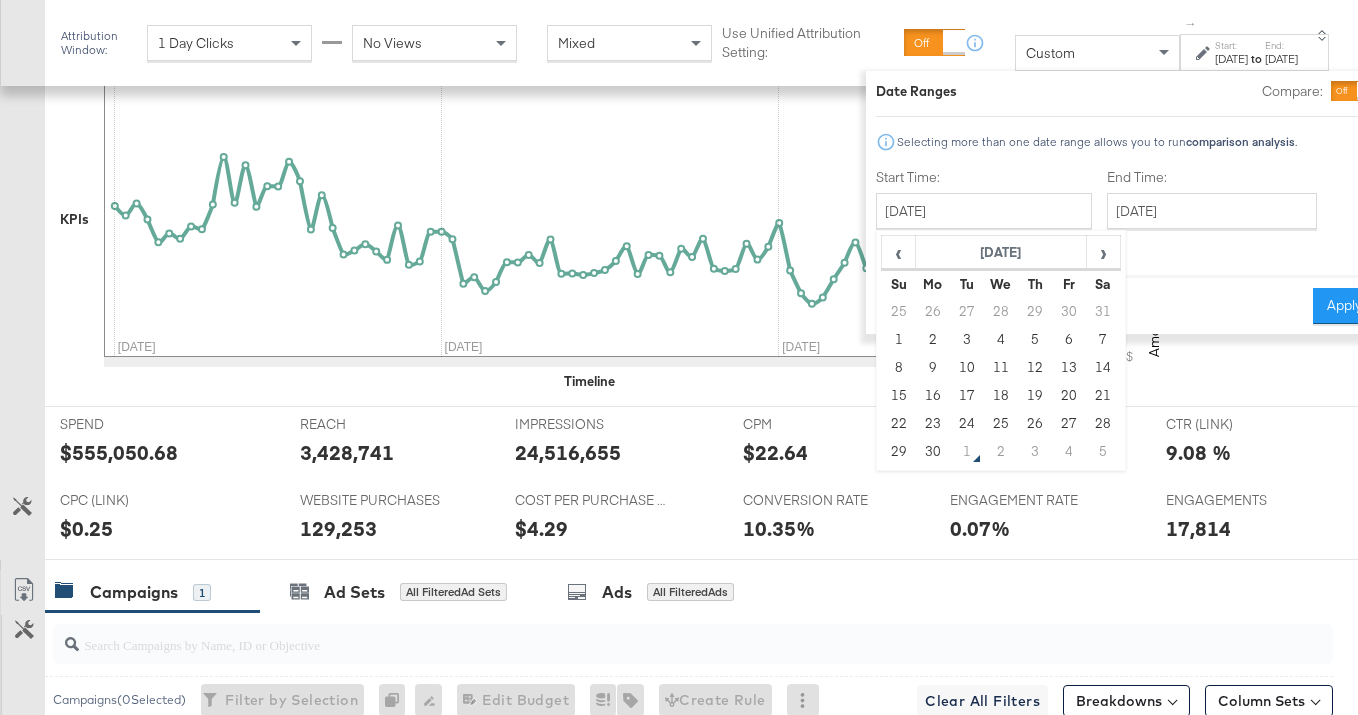 drag, startPoint x: 849, startPoint y: 332, endPoint x: 1125, endPoint y: 326, distance: 276.06522 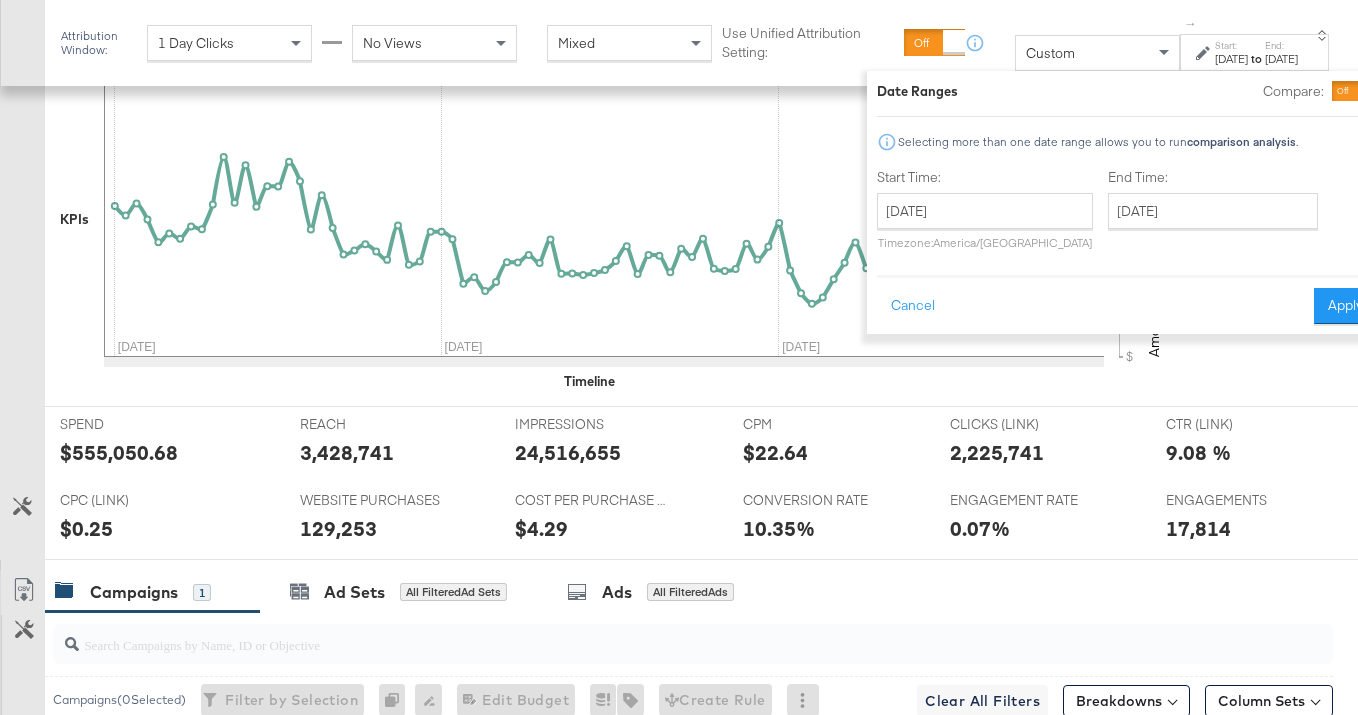 click on "Date Ranges Compare:  Selecting more than one date range allows you to run  comparison analysis . Start Time: June 1st 2025 ‹ June 2025 › Su Mo Tu We Th Fr Sa 25 26 27 28 29 30 31 1 2 3 4 5 6 7 8 9 10 11 12 13 14 15 16 17 18 19 20 21 22 23 24 25 26 27 28 29 30 1 2 3 4 5 Timezone:  America/Chicago End Time: June 30th 2025 ‹ June 2025 › Su Mo Tu We Th Fr Sa 25 26 27 28 29 30 31 1 2 3 4 5 6 7 8 9 10 11 12 13 14 15 16 17 18 19 20 21 22 23 24 25 26 27 28 29 30 1 2 3 4 5 Cancel Apply" at bounding box center (1127, 202) 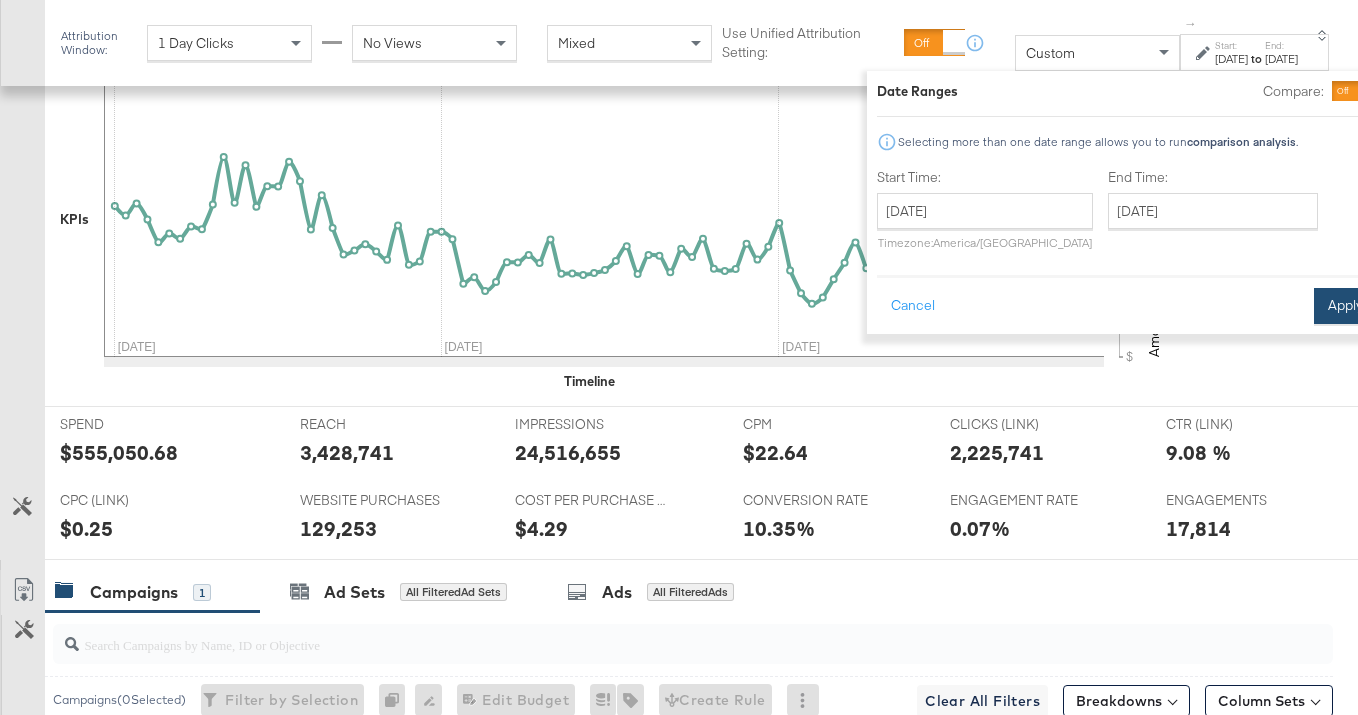 click on "Apply" at bounding box center [1345, 306] 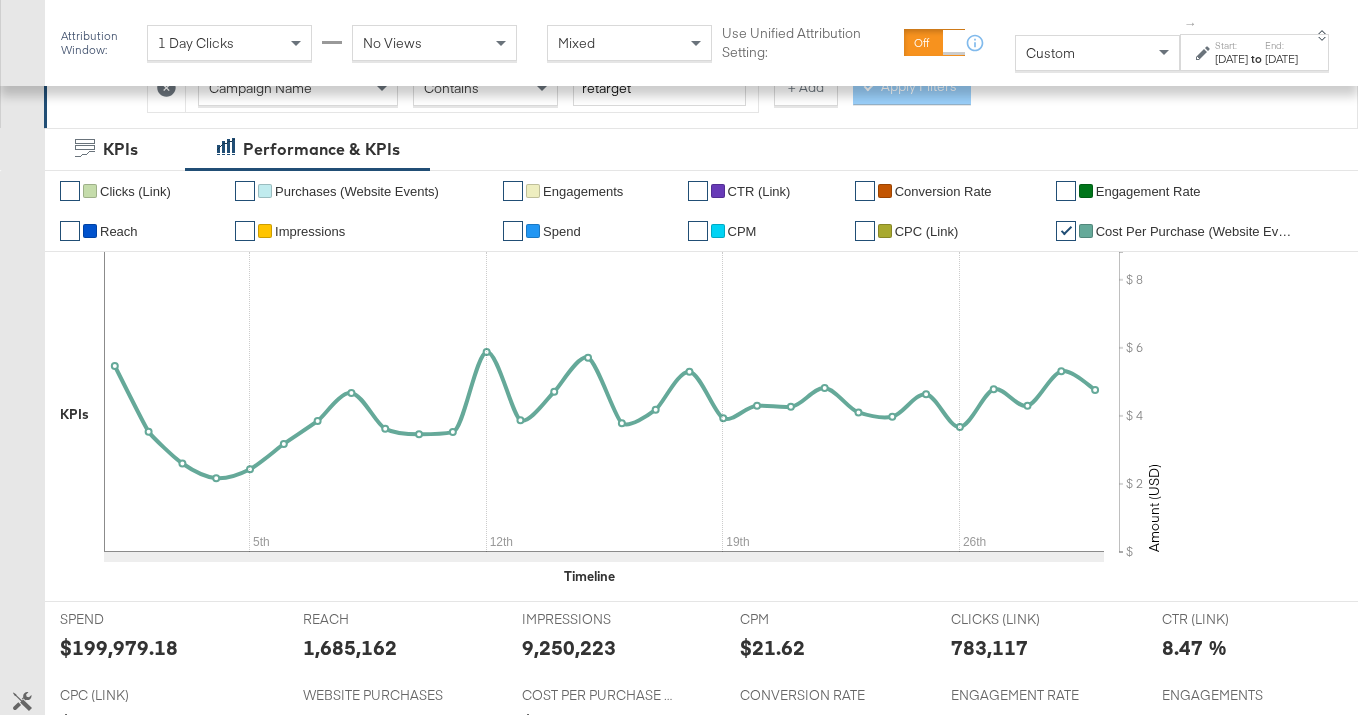 scroll, scrollTop: 755, scrollLeft: 0, axis: vertical 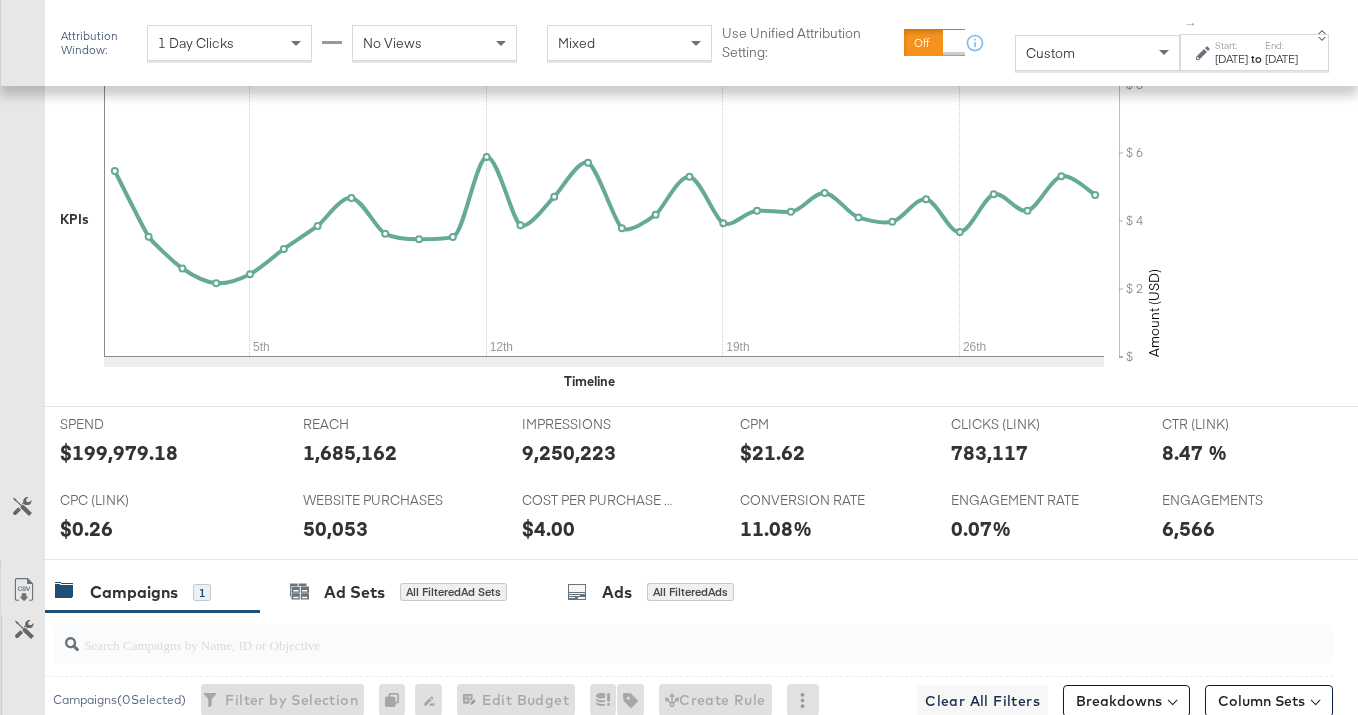 click on "$199,979.18" at bounding box center (119, 452) 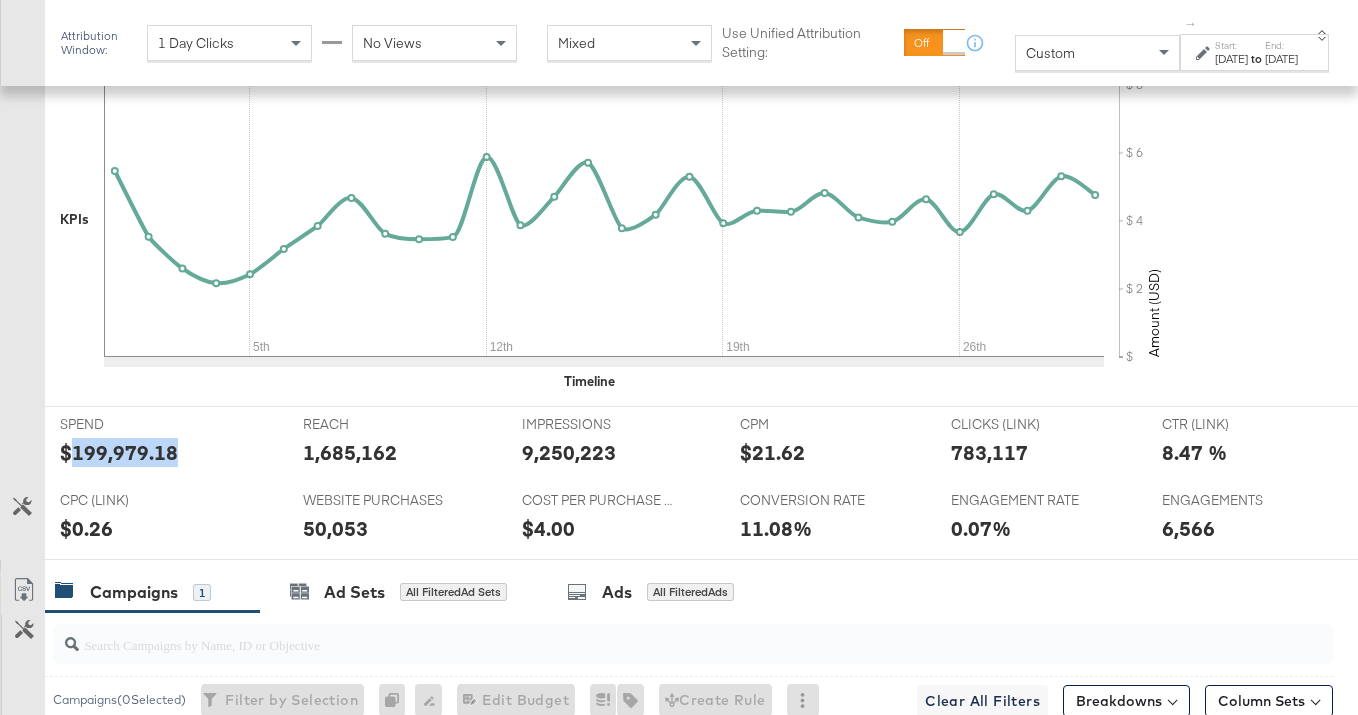 click on "$199,979.18" at bounding box center (119, 452) 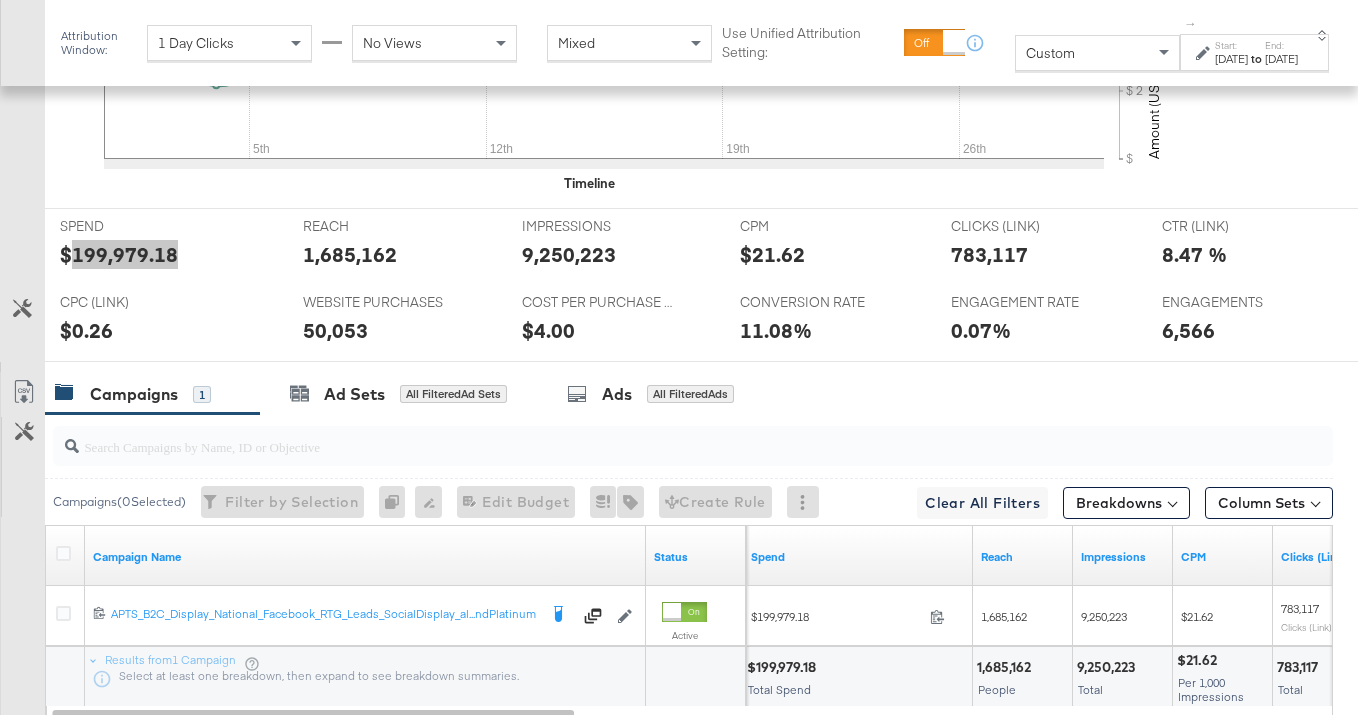 scroll, scrollTop: 954, scrollLeft: 0, axis: vertical 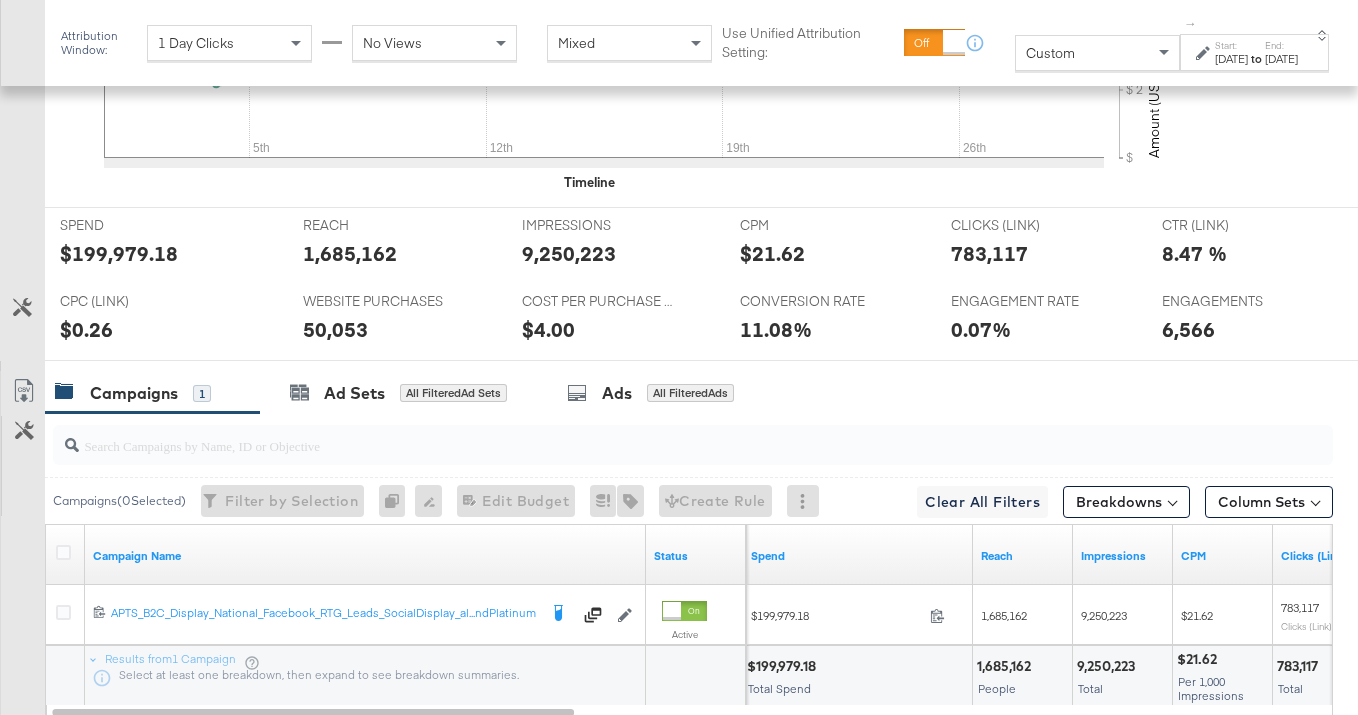 drag, startPoint x: 1181, startPoint y: 42, endPoint x: 1097, endPoint y: 69, distance: 88.23265 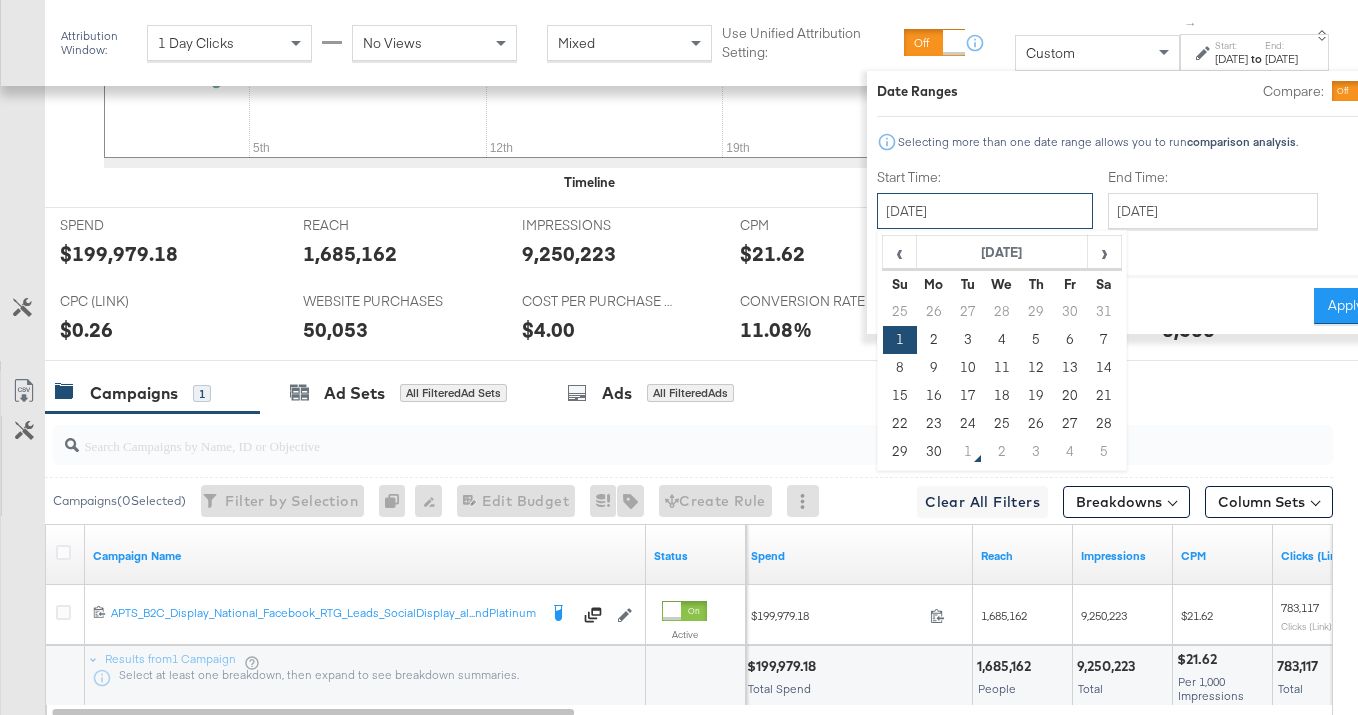 click on "June 1st 2025" at bounding box center [985, 211] 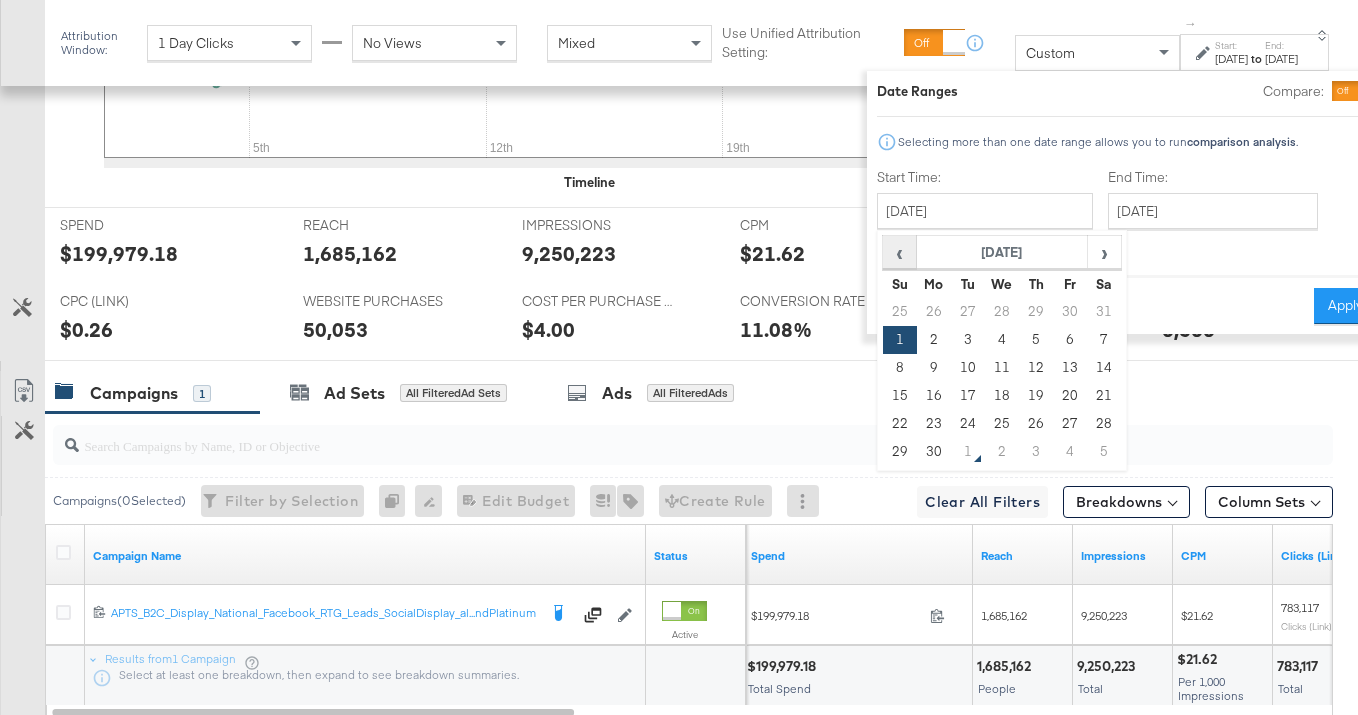 click on "‹" at bounding box center [899, 253] 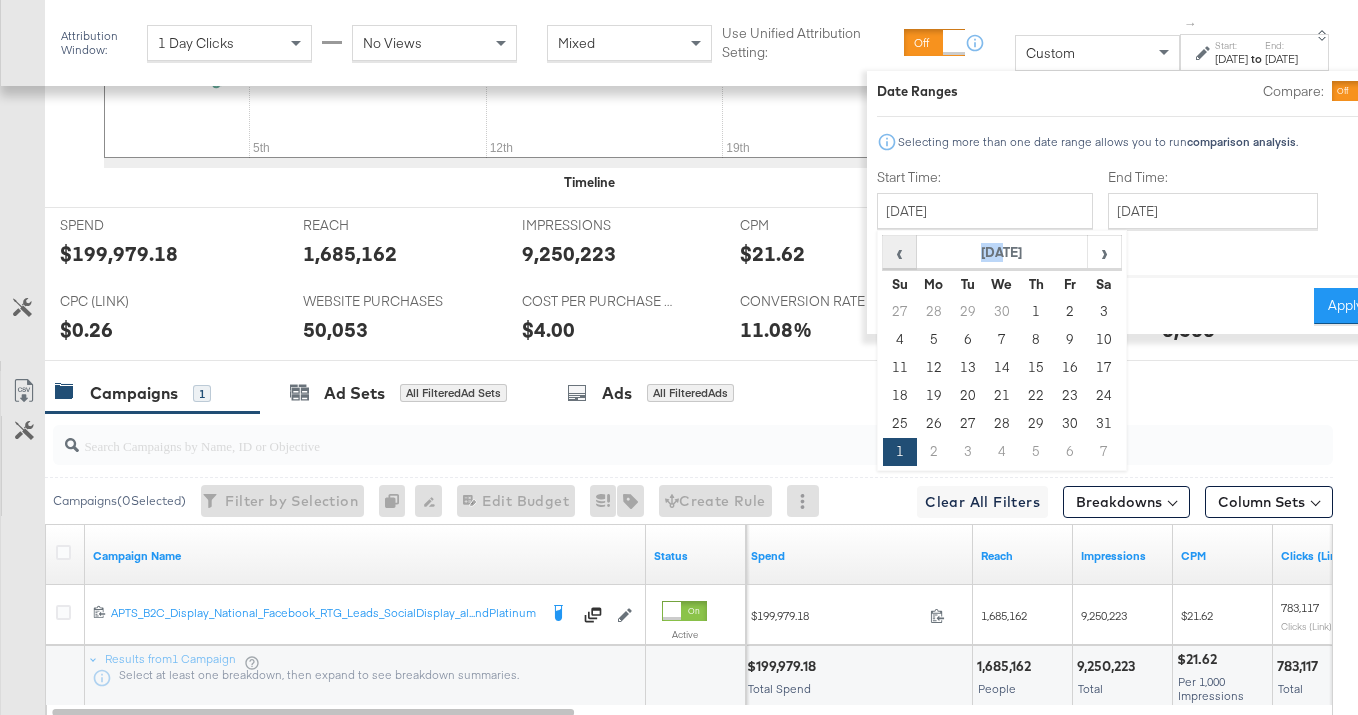 click on "‹" at bounding box center [899, 253] 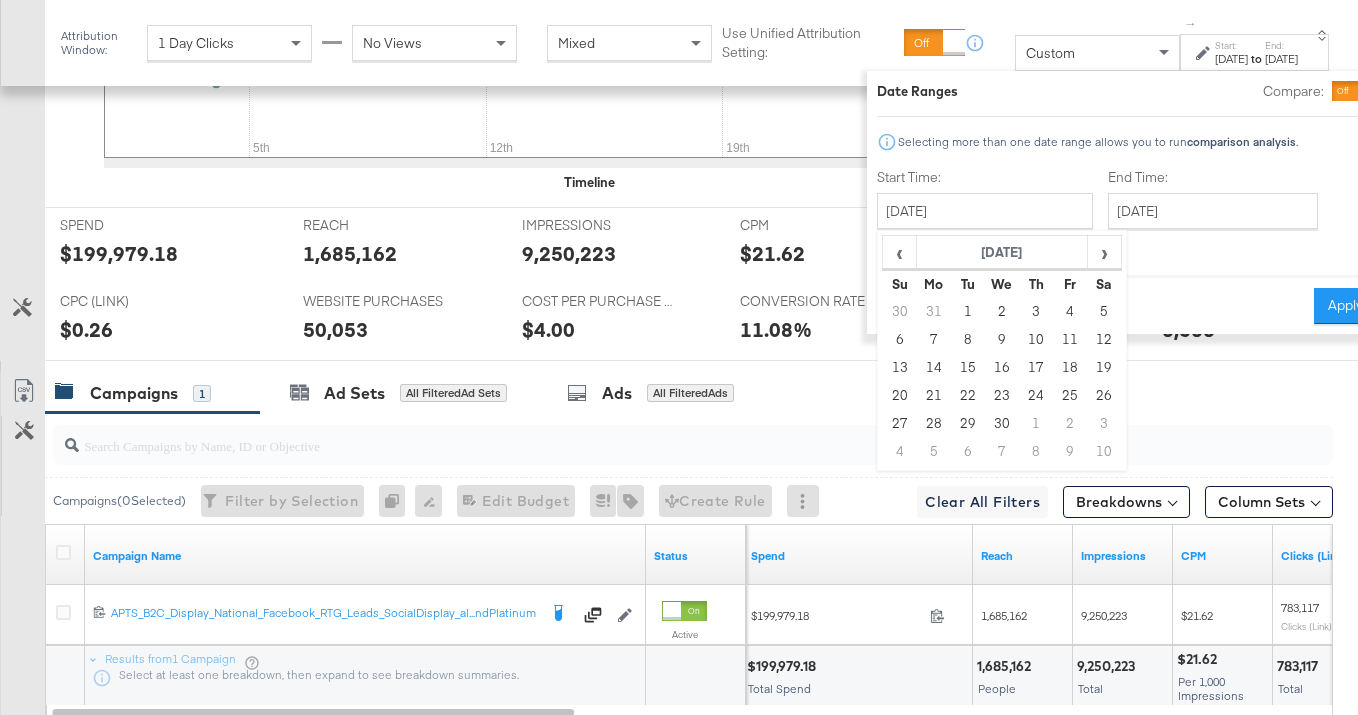 drag, startPoint x: 915, startPoint y: 303, endPoint x: 1114, endPoint y: 315, distance: 199.36148 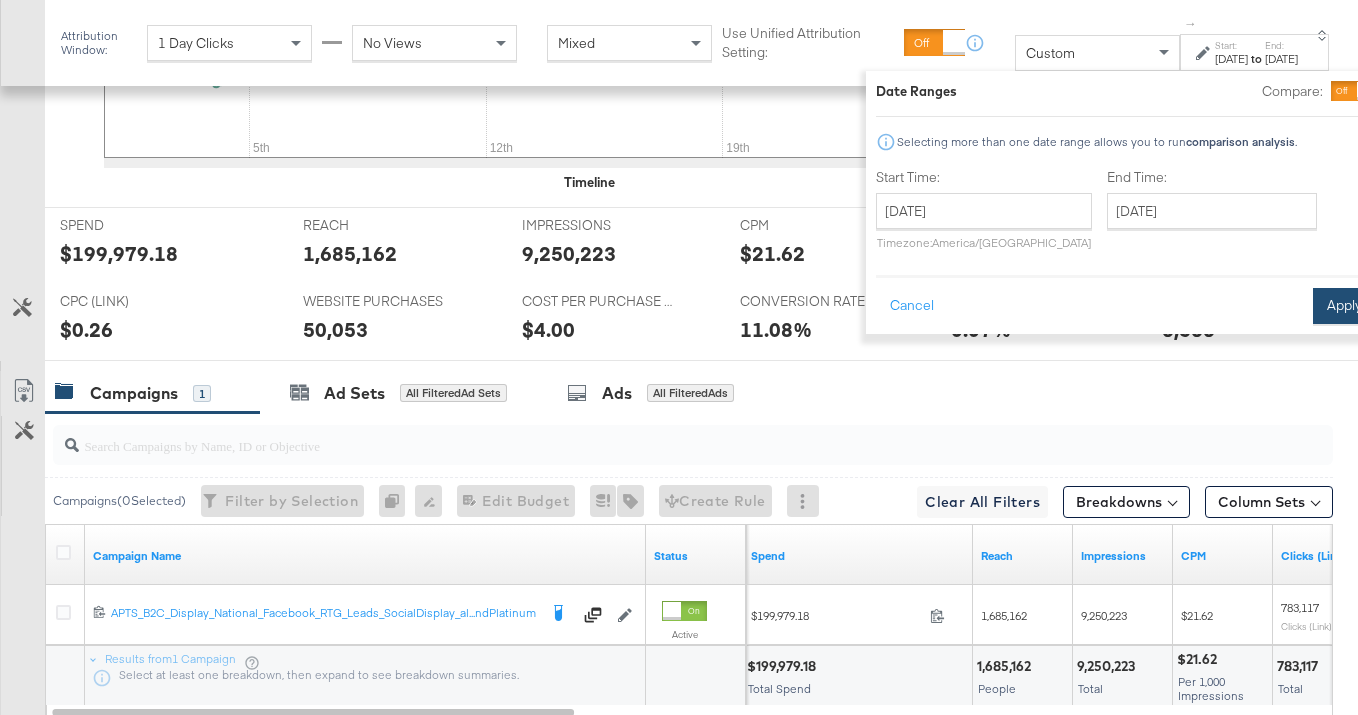 click on "Apply" at bounding box center (1344, 306) 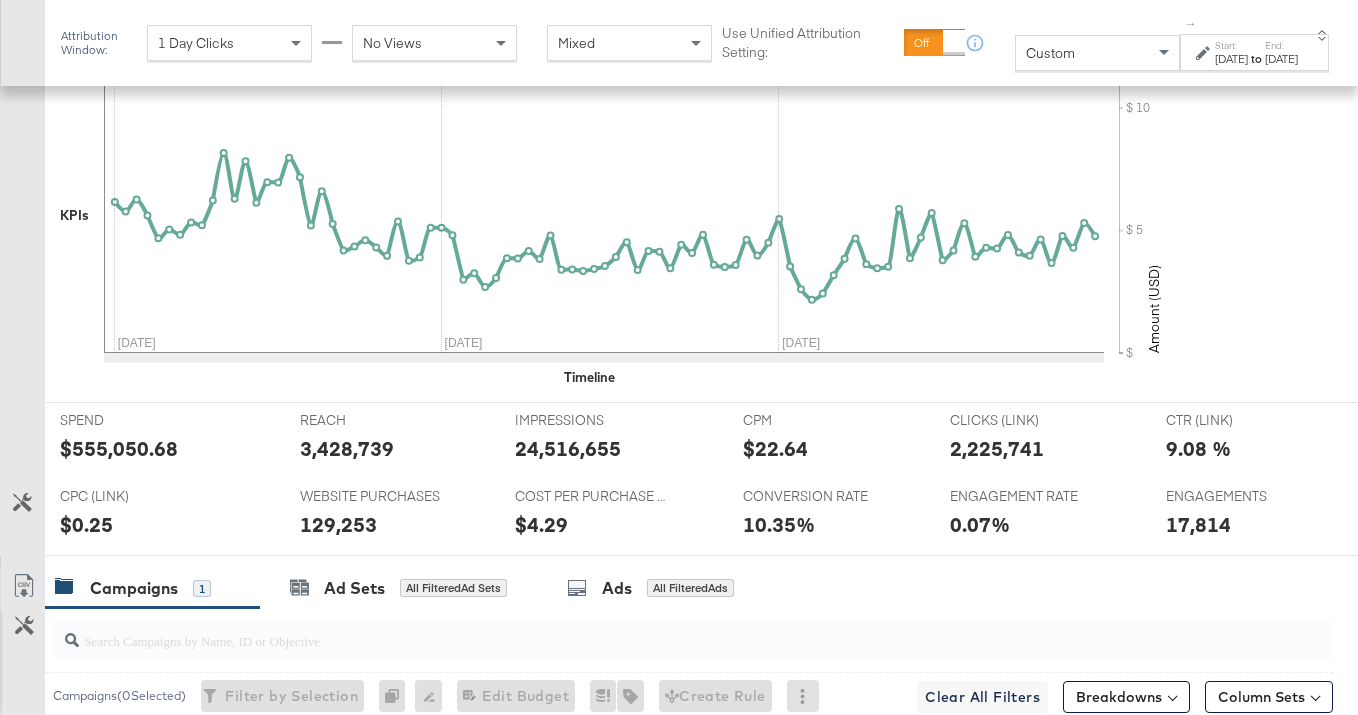scroll, scrollTop: 954, scrollLeft: 0, axis: vertical 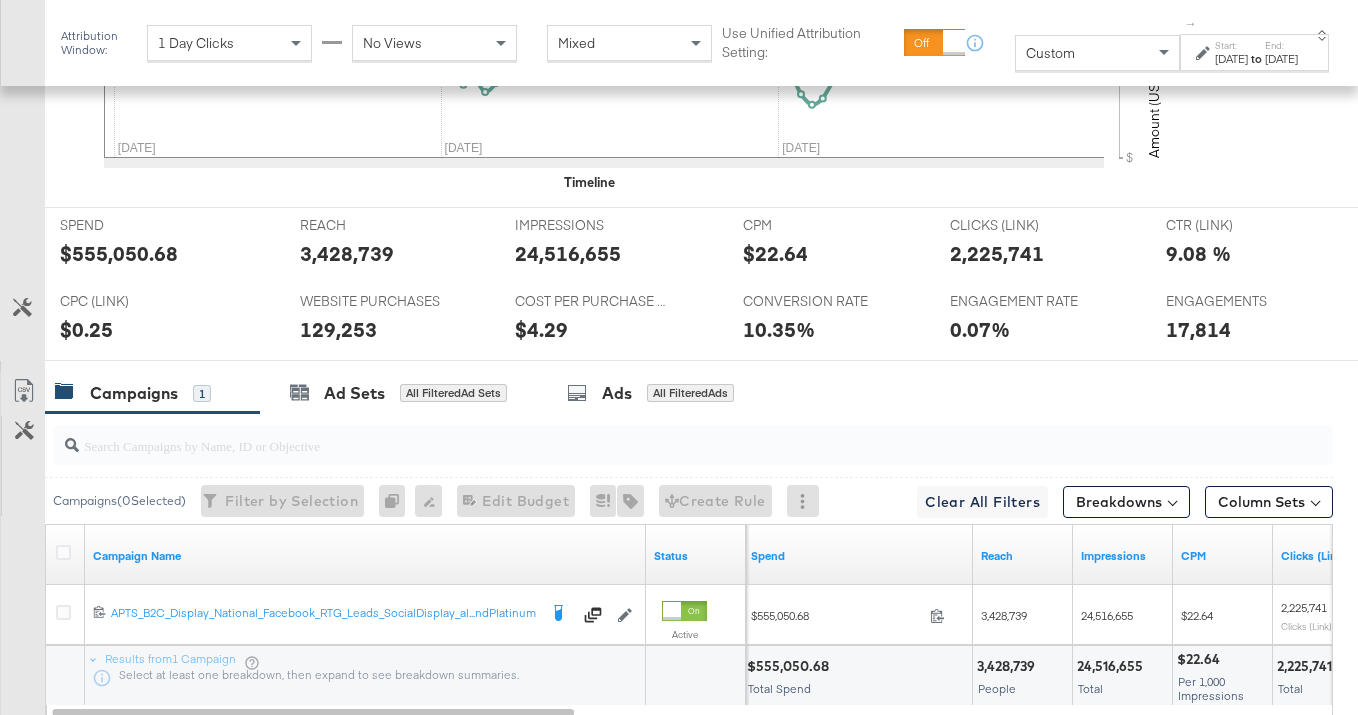 drag, startPoint x: 1114, startPoint y: 259, endPoint x: 1129, endPoint y: 171, distance: 89.26926 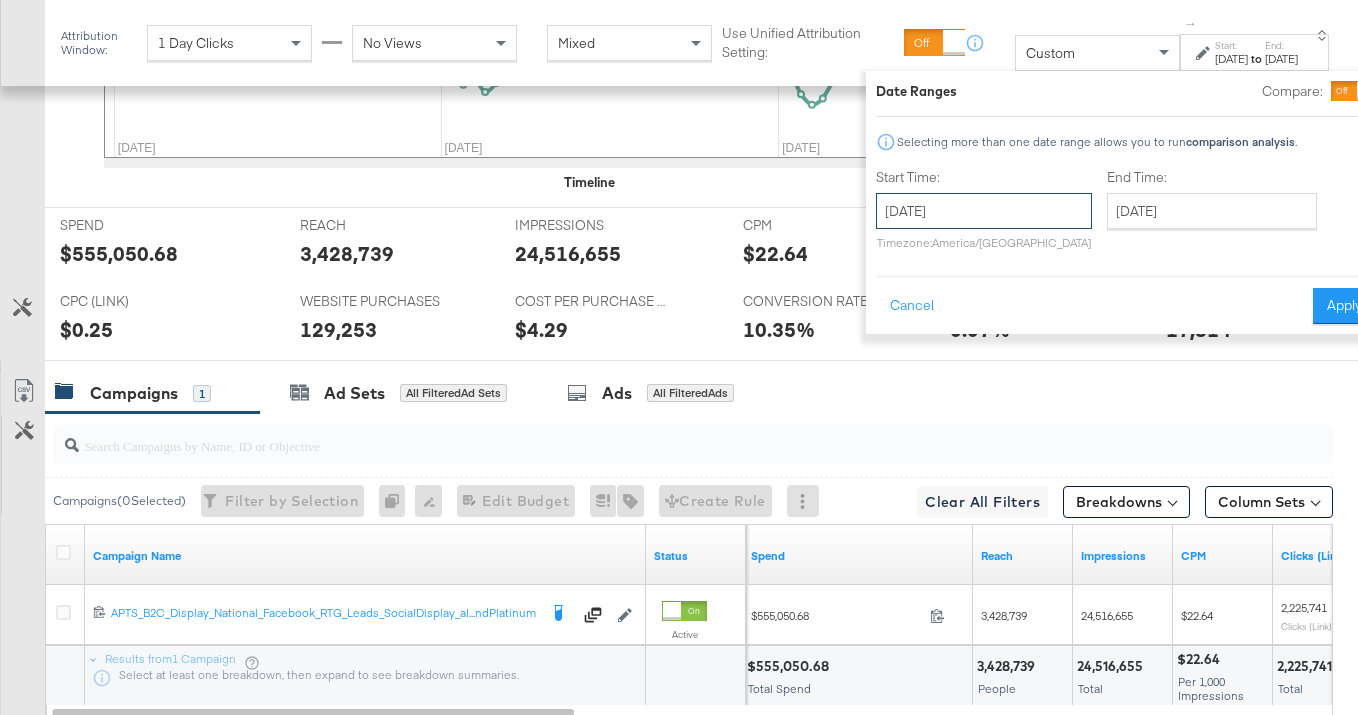 click on "April 1st 2025" at bounding box center (984, 211) 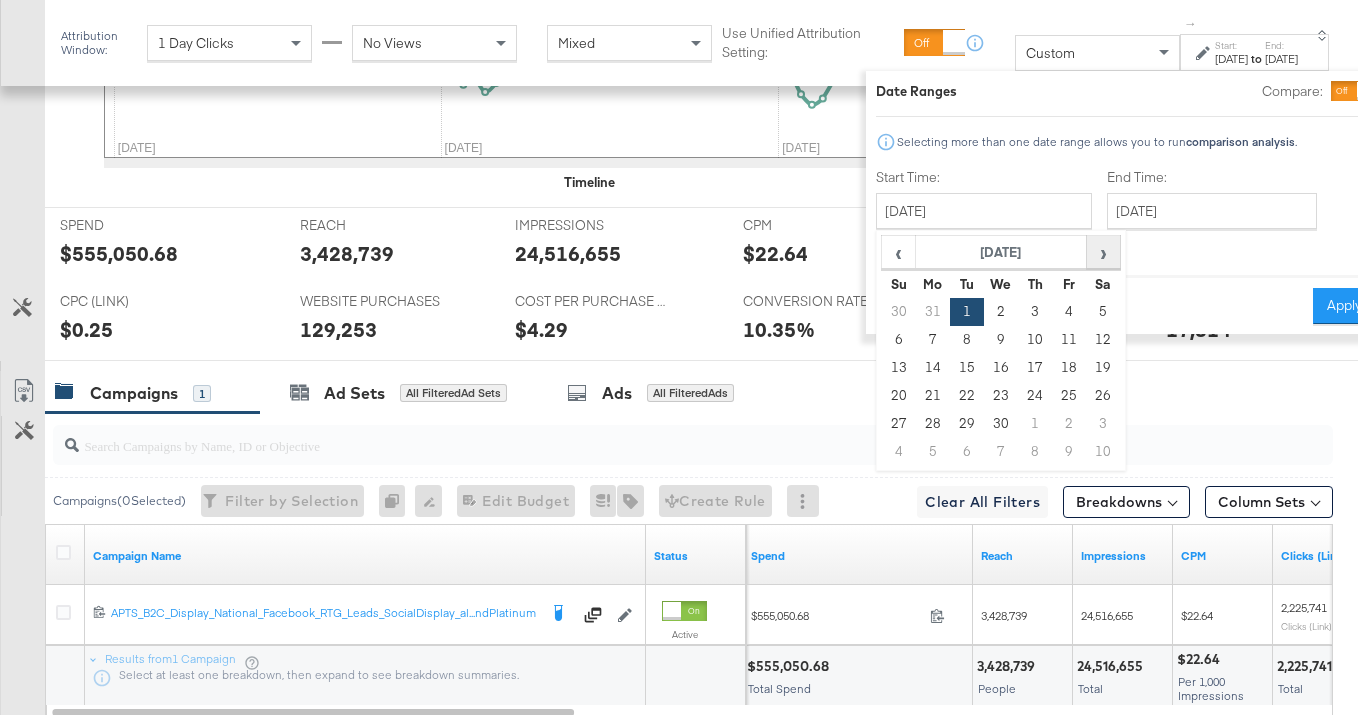 click on "›" at bounding box center (1102, 252) 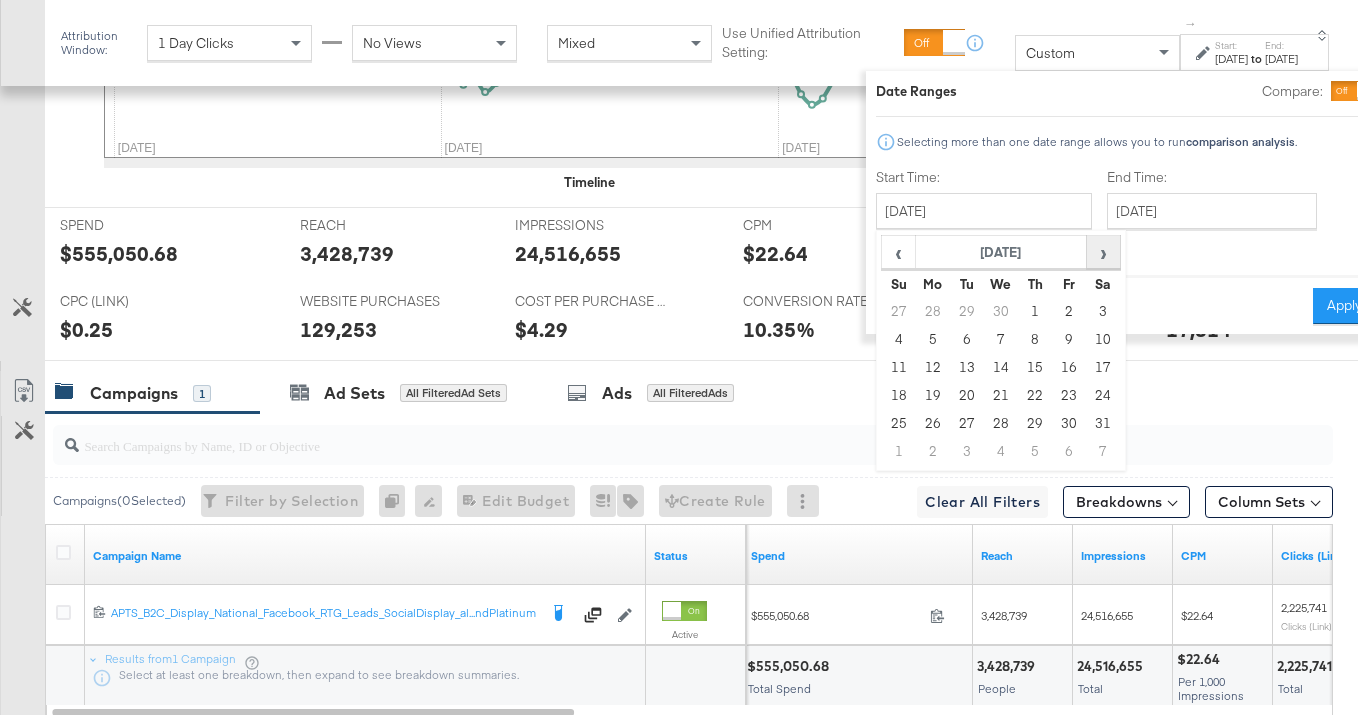 click on "›" at bounding box center (1102, 252) 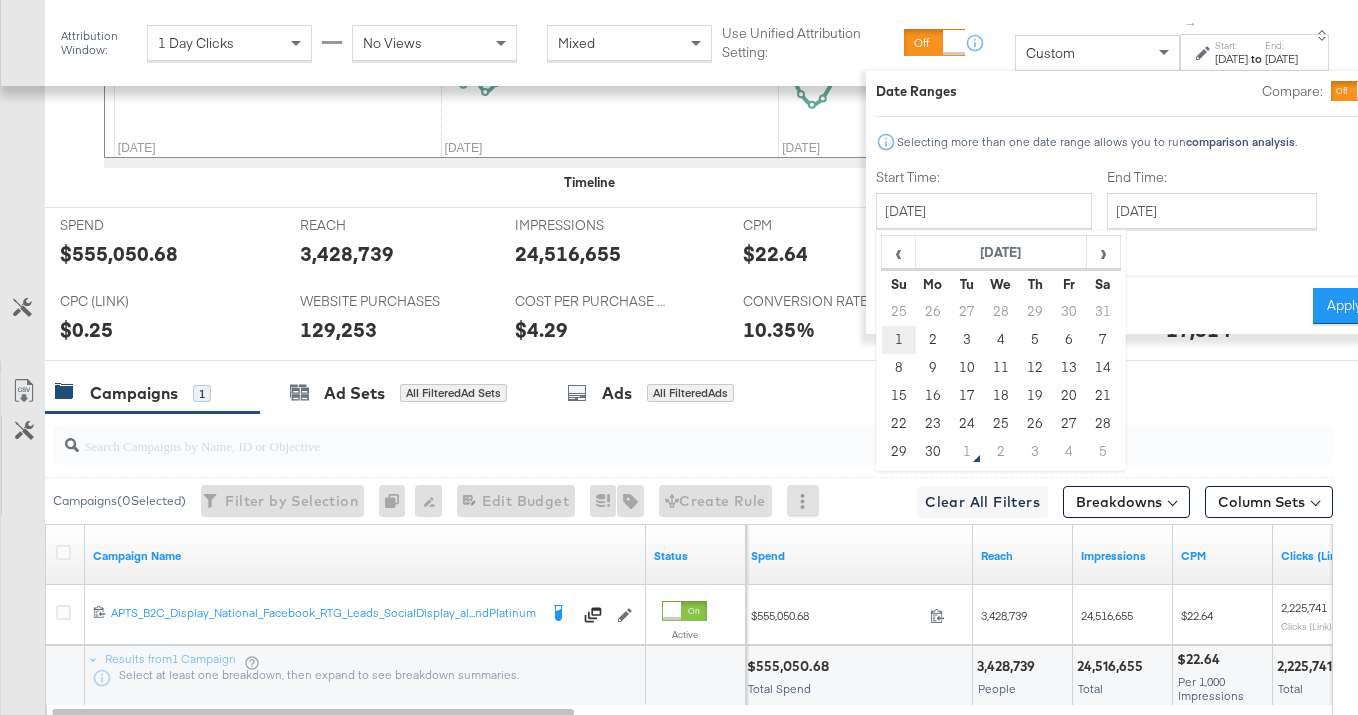 click on "1" at bounding box center [898, 340] 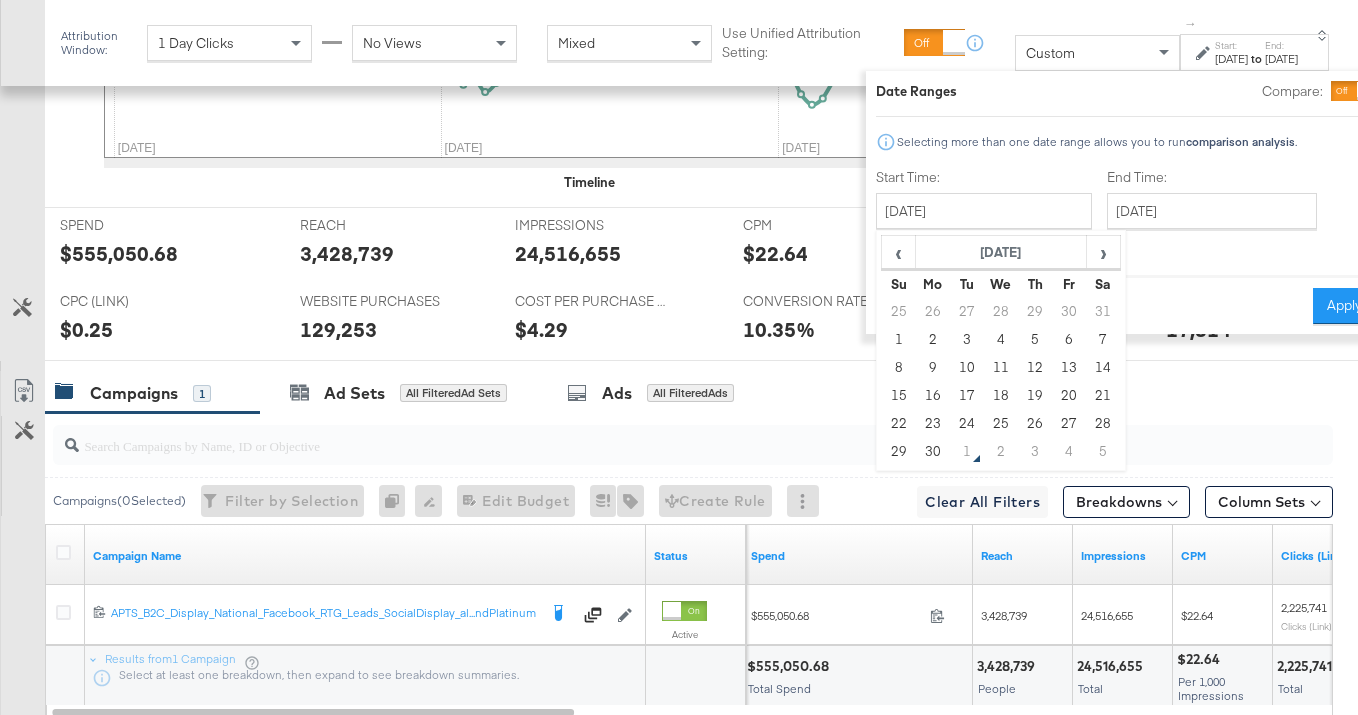 type on "June 1st 2025" 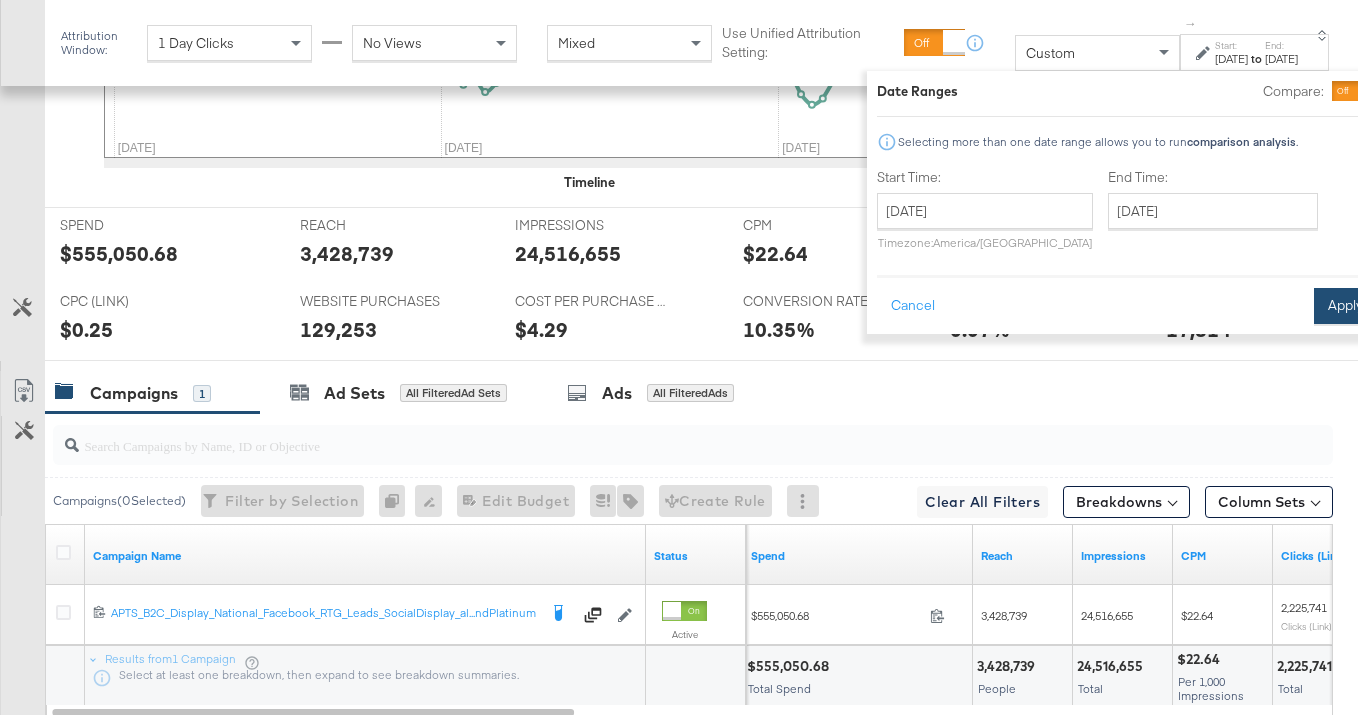 click on "Apply" at bounding box center [1345, 306] 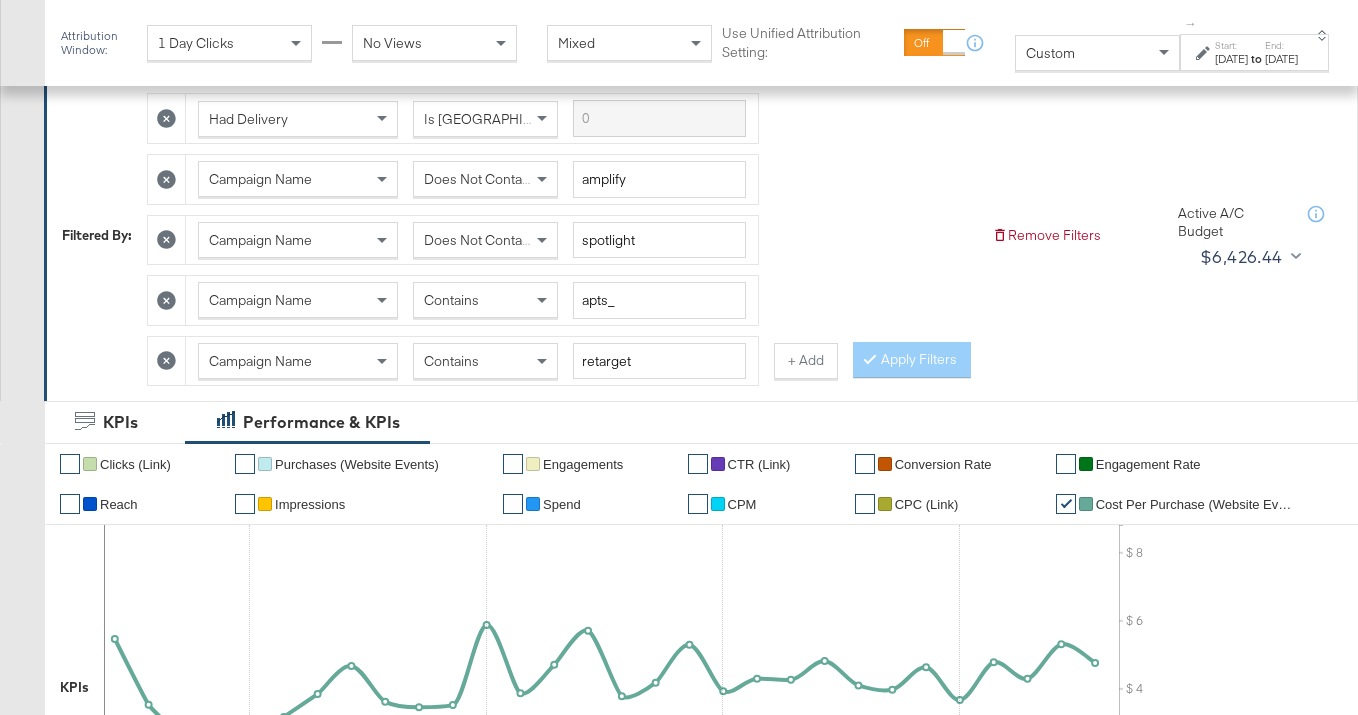scroll, scrollTop: 287, scrollLeft: 0, axis: vertical 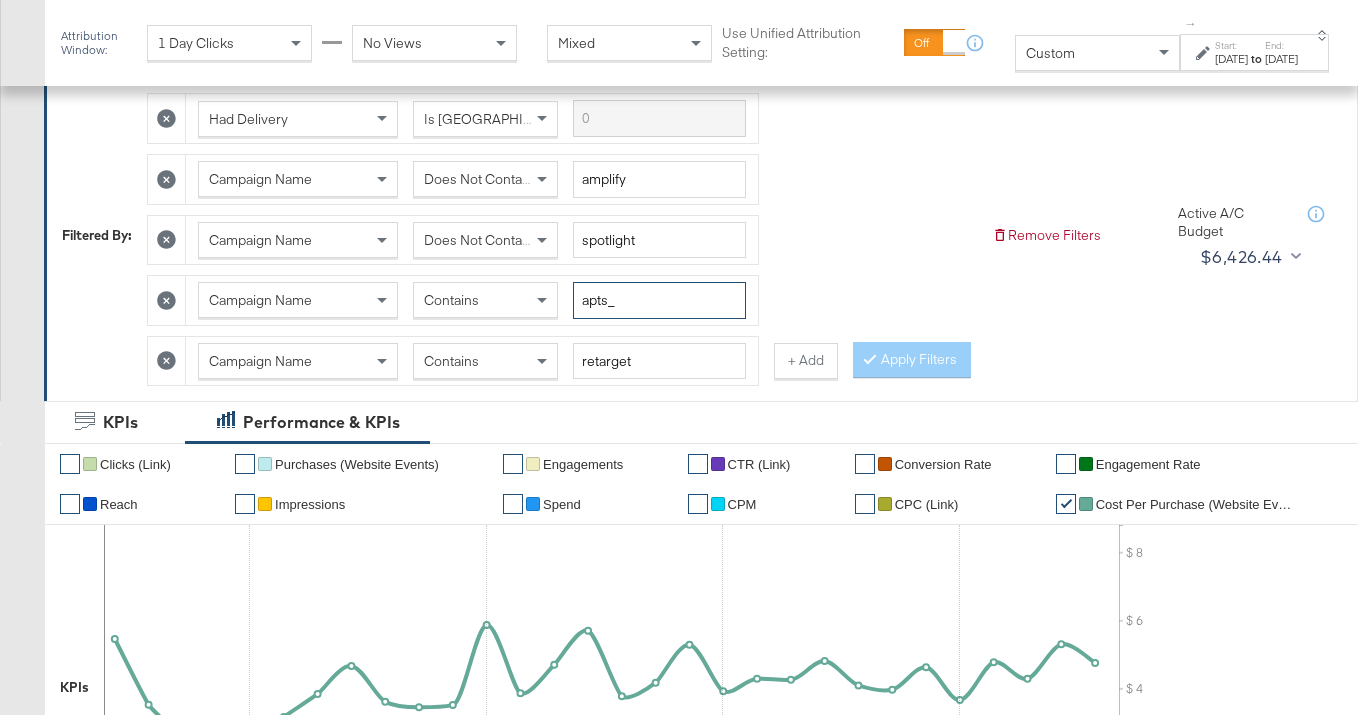 drag, startPoint x: 610, startPoint y: 300, endPoint x: 530, endPoint y: 298, distance: 80.024994 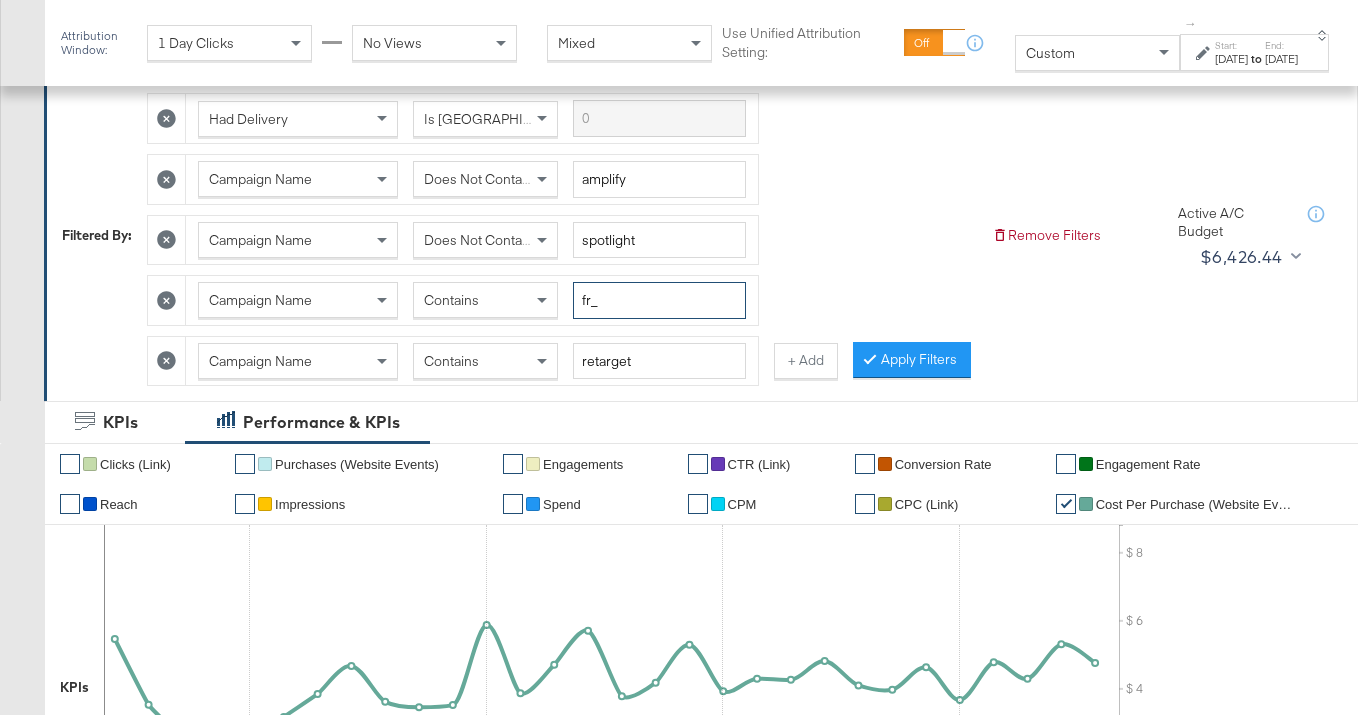 type on "fr_" 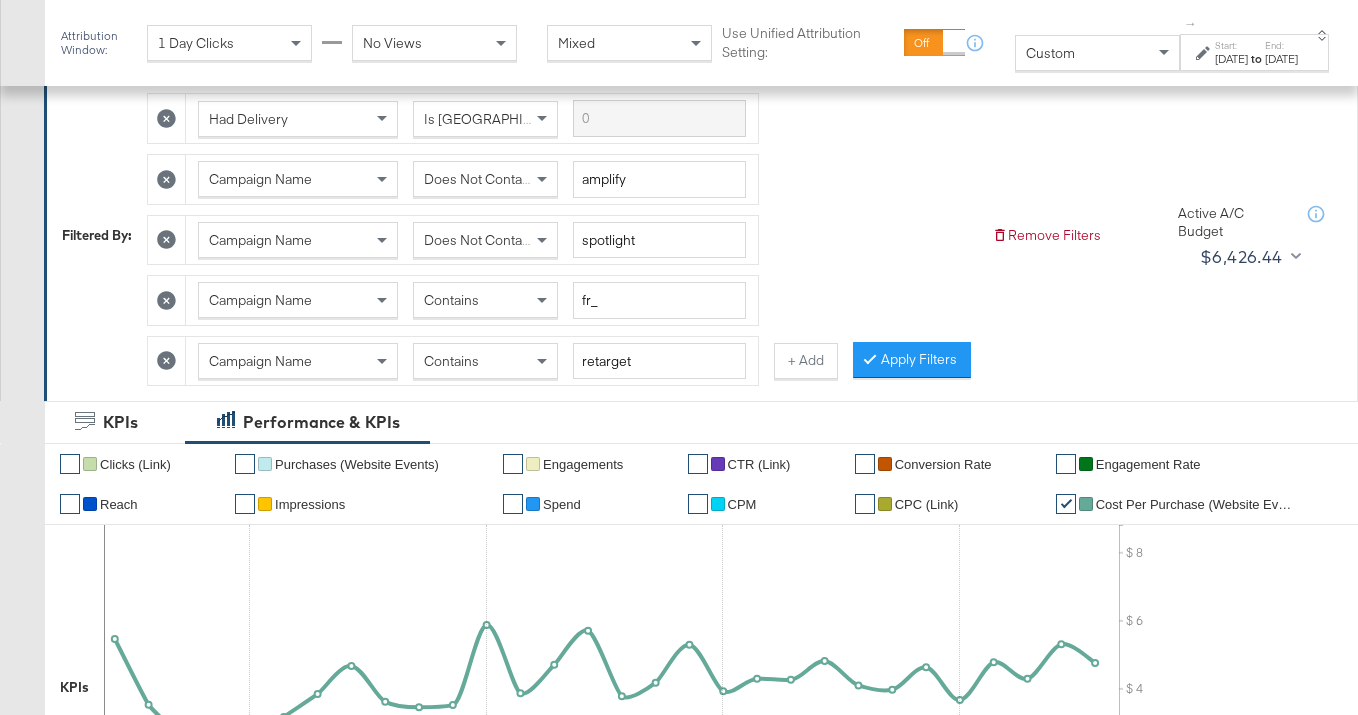 click on "Contains" at bounding box center [451, 361] 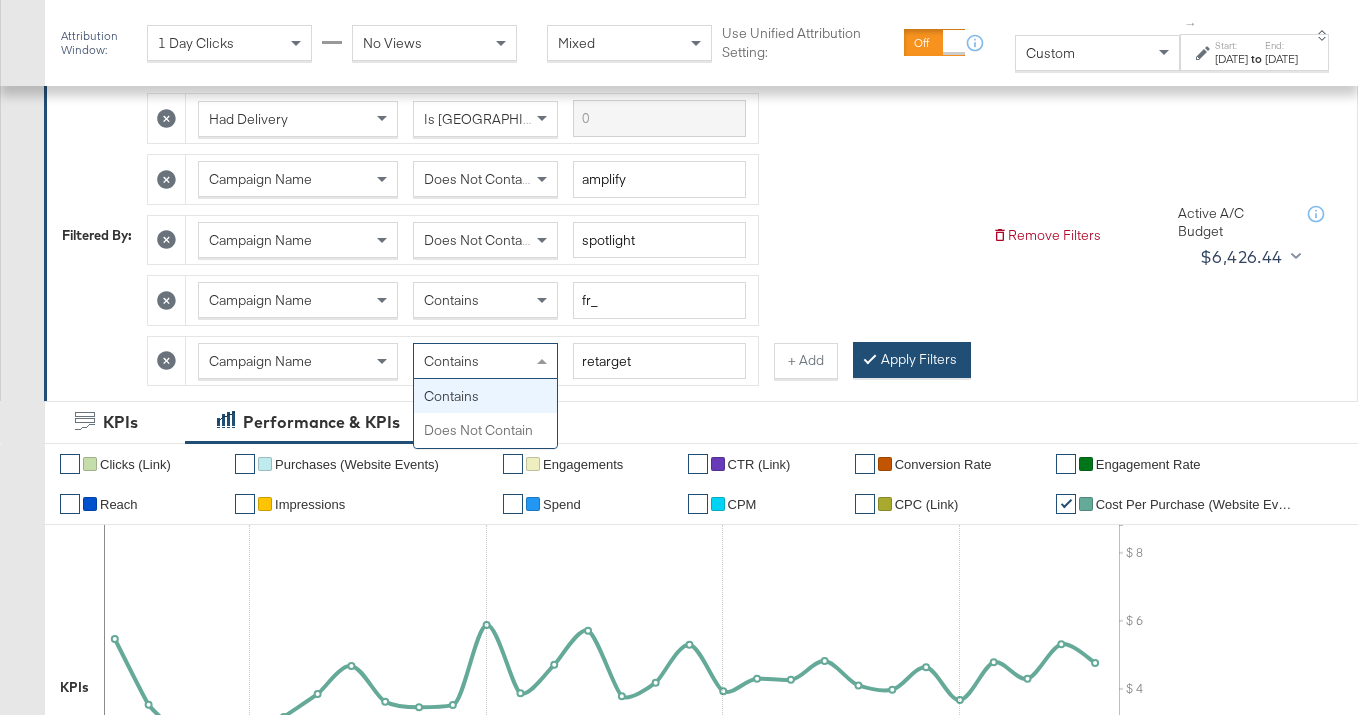 click on "Apply Filters" at bounding box center (912, 360) 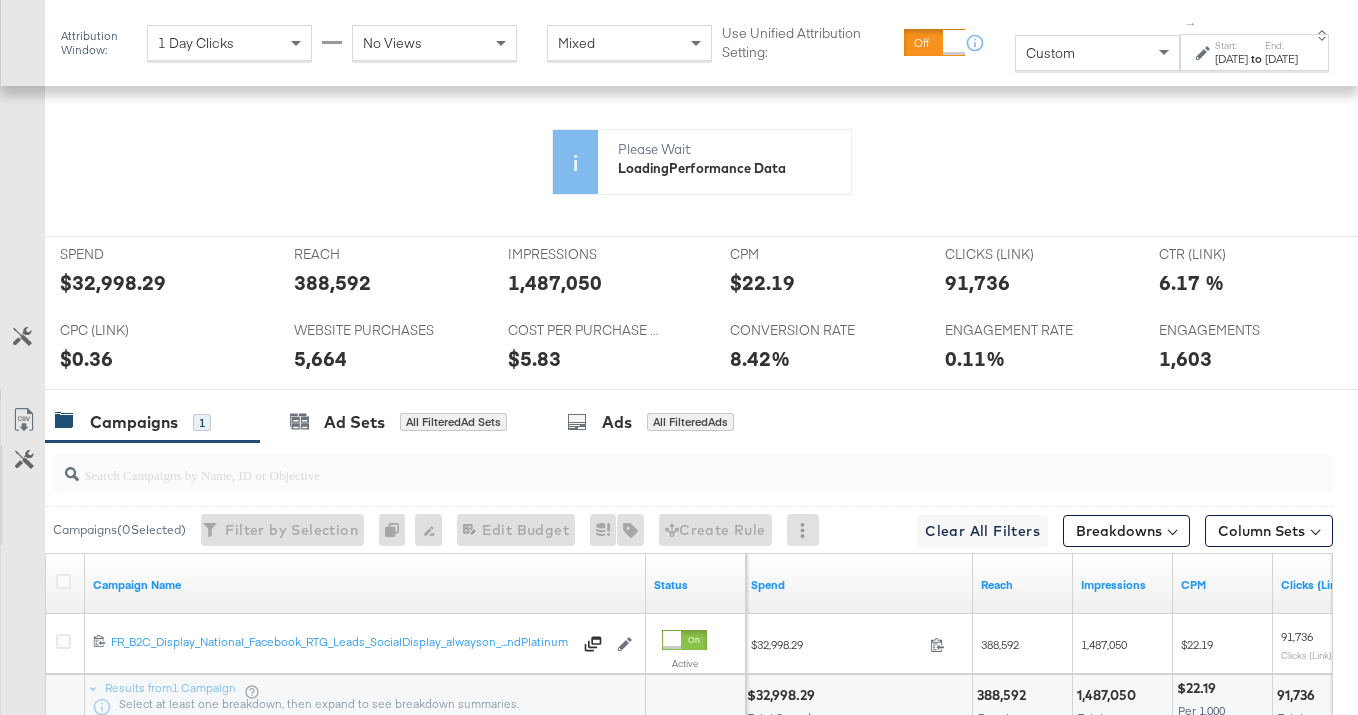 scroll, scrollTop: 735, scrollLeft: 0, axis: vertical 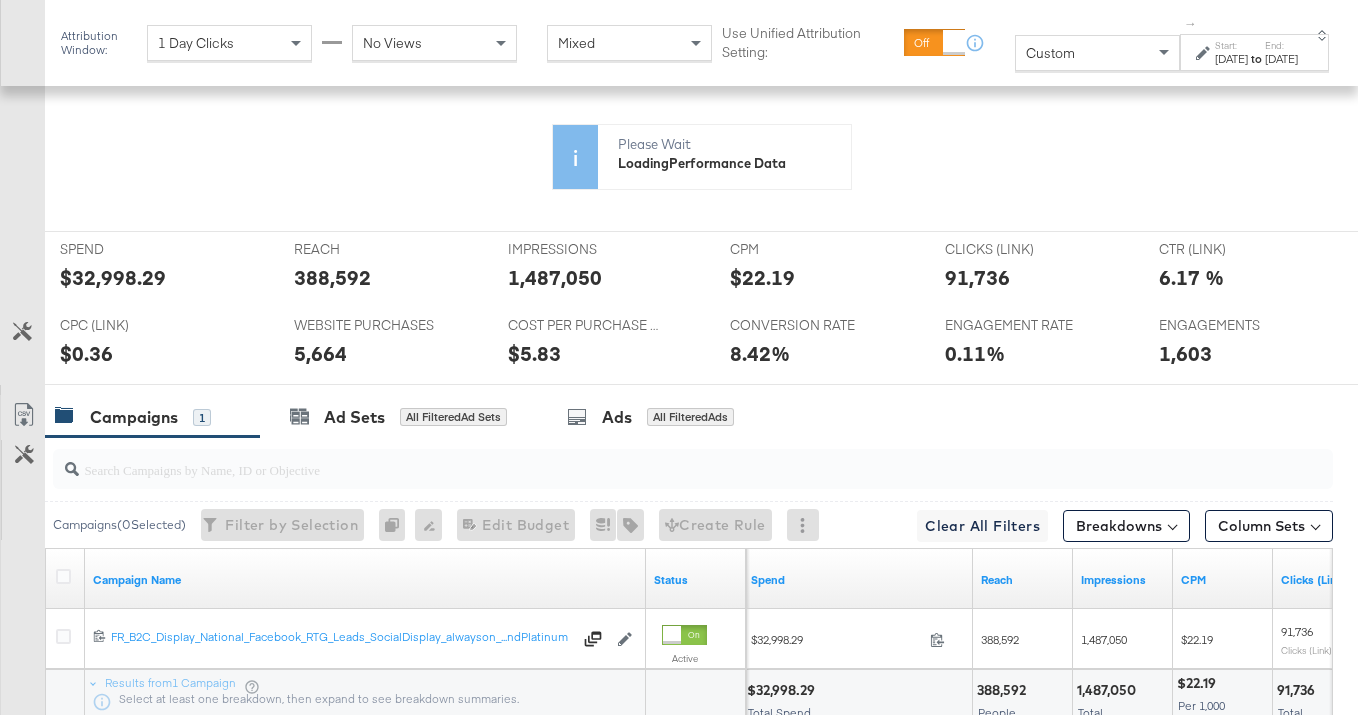 click 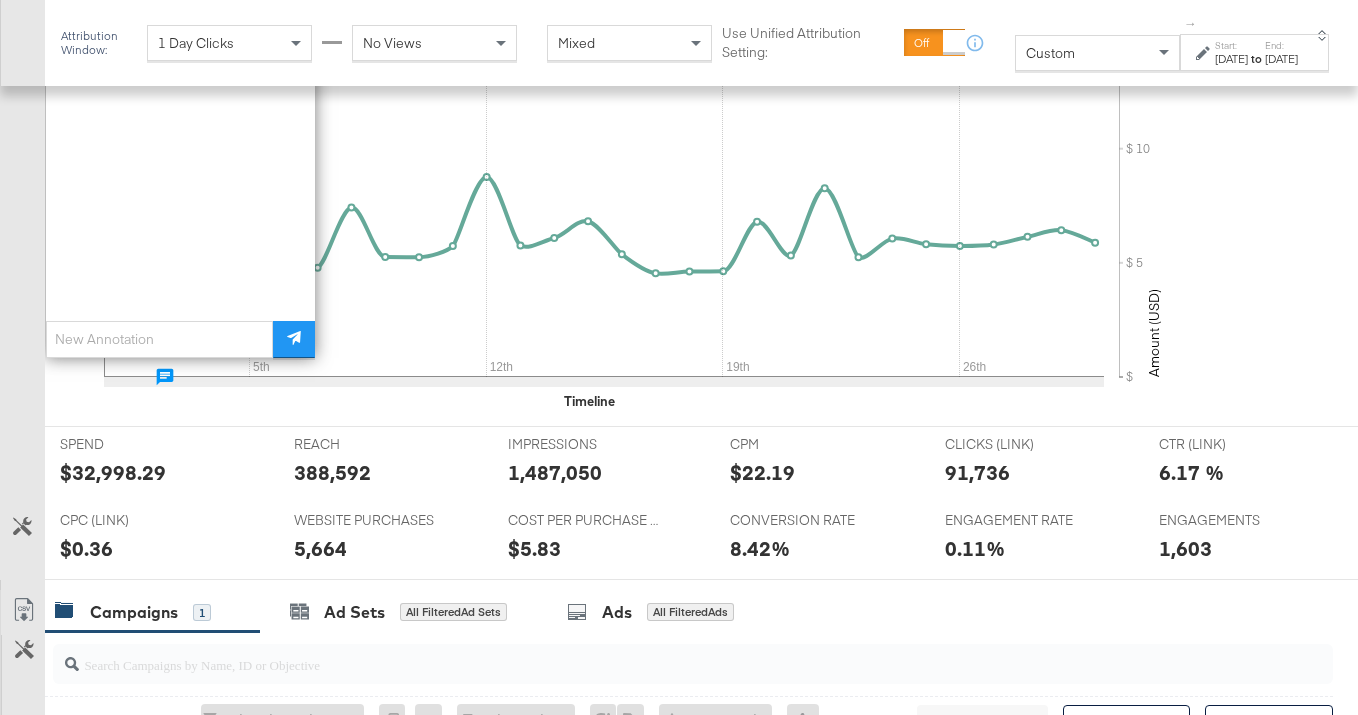 scroll, scrollTop: 930, scrollLeft: 0, axis: vertical 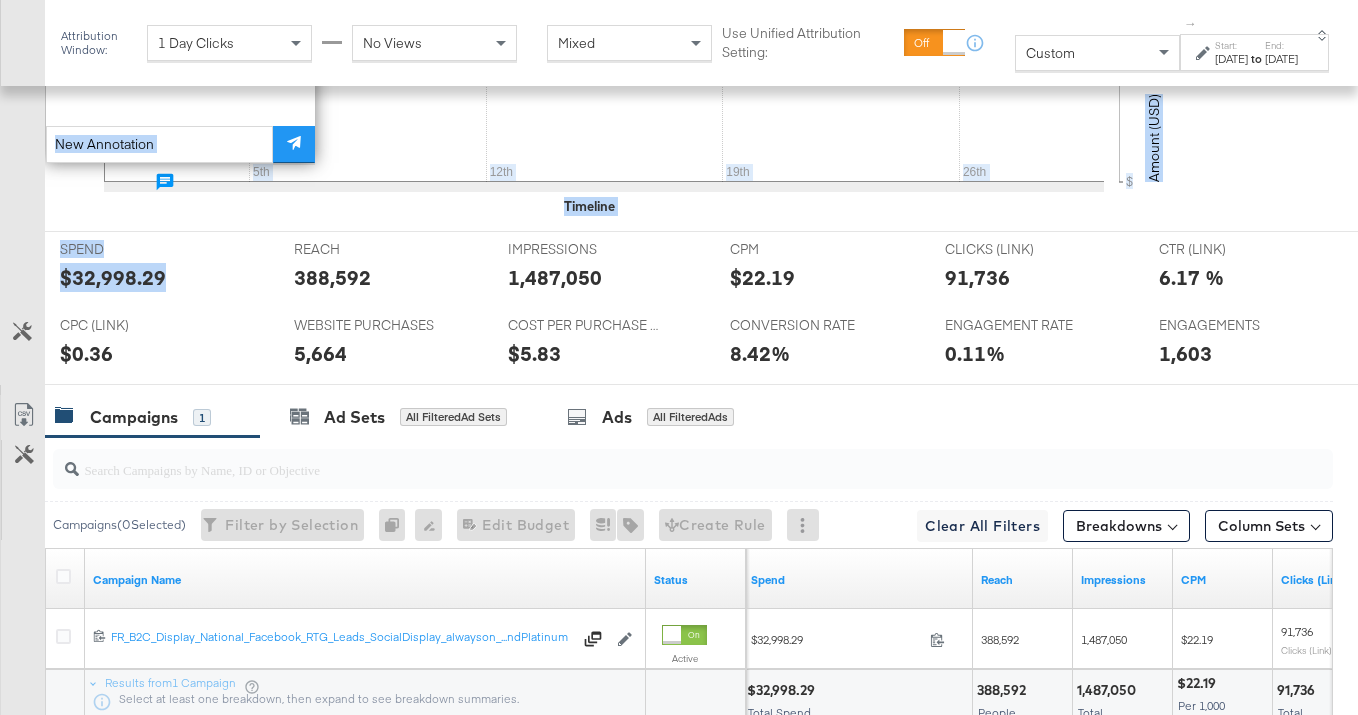 click on "$32,998.29" at bounding box center [113, 277] 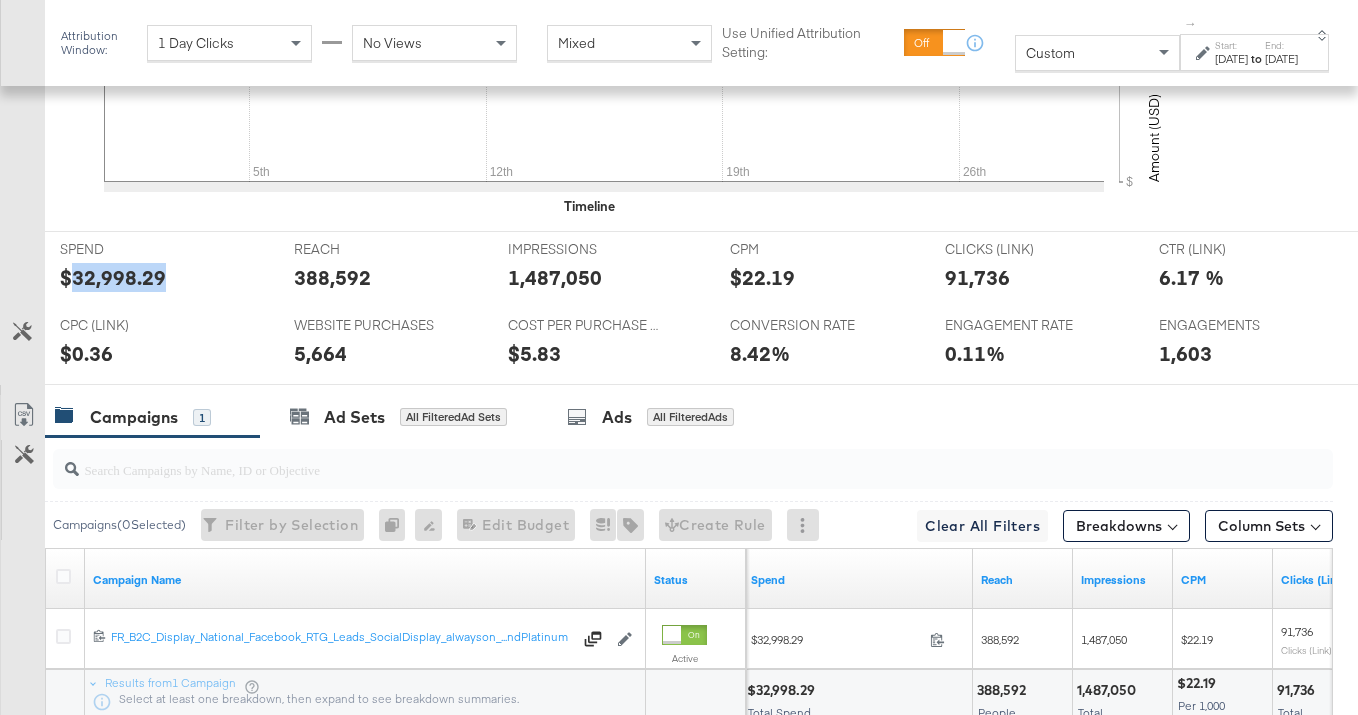 click on "$32,998.29" at bounding box center [113, 277] 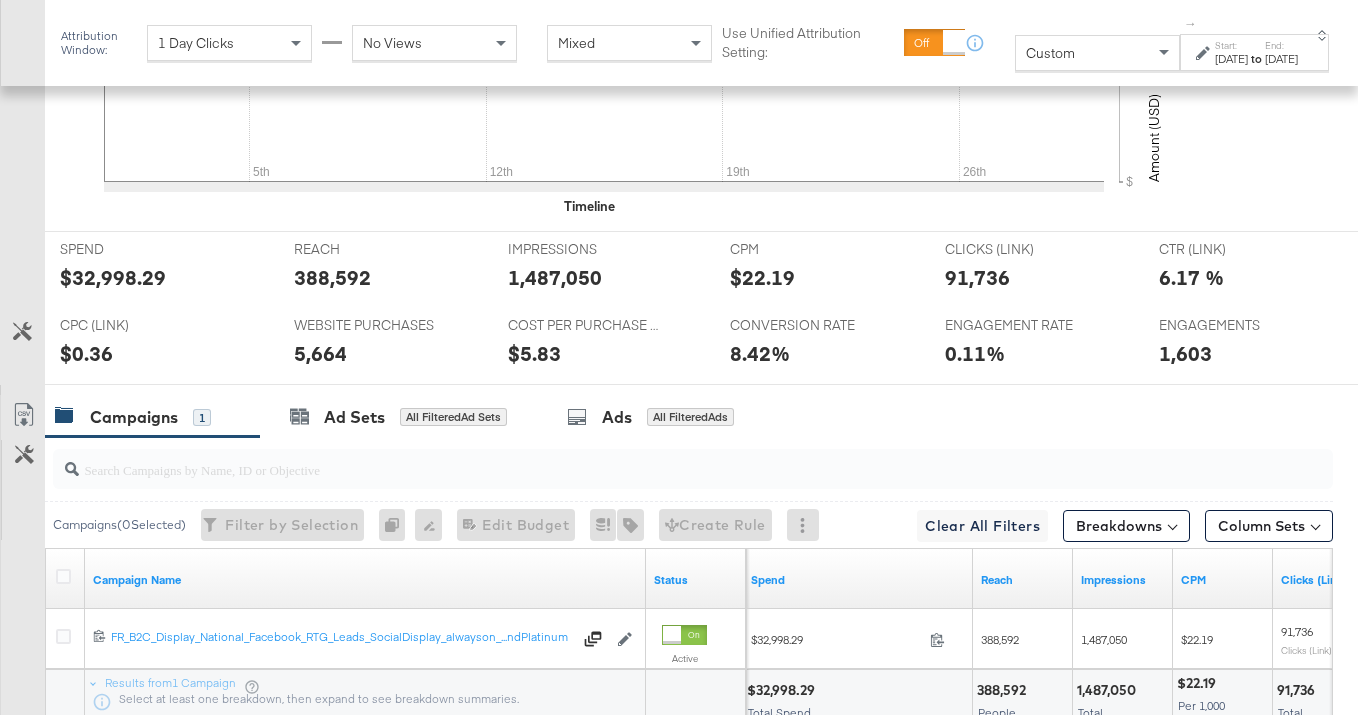 drag, startPoint x: 1259, startPoint y: 54, endPoint x: 1228, endPoint y: 65, distance: 32.89377 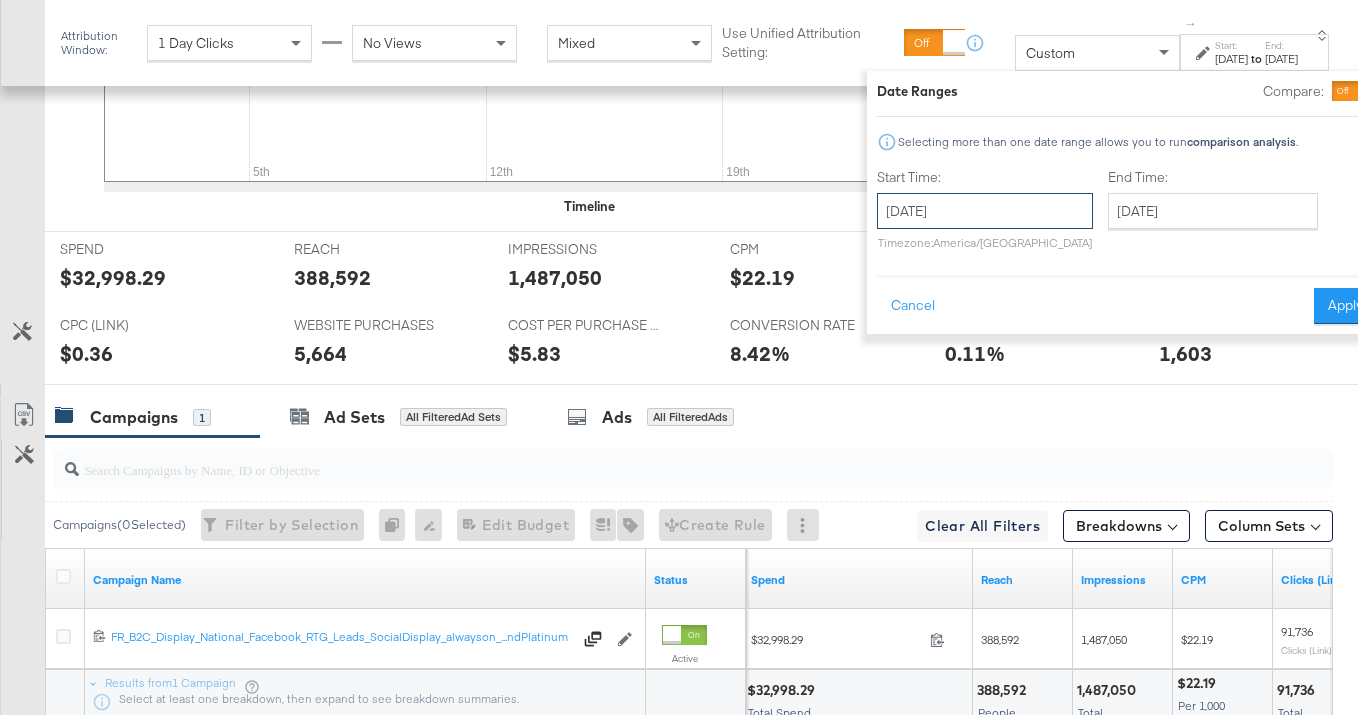 drag, startPoint x: 903, startPoint y: 209, endPoint x: 891, endPoint y: 218, distance: 15 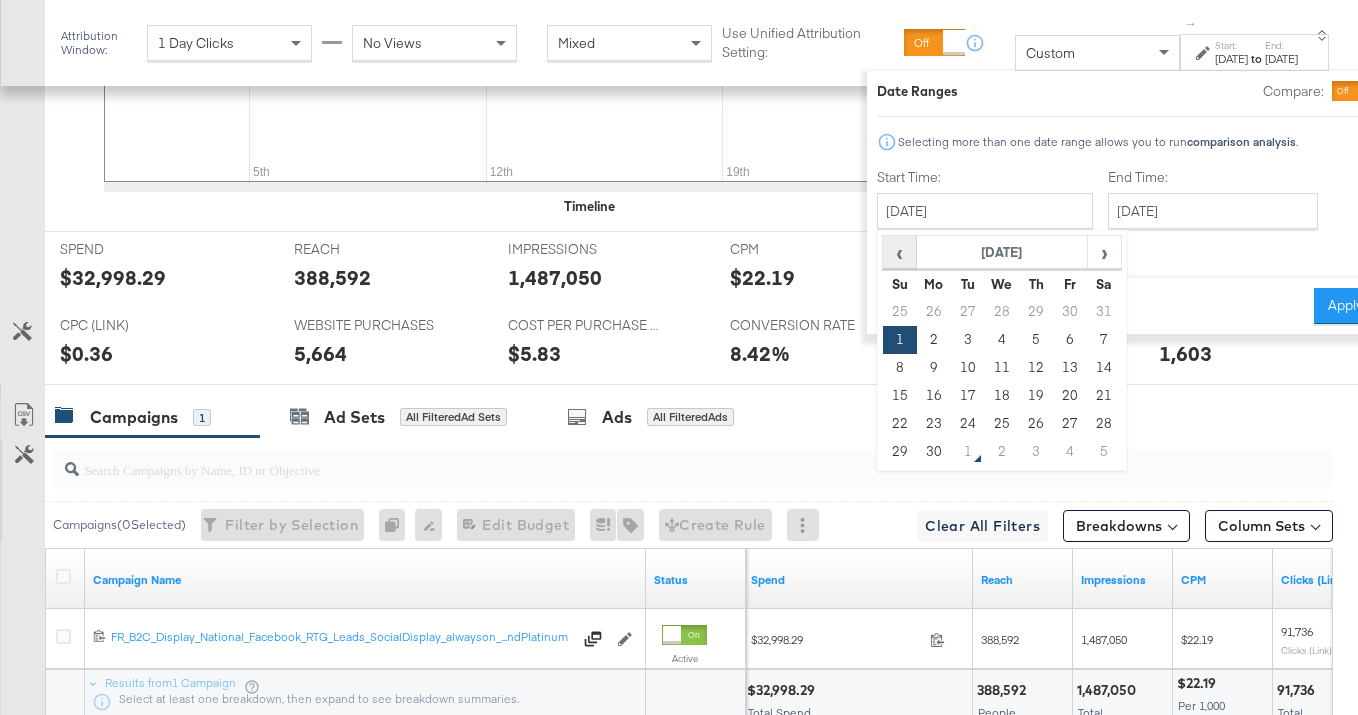 click on "‹" at bounding box center [899, 252] 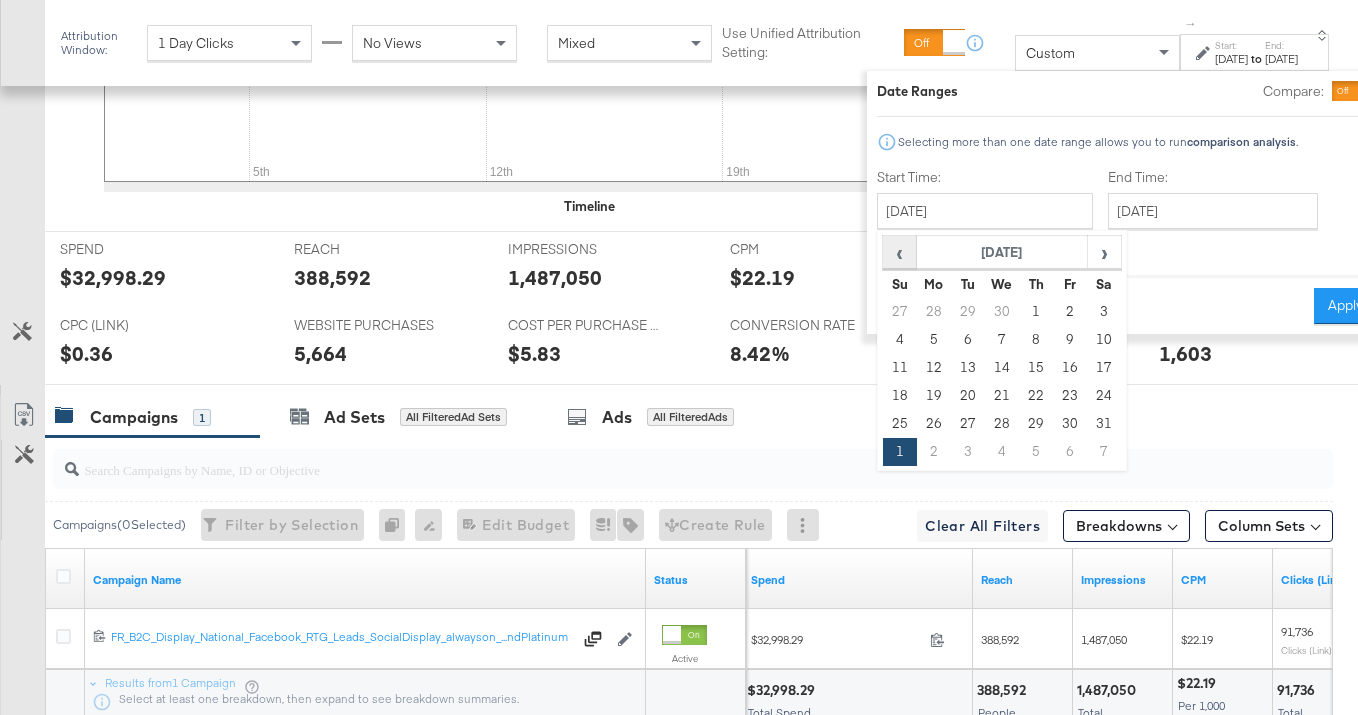 click on "‹" at bounding box center [899, 252] 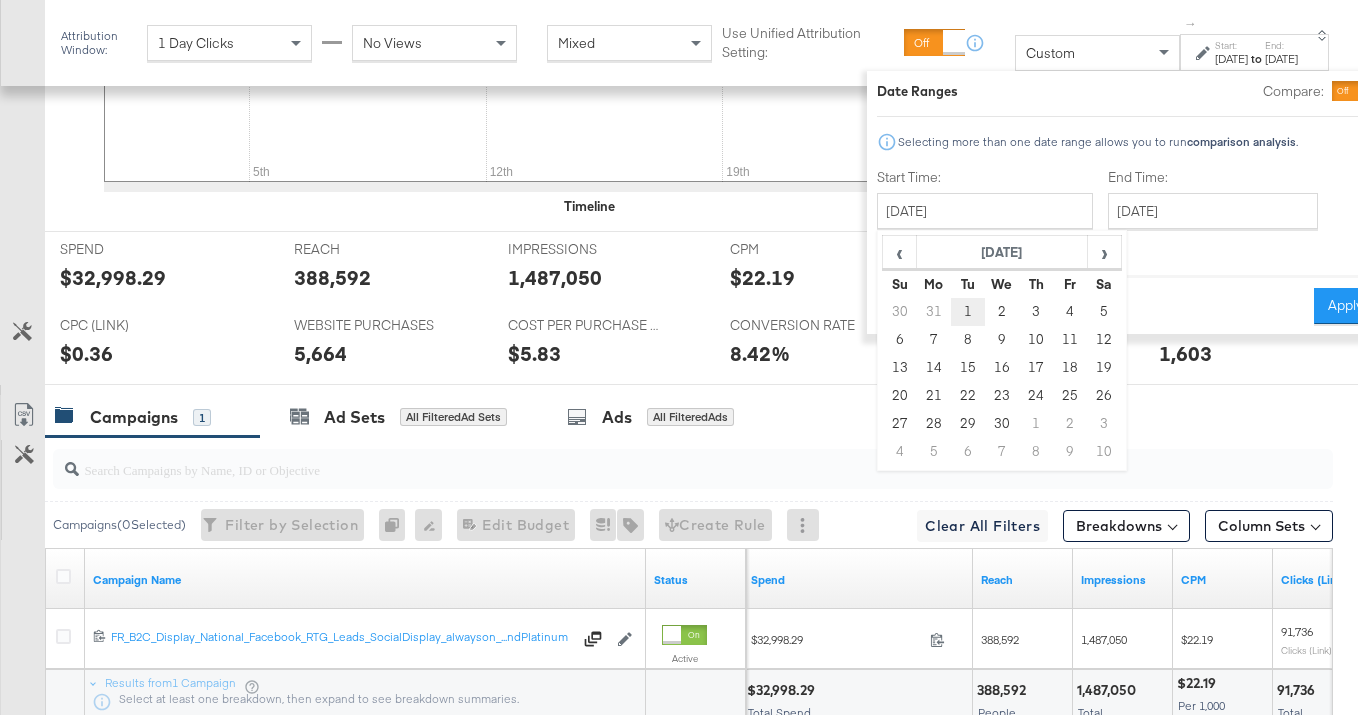 click on "1" at bounding box center [967, 312] 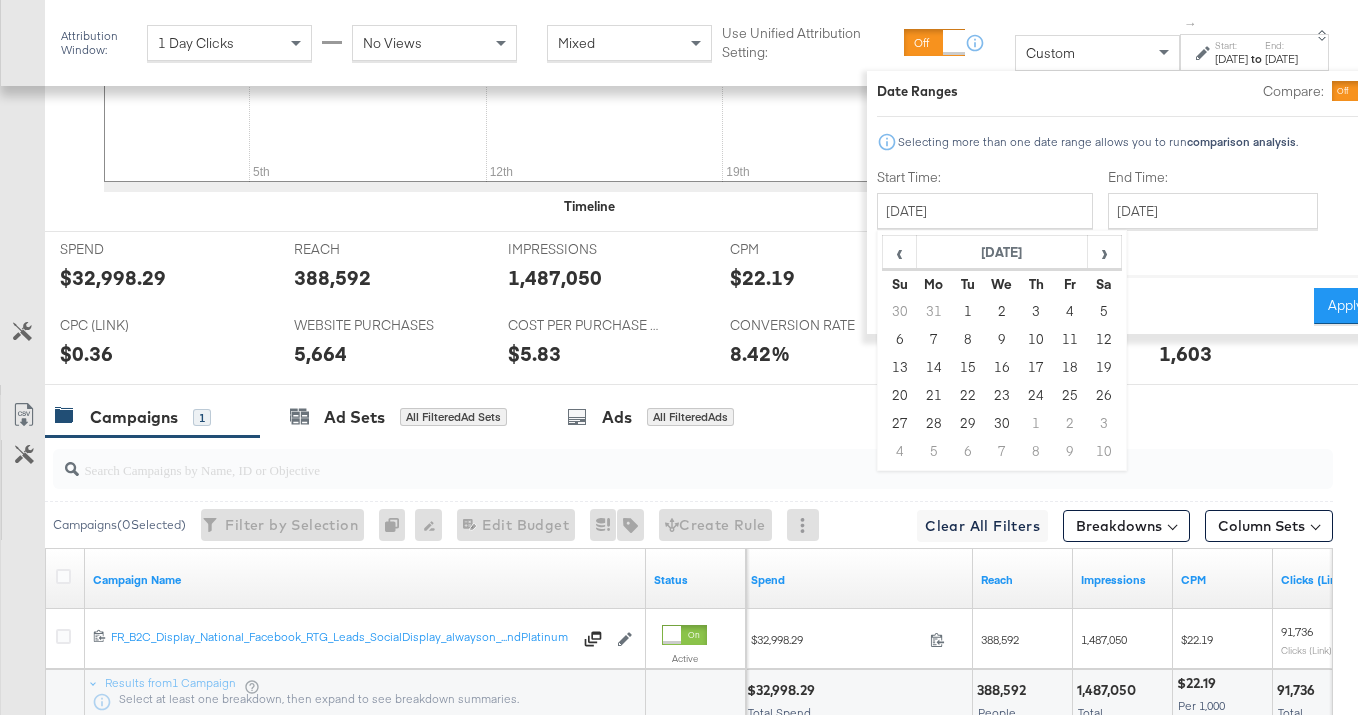 type on "April 1st 2025" 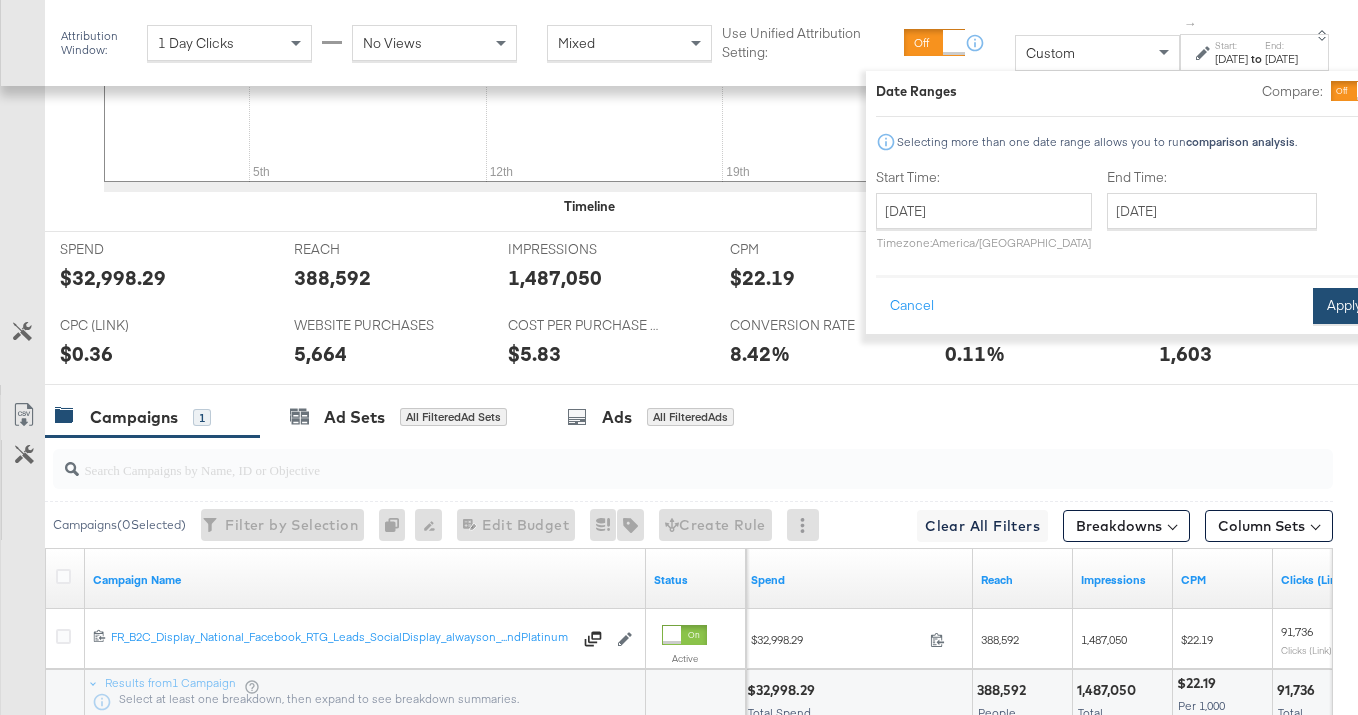 click on "Apply" at bounding box center [1344, 306] 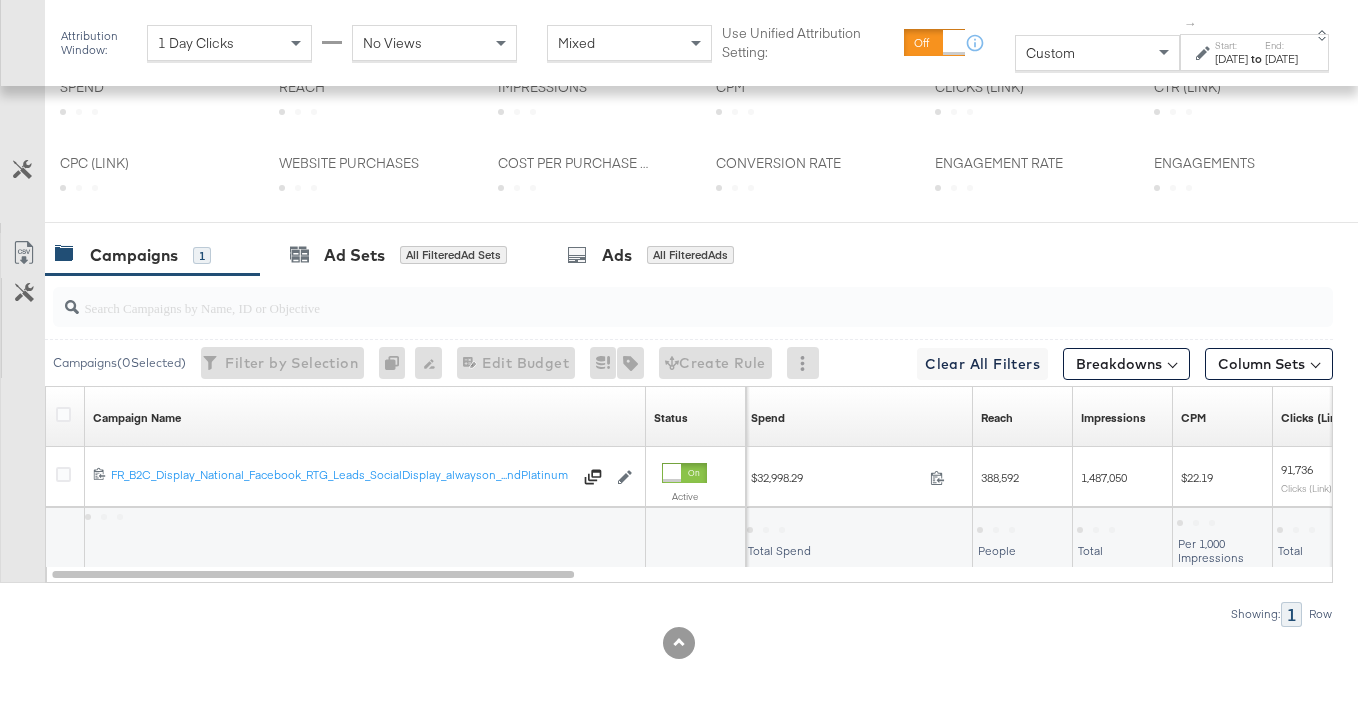 scroll, scrollTop: 735, scrollLeft: 0, axis: vertical 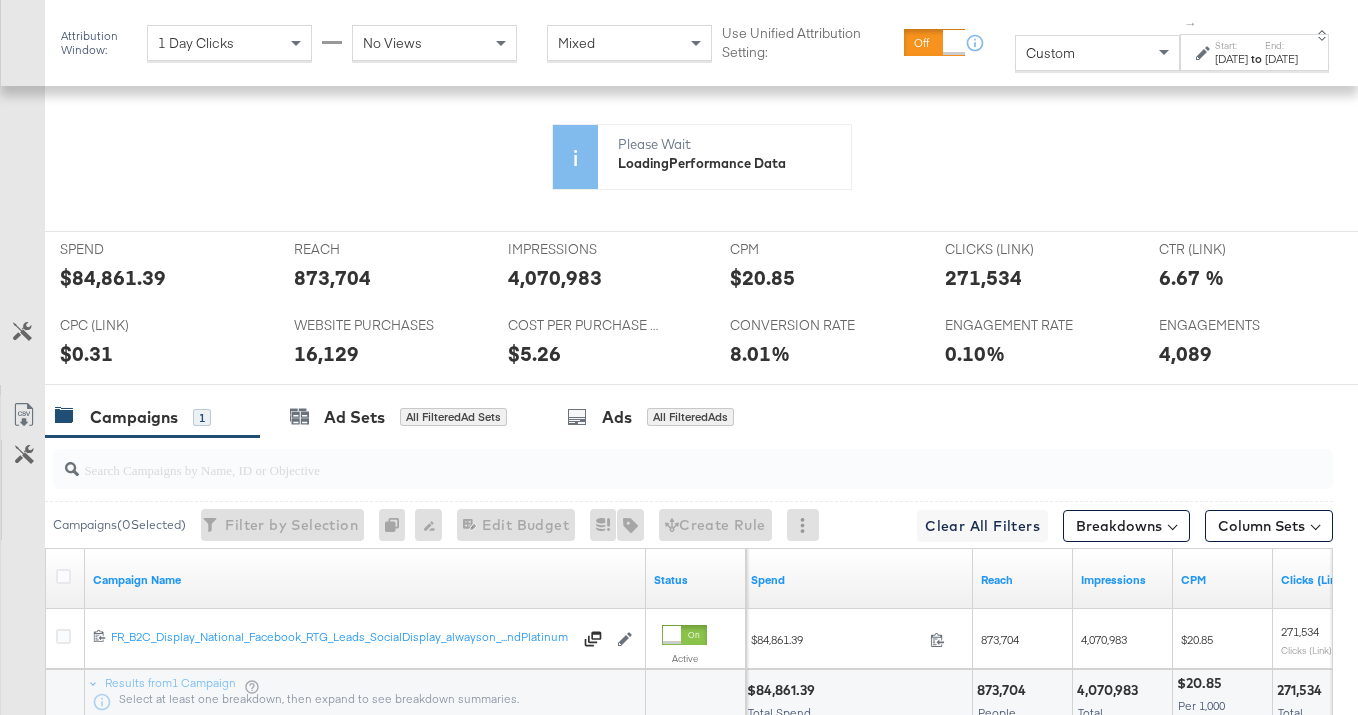 click 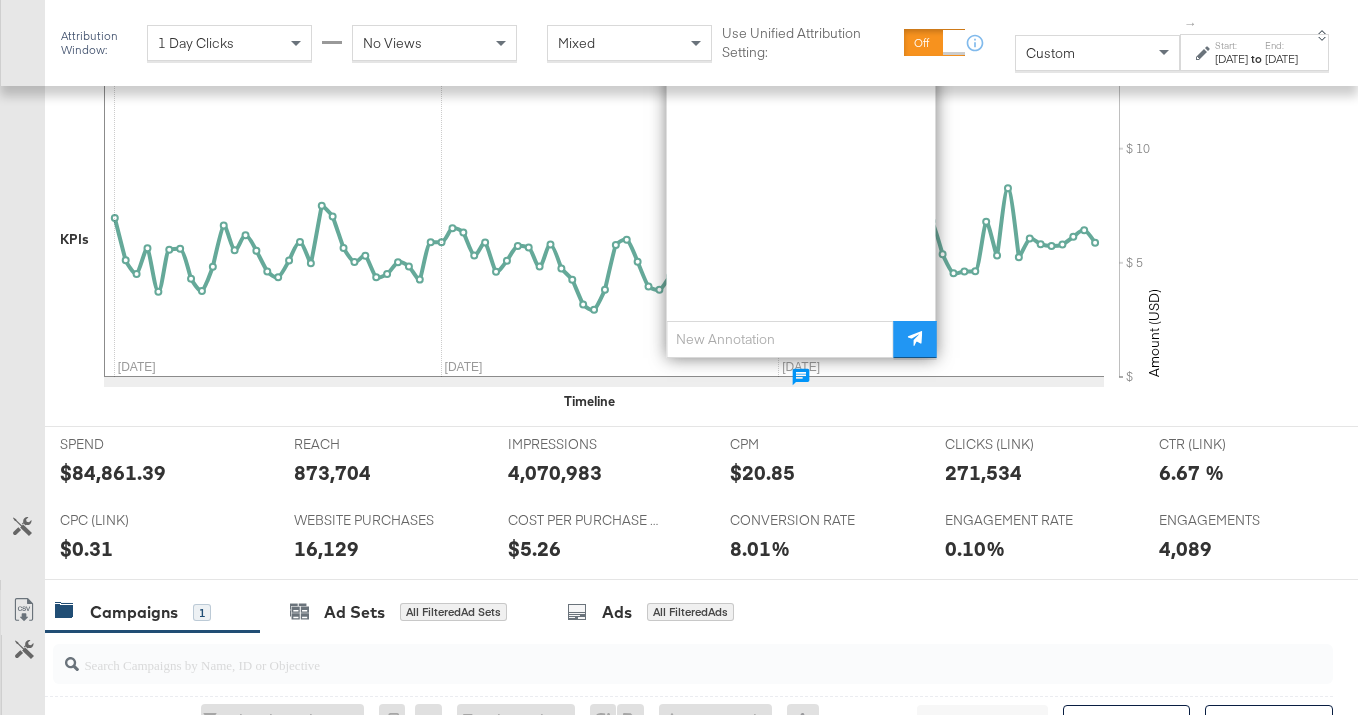 scroll, scrollTop: 930, scrollLeft: 0, axis: vertical 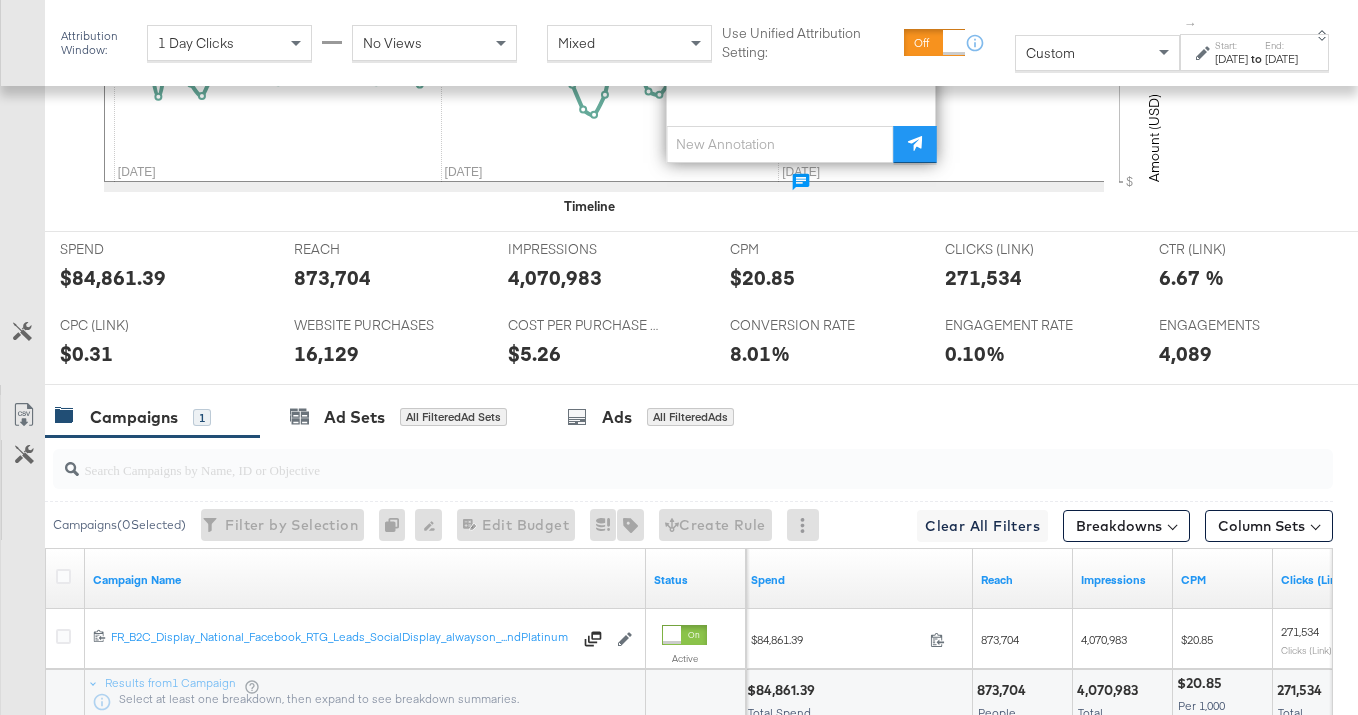 click on "$84,861.39" at bounding box center (113, 277) 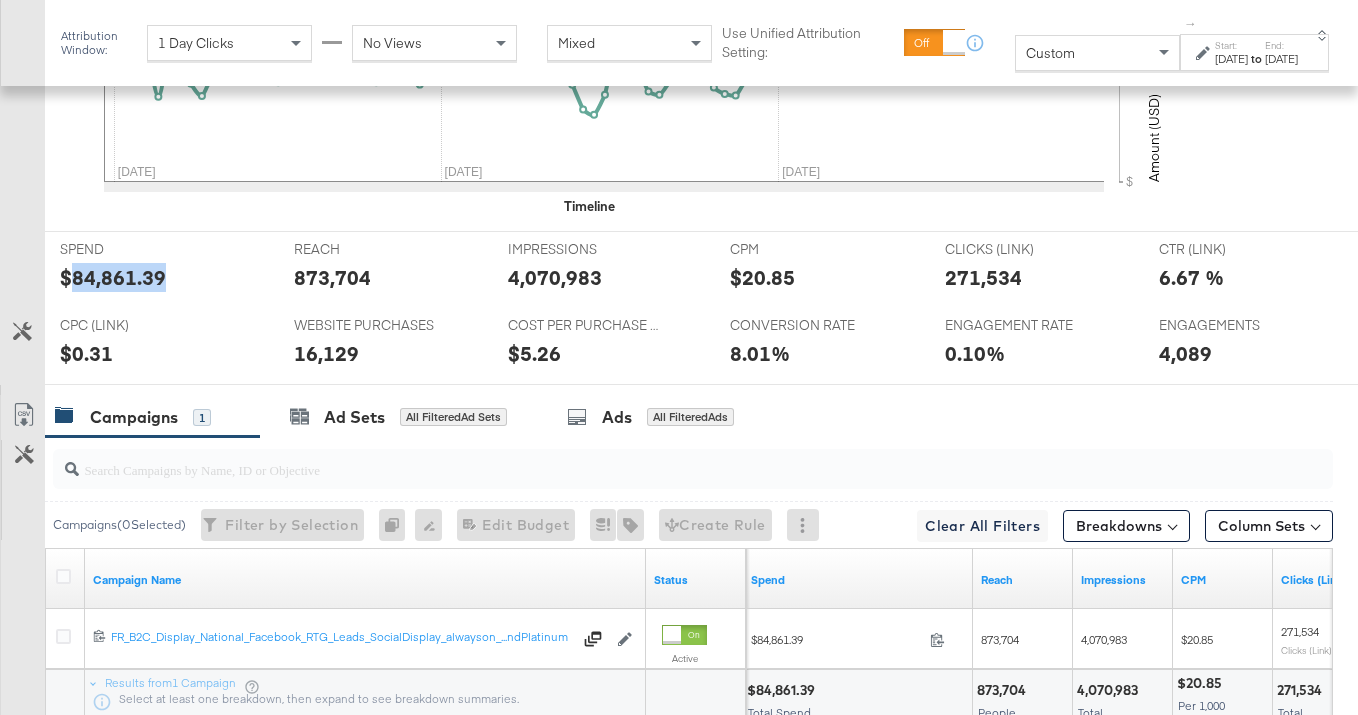 click on "$84,861.39" at bounding box center [113, 277] 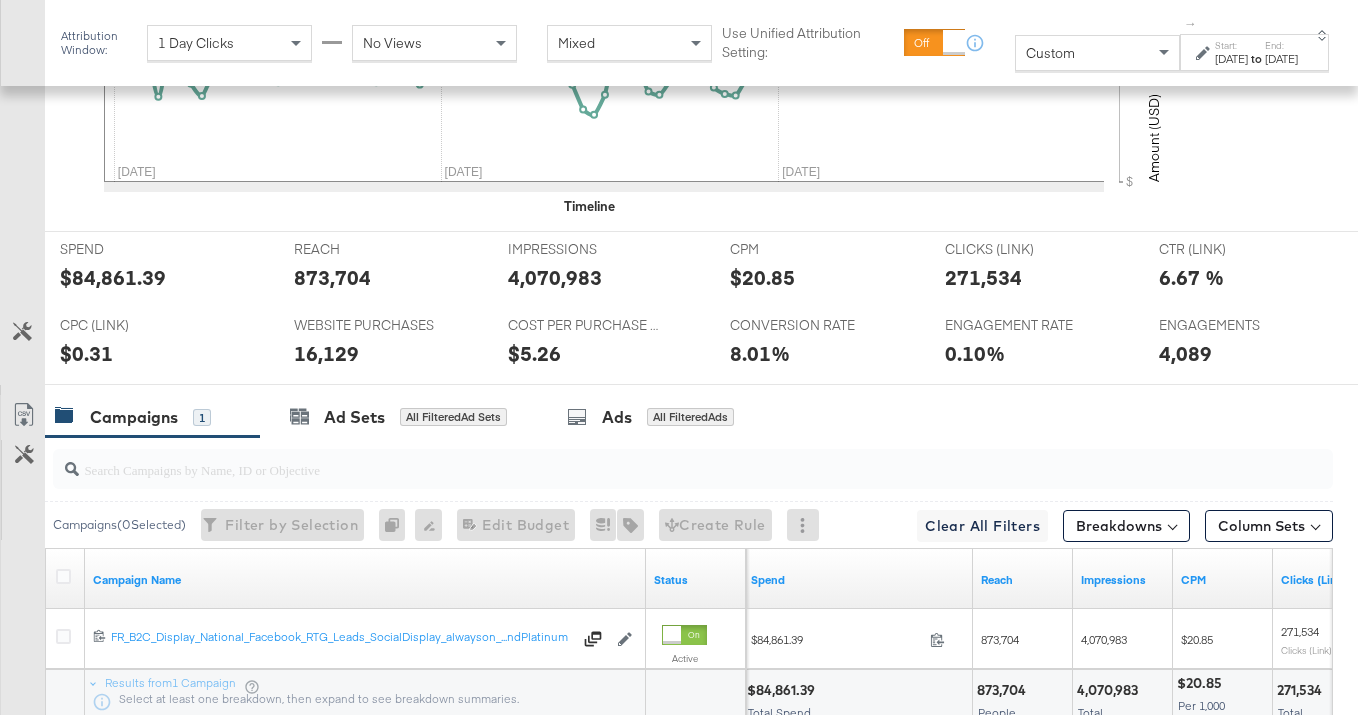 click on "Start:  Apr 1st 2025    to     End:  Jun 30th 2025" at bounding box center (1256, 53) 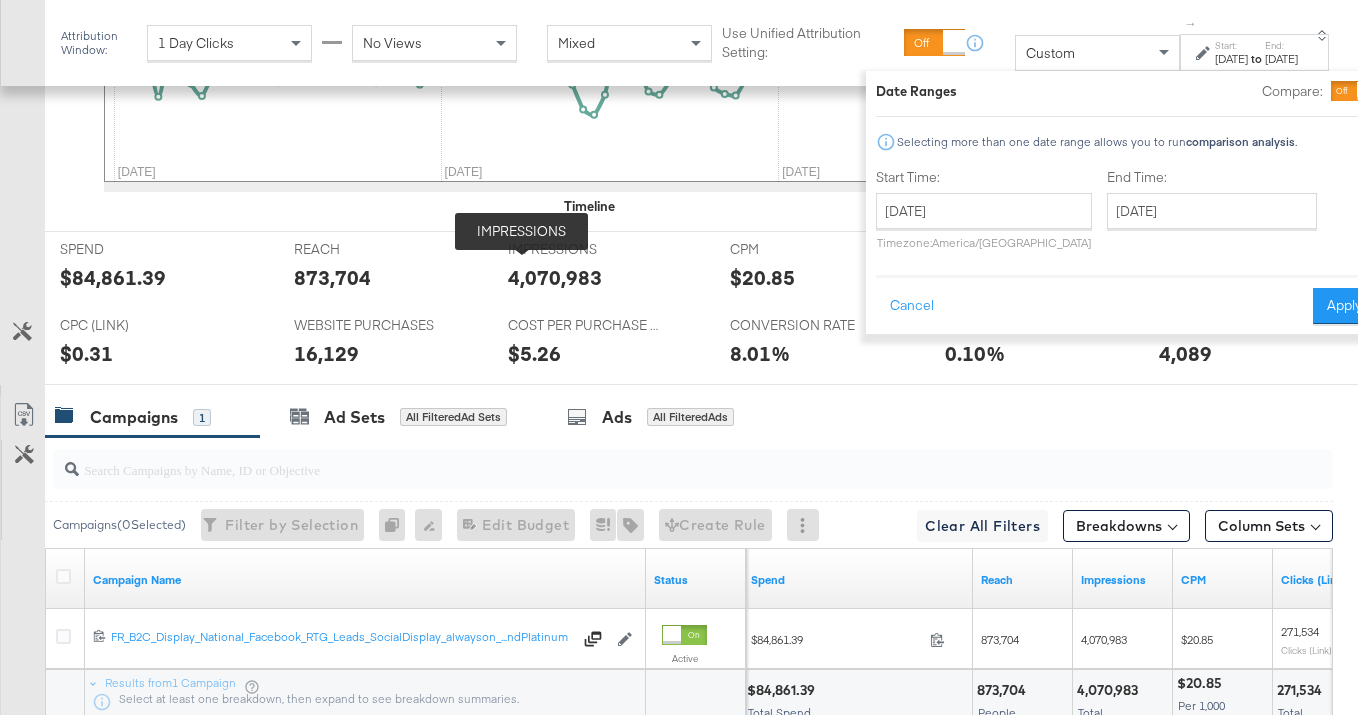 click on "IMPRESSIONS" at bounding box center (583, 249) 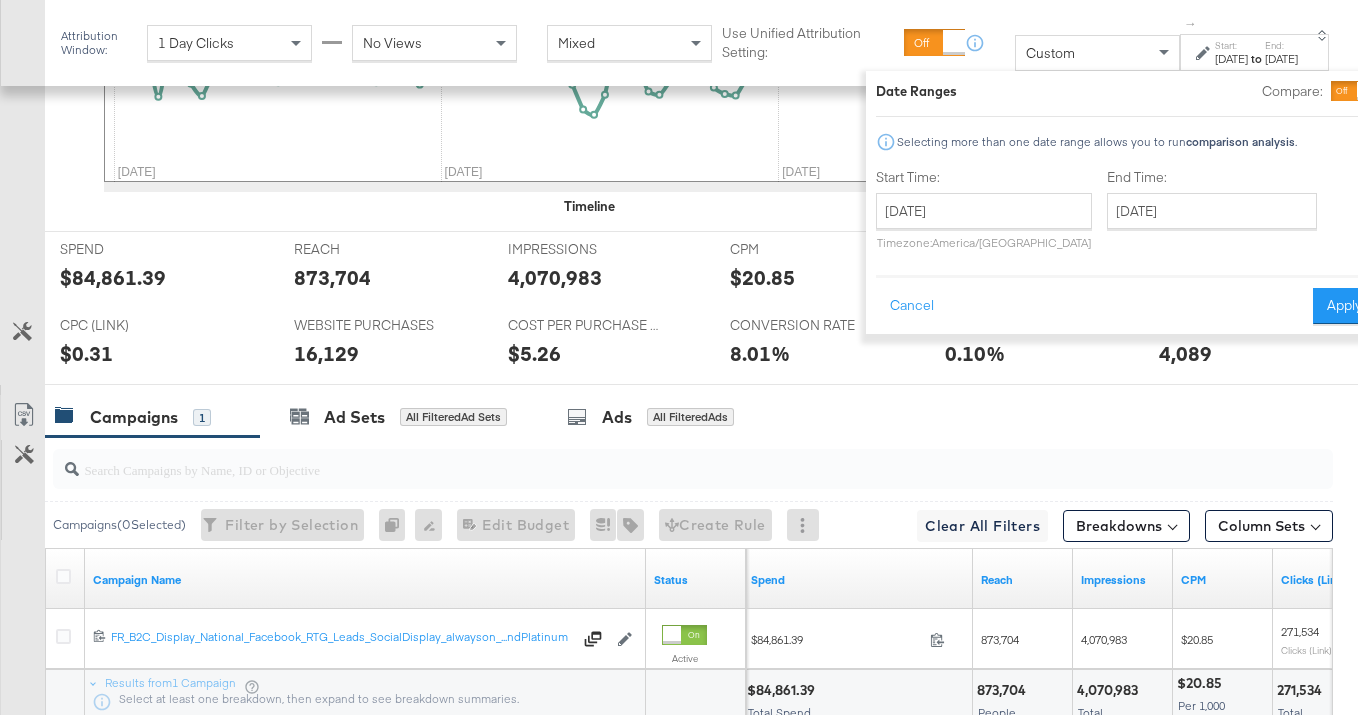 click on "$5.26" at bounding box center [534, 353] 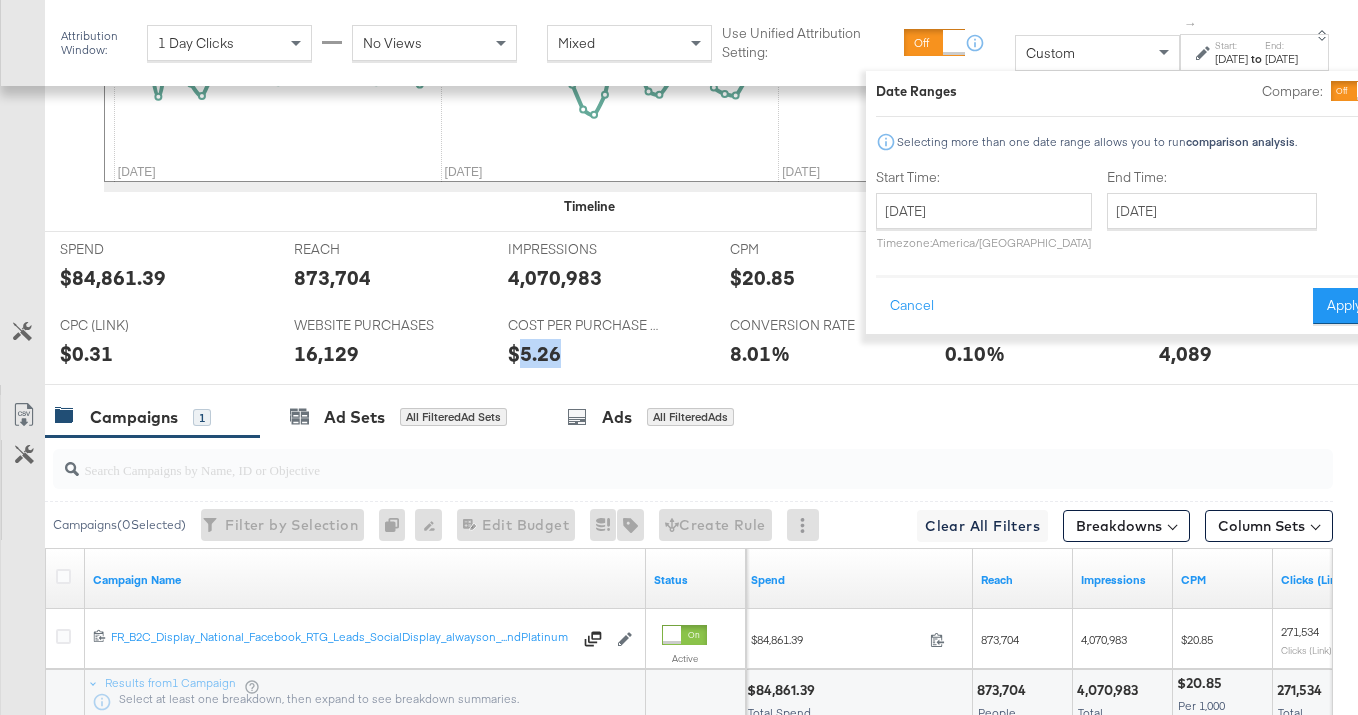 click on "$5.26" at bounding box center (534, 353) 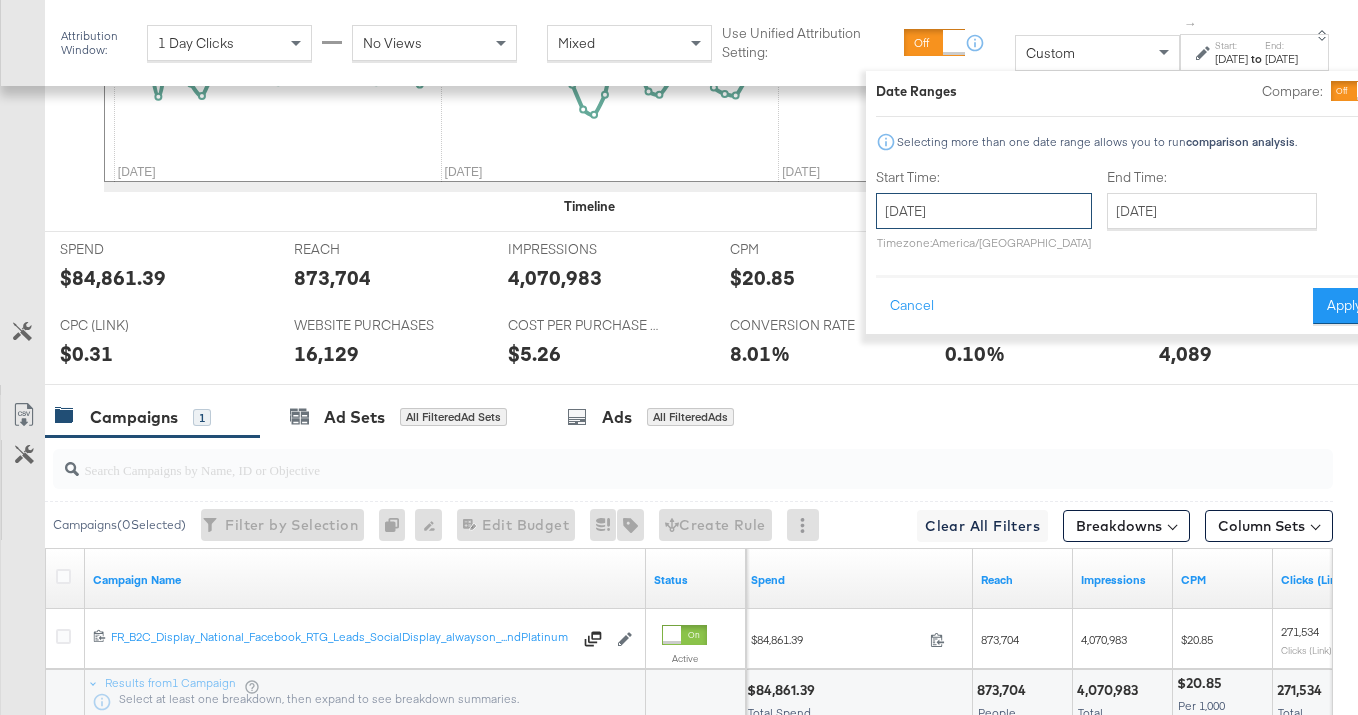 click on "April 1st 2025" at bounding box center (984, 211) 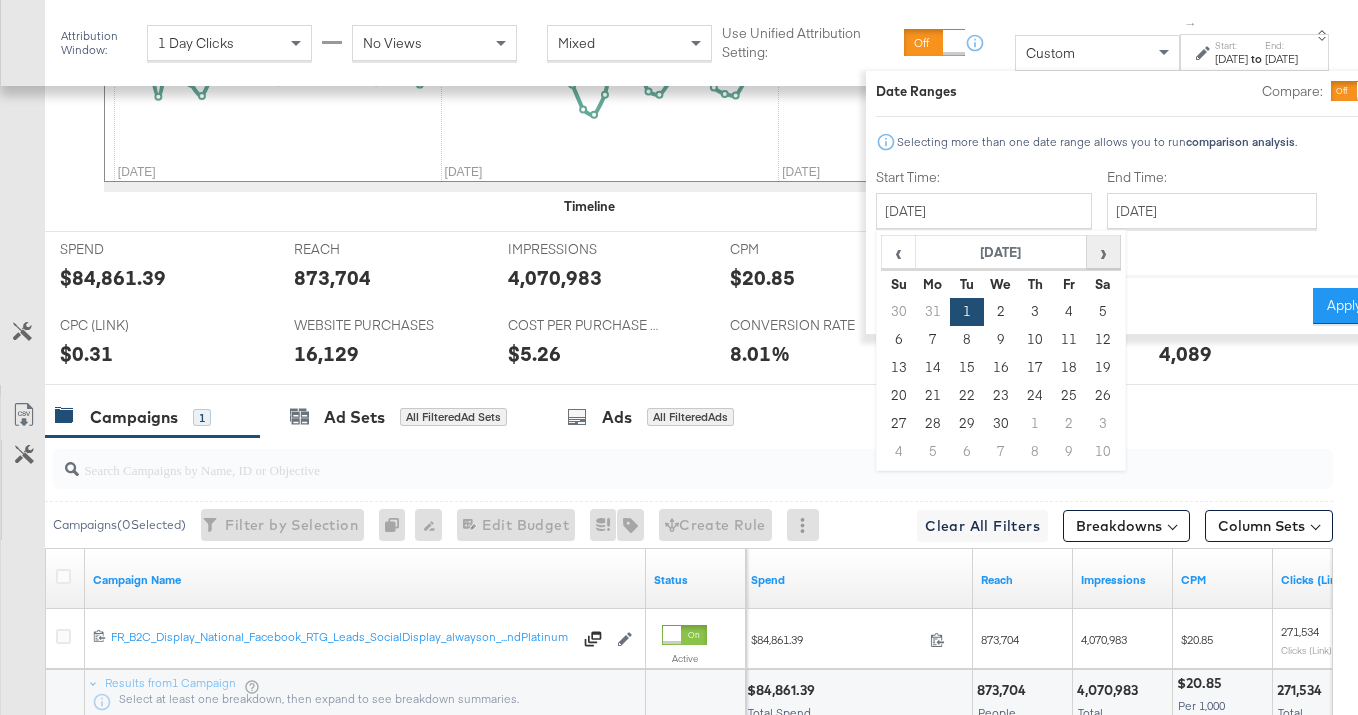 click on "›" at bounding box center (1102, 252) 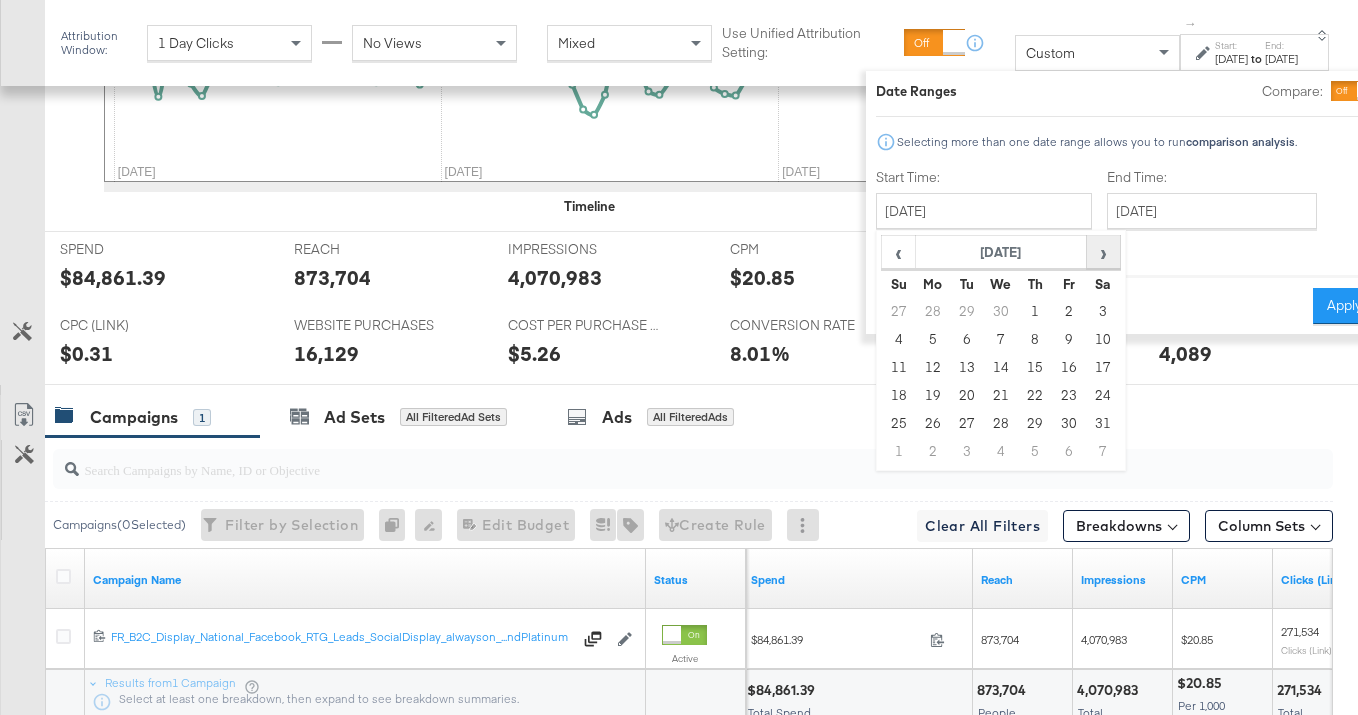 click on "›" at bounding box center [1102, 252] 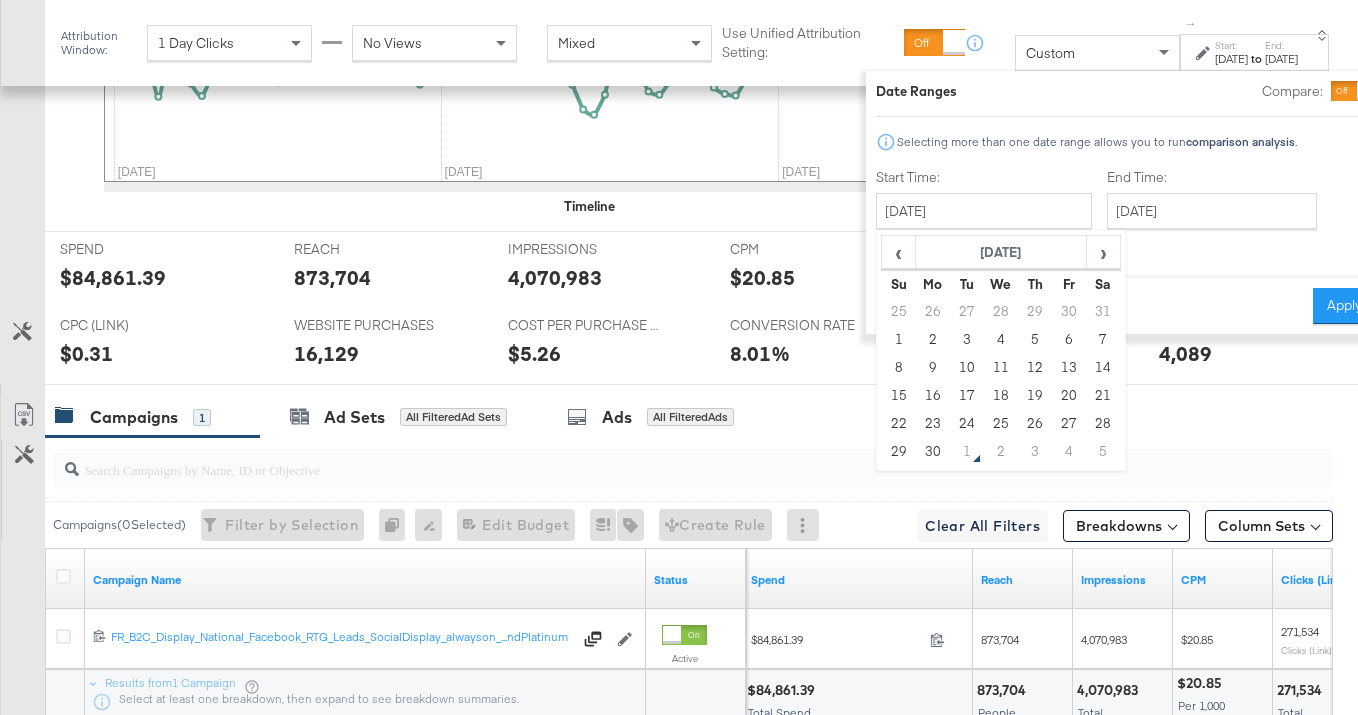 drag, startPoint x: 847, startPoint y: 341, endPoint x: 1087, endPoint y: 313, distance: 241.6278 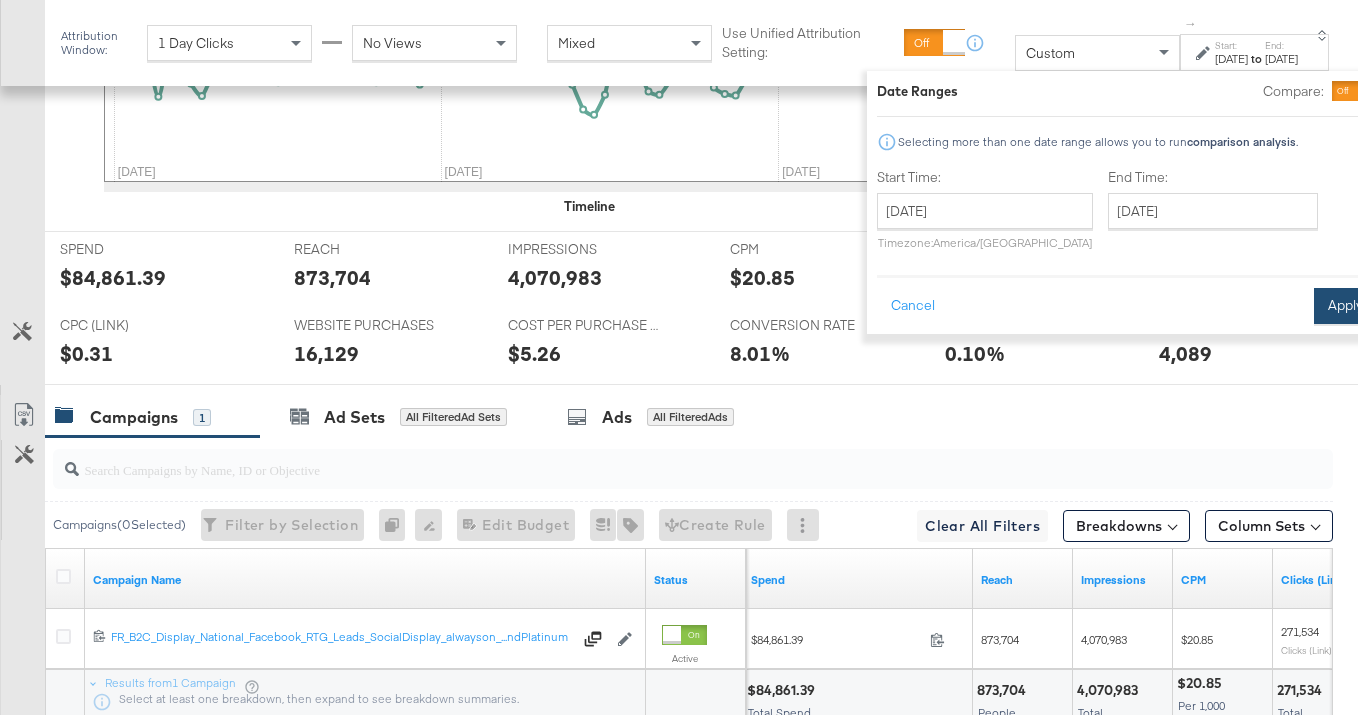 click on "Apply" at bounding box center [1345, 306] 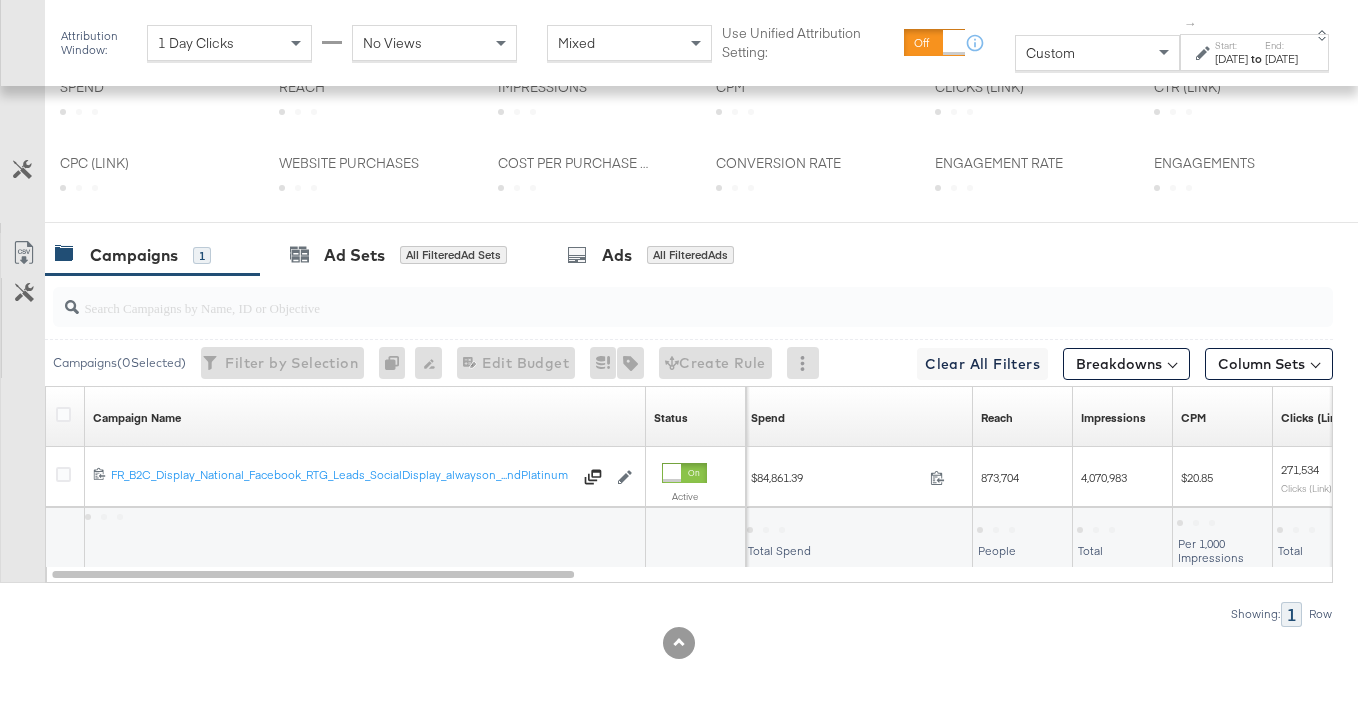 scroll, scrollTop: 735, scrollLeft: 0, axis: vertical 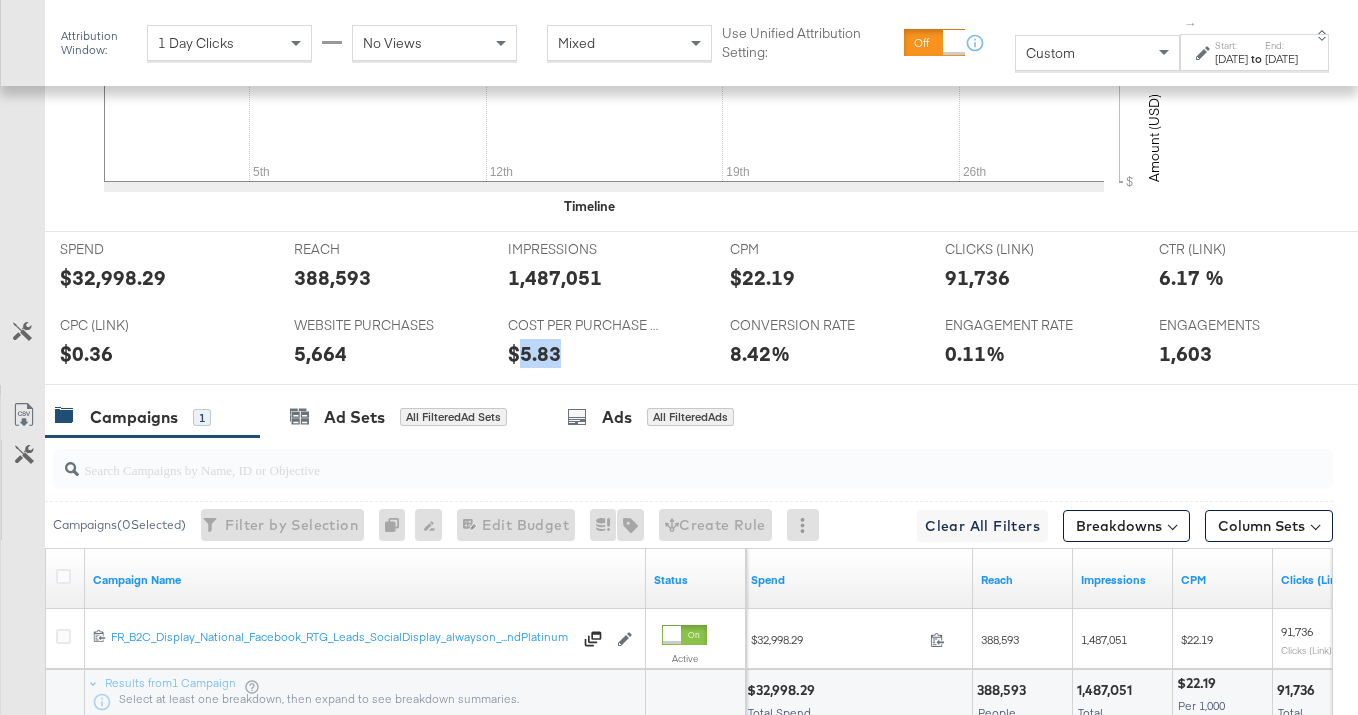 click on "$5.83" at bounding box center [534, 353] 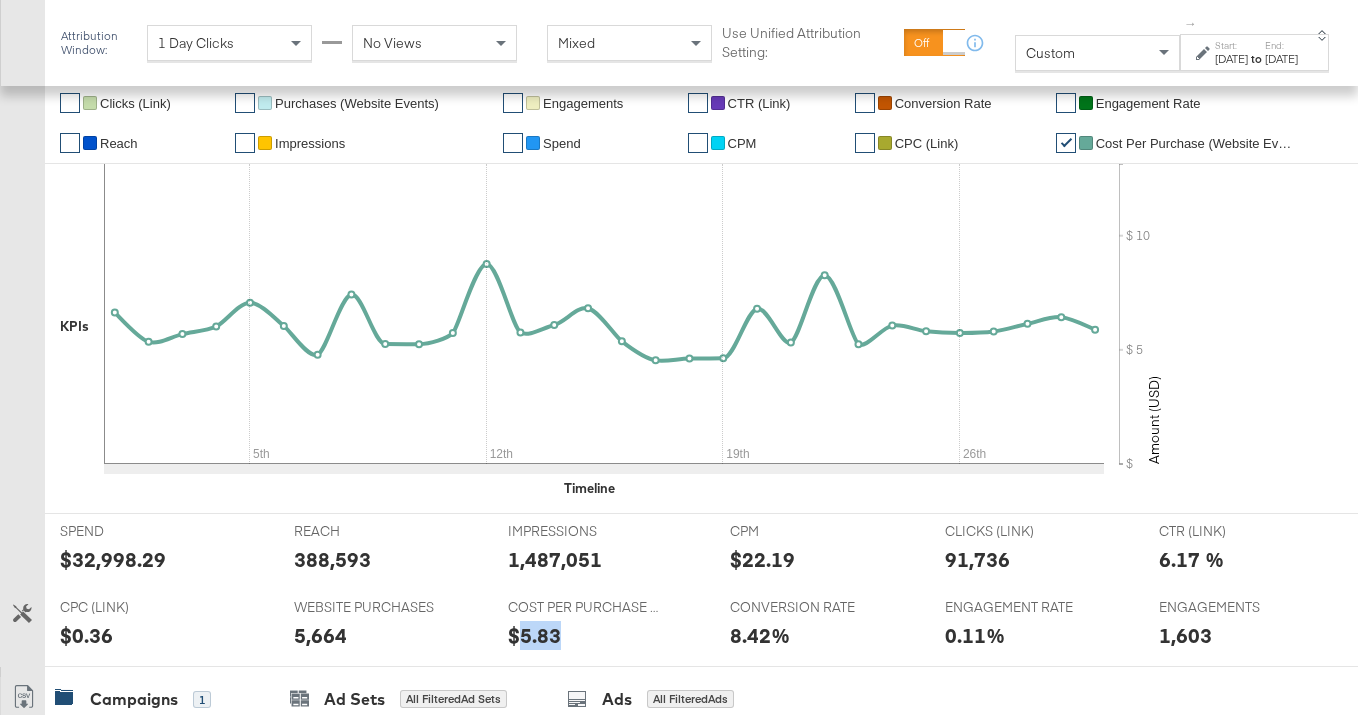 scroll, scrollTop: 353, scrollLeft: 0, axis: vertical 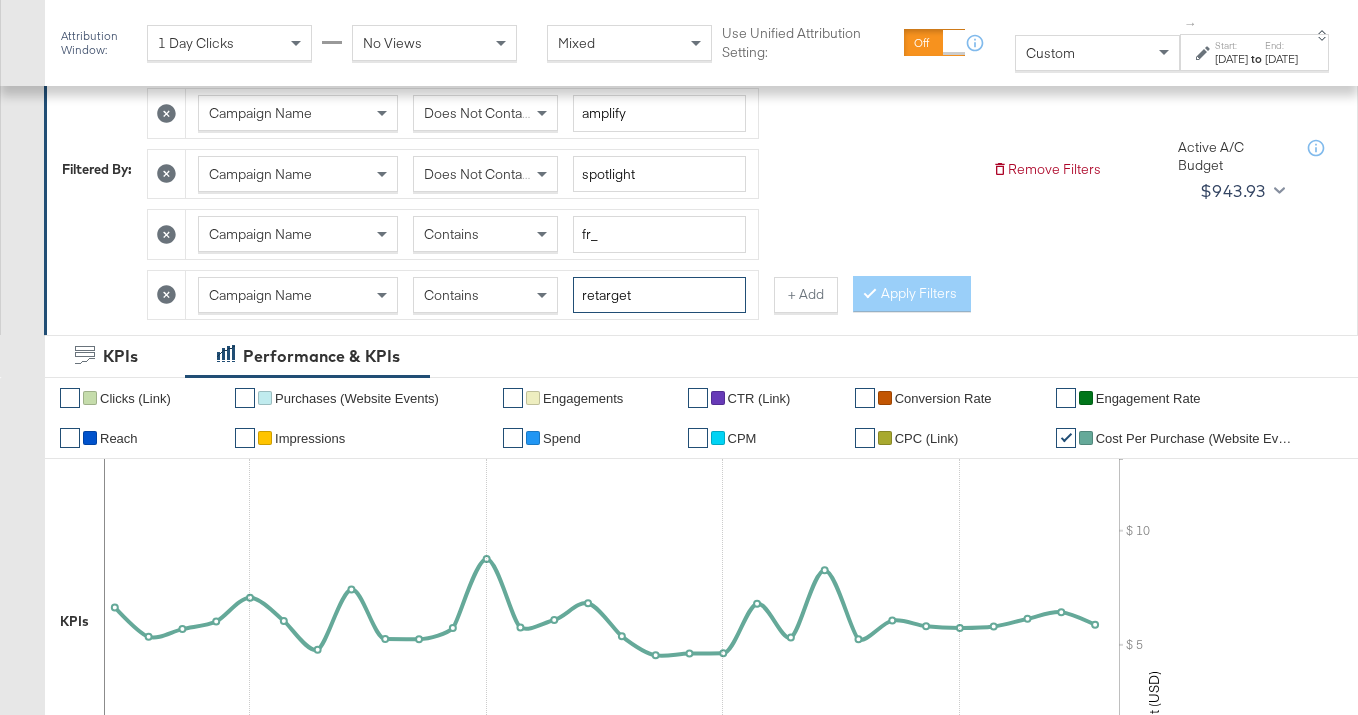 click on "retarget" at bounding box center [659, 295] 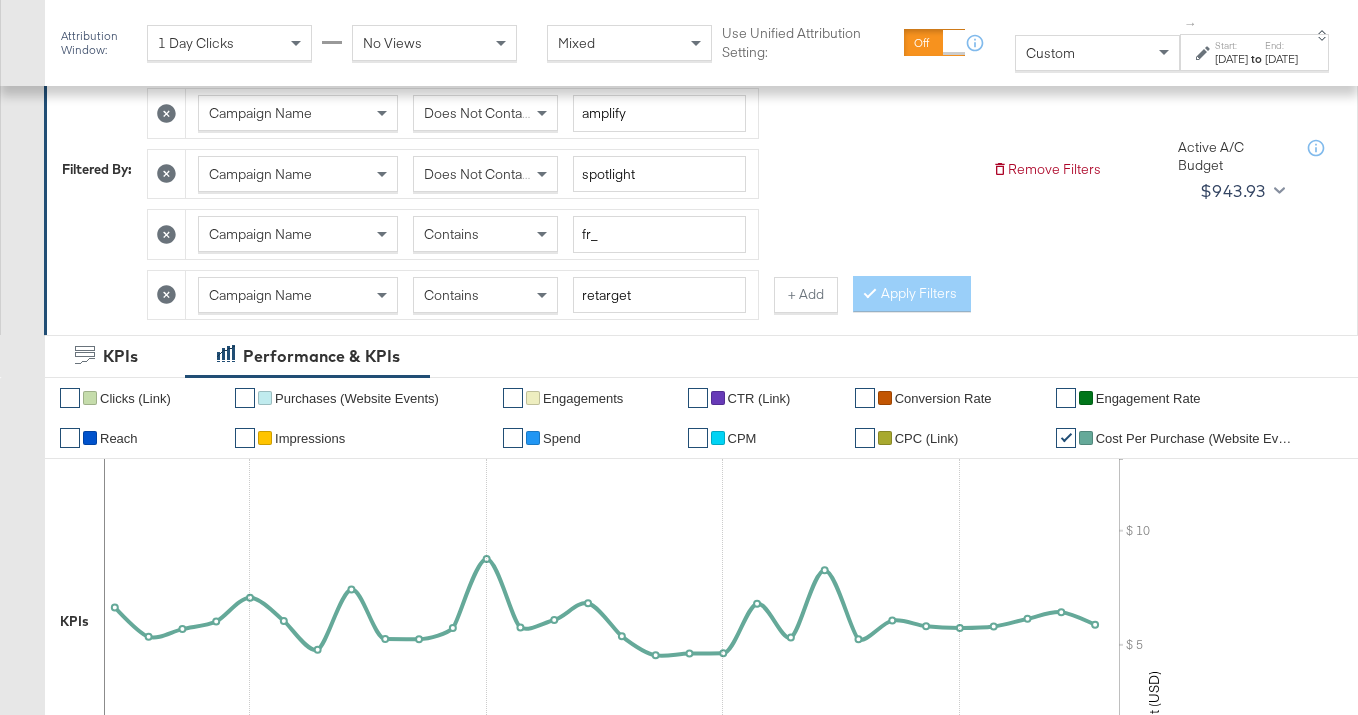 click on "Contains" at bounding box center (485, 295) 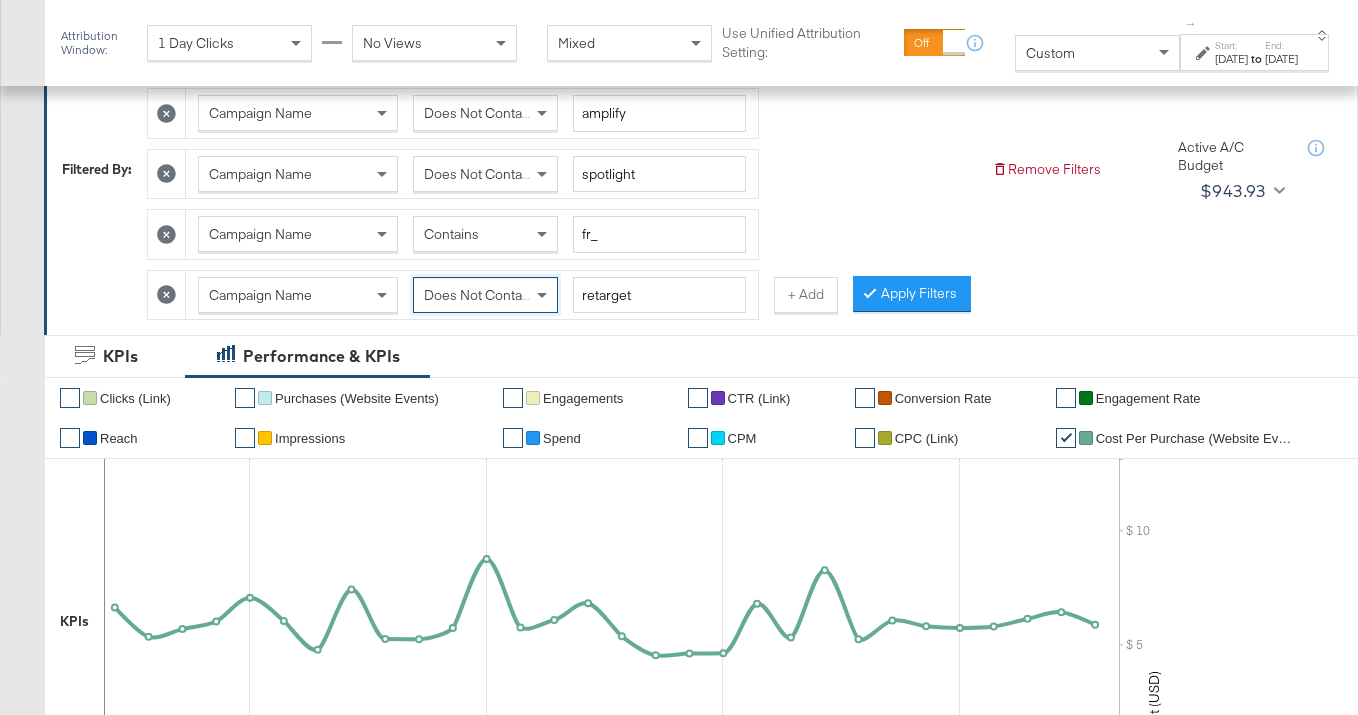 click on "Filtered By: Had Delivery Is Greater Than Campaign Name Does Not Contain amplify Campaign Name Does Not Contain spotlight Campaign Name Contains fr_ Campaign Name Does Not Contain retarget + Add   Apply Filters Remove Filters Active A/C Budget $943.93" at bounding box center (702, 168) 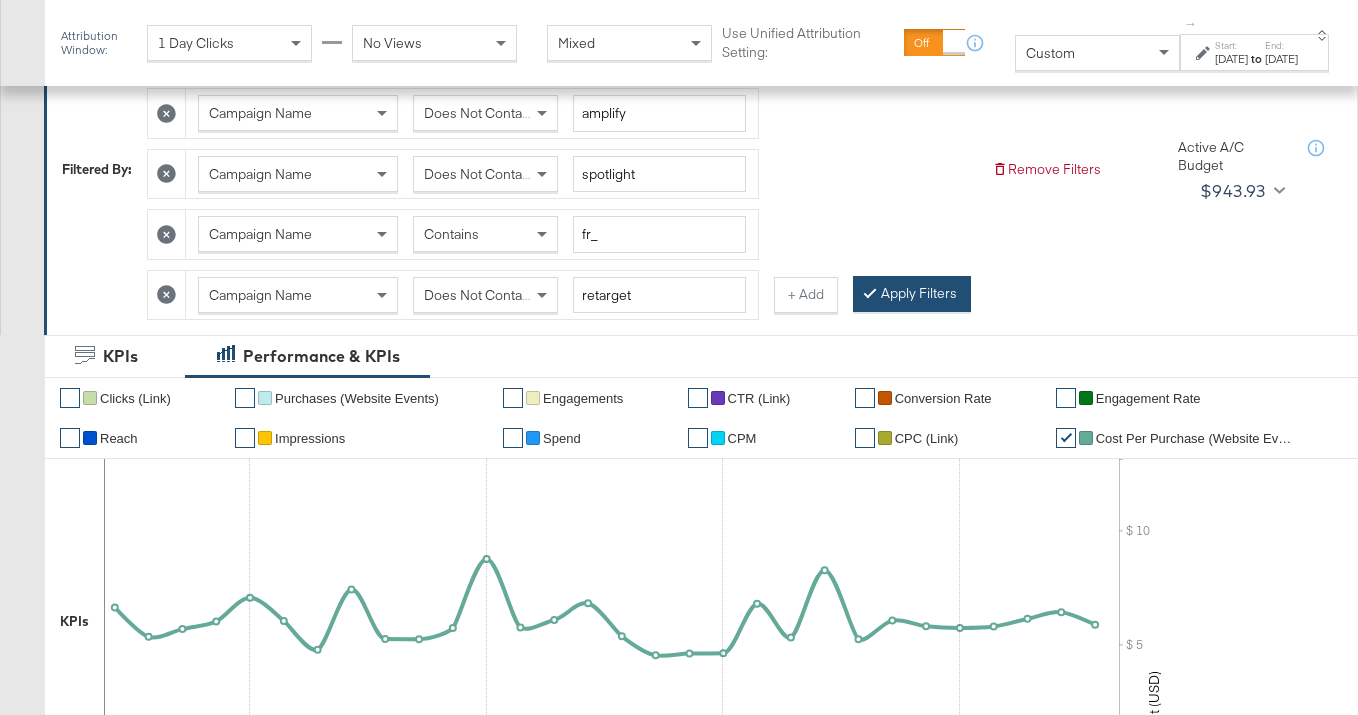 click on "Apply Filters" at bounding box center (912, 294) 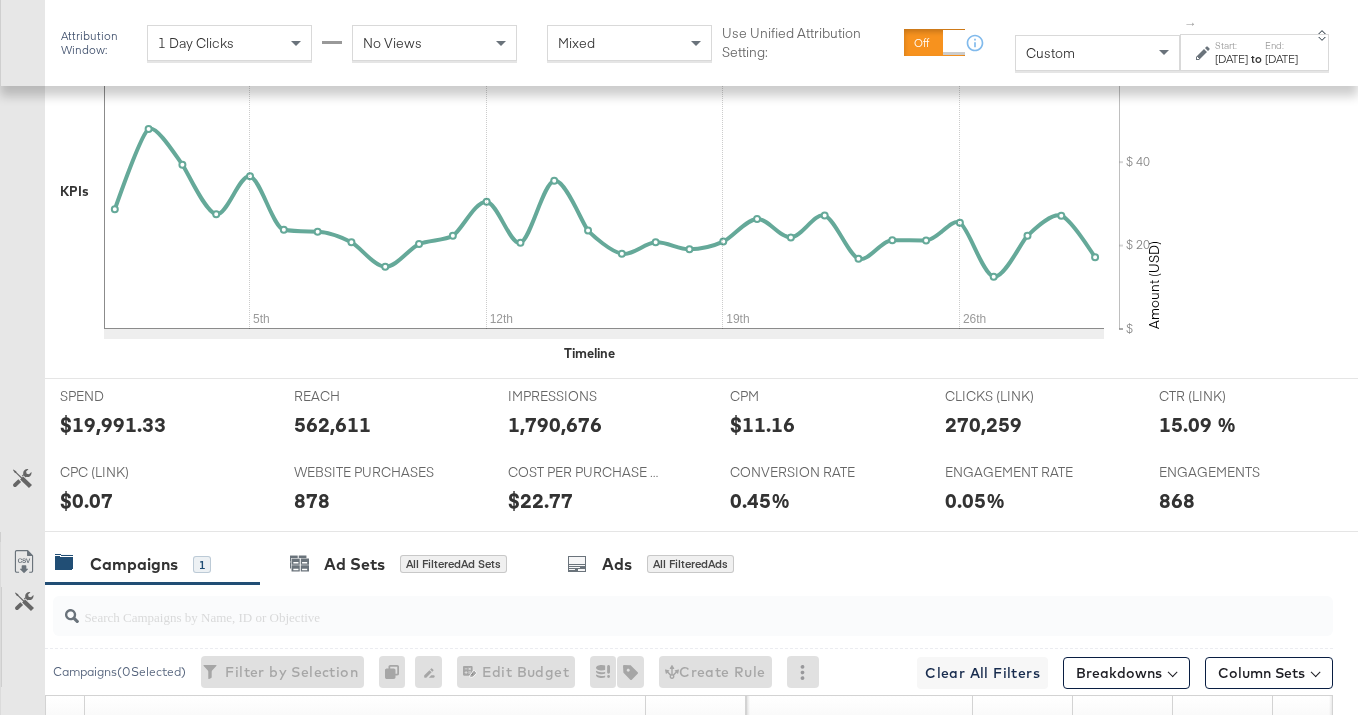 scroll, scrollTop: 978, scrollLeft: 0, axis: vertical 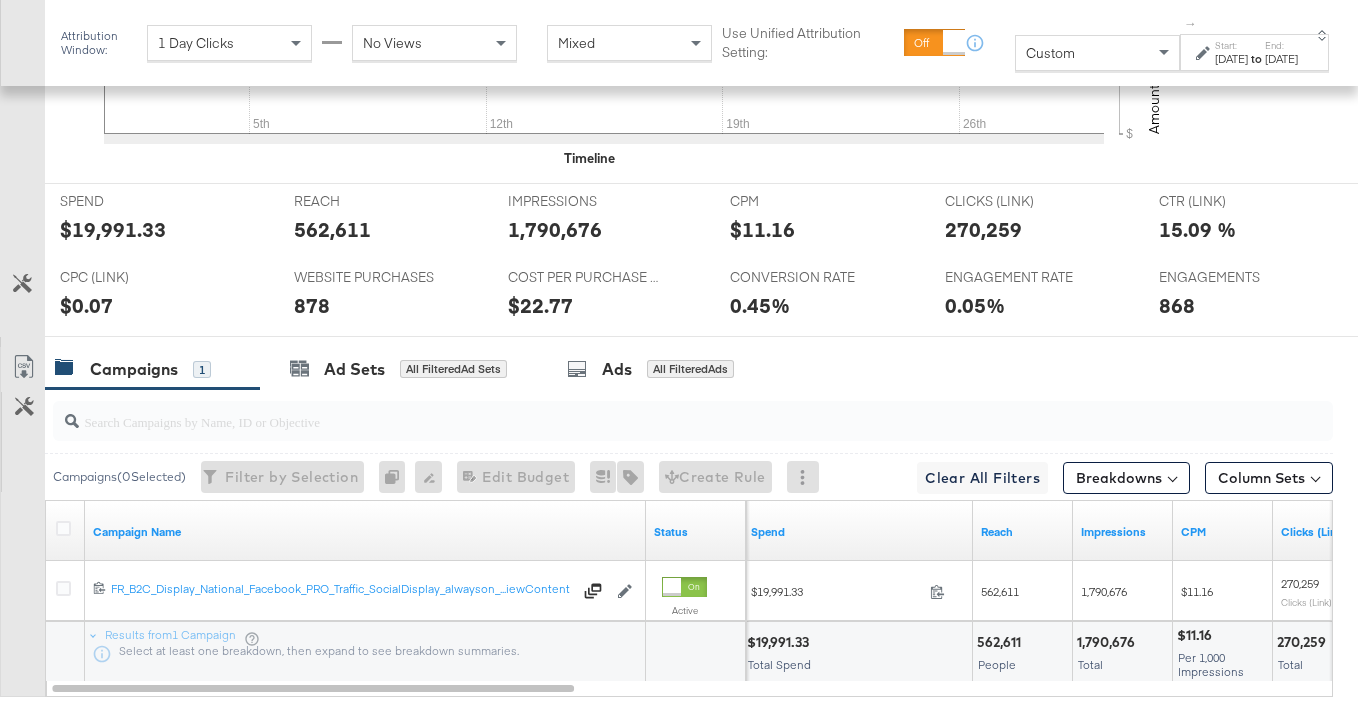 click on "Jun 1st 2025" at bounding box center [1231, 59] 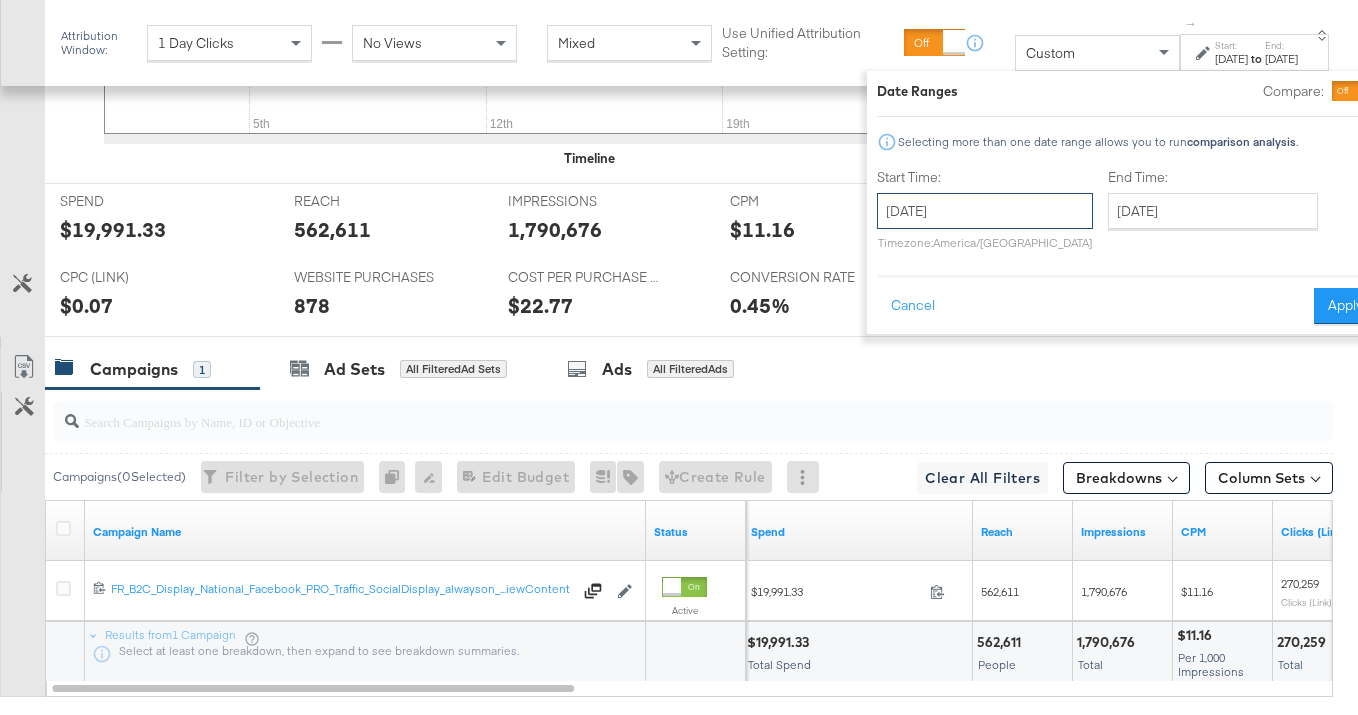 click on "June 1st 2025" at bounding box center (985, 211) 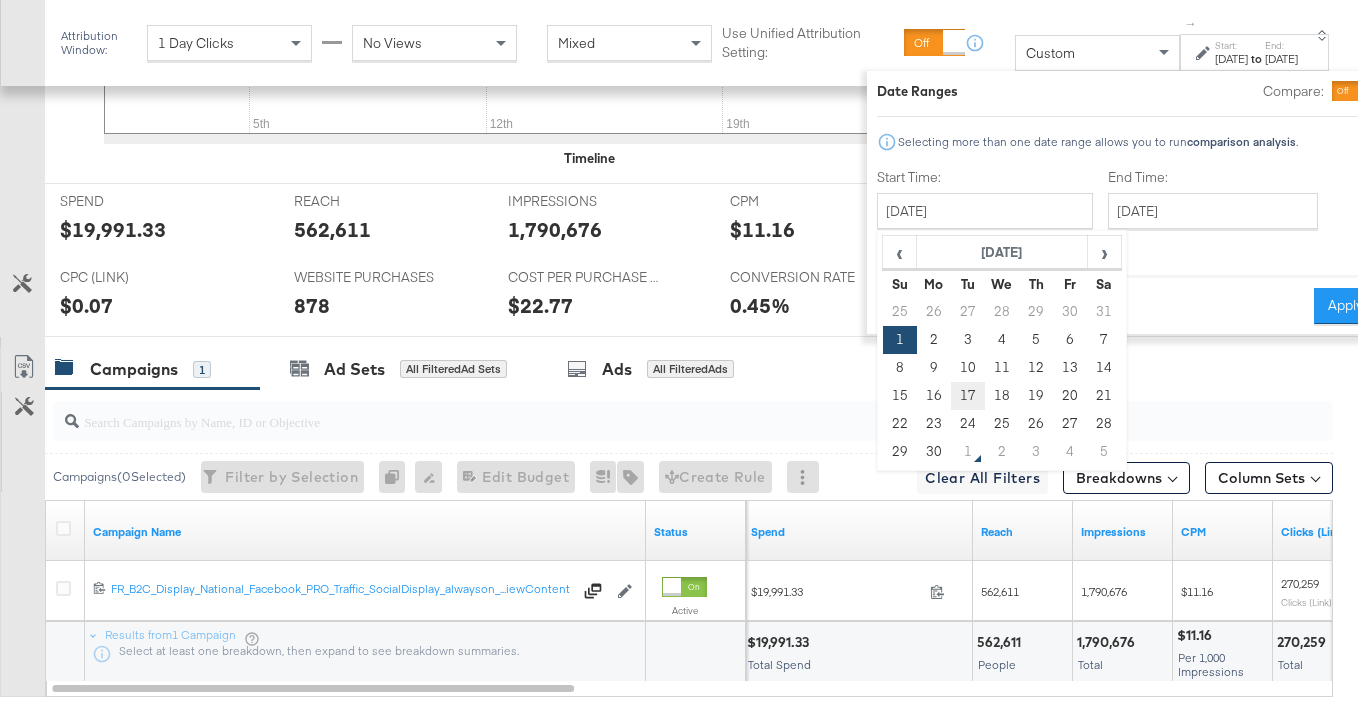 click on "17" at bounding box center (967, 396) 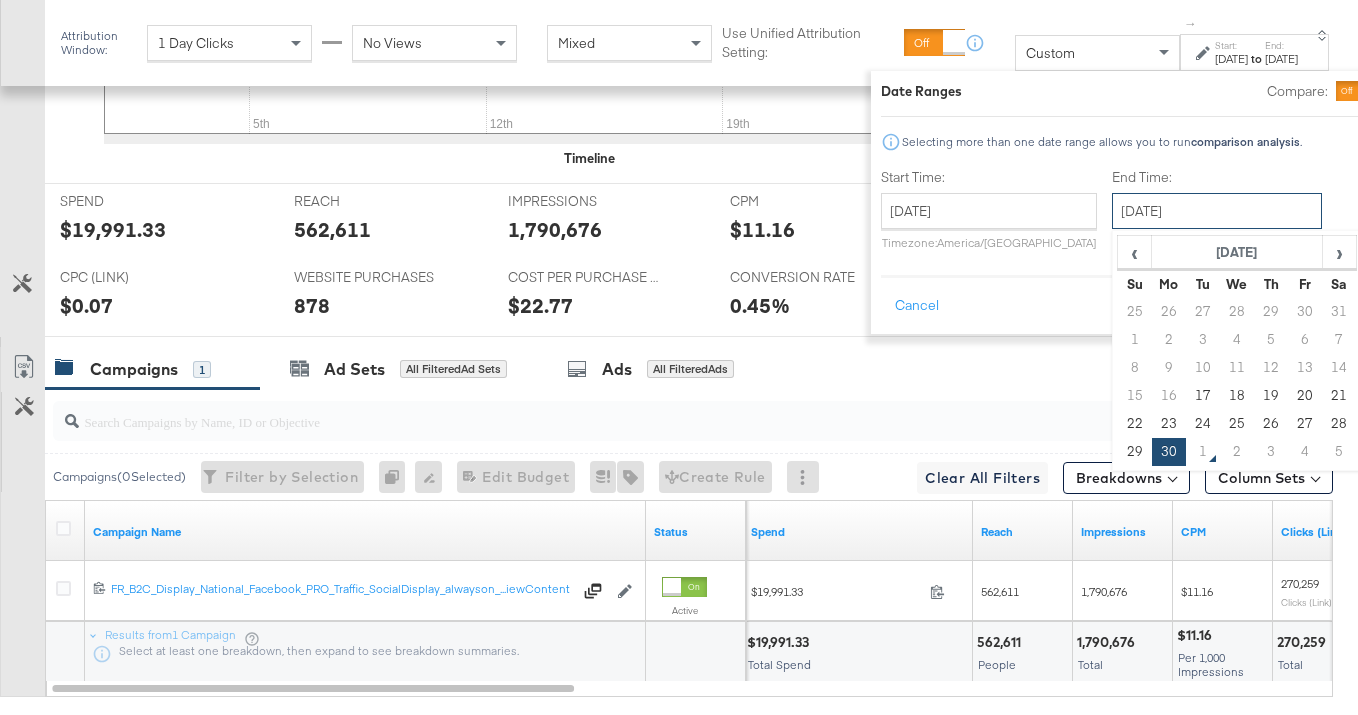 click on "June 30th 2025" at bounding box center [1217, 211] 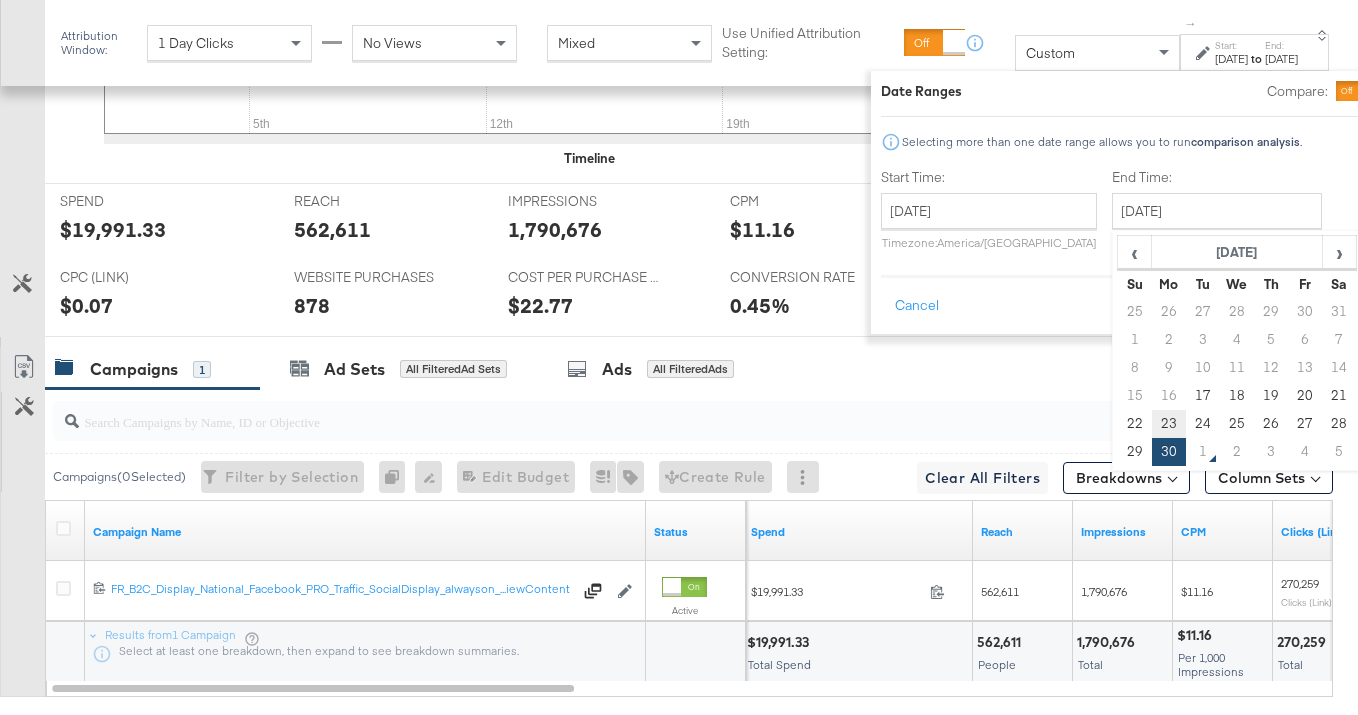 click on "23" at bounding box center [1168, 424] 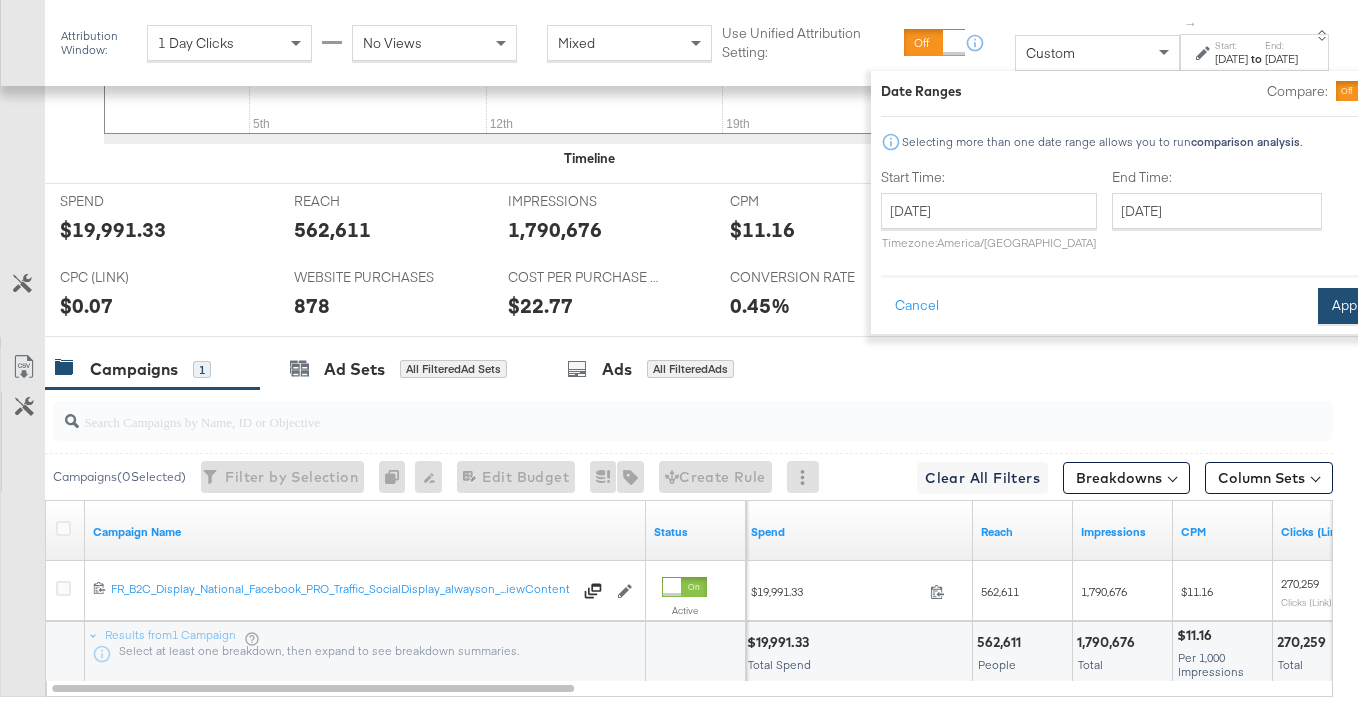 click on "Apply" at bounding box center [1349, 306] 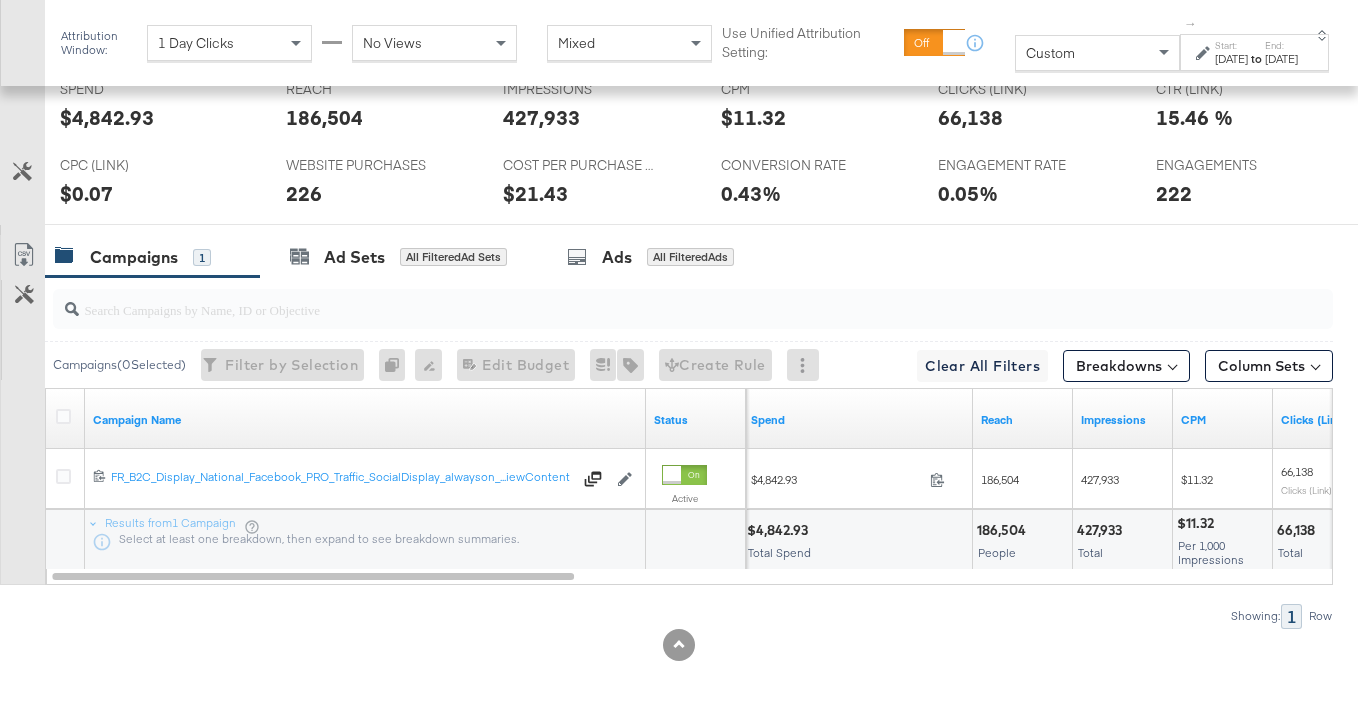 scroll, scrollTop: 1001, scrollLeft: 0, axis: vertical 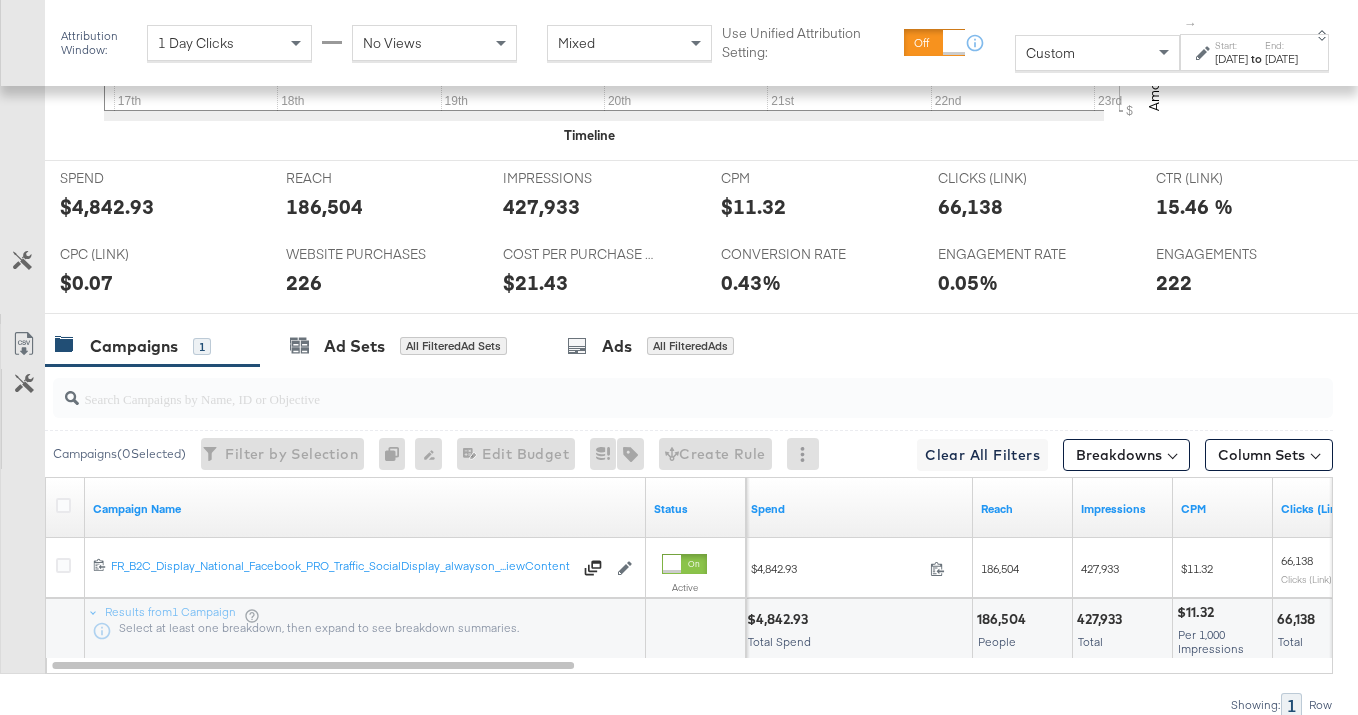 click on "Jun 17th 2025" at bounding box center (1231, 59) 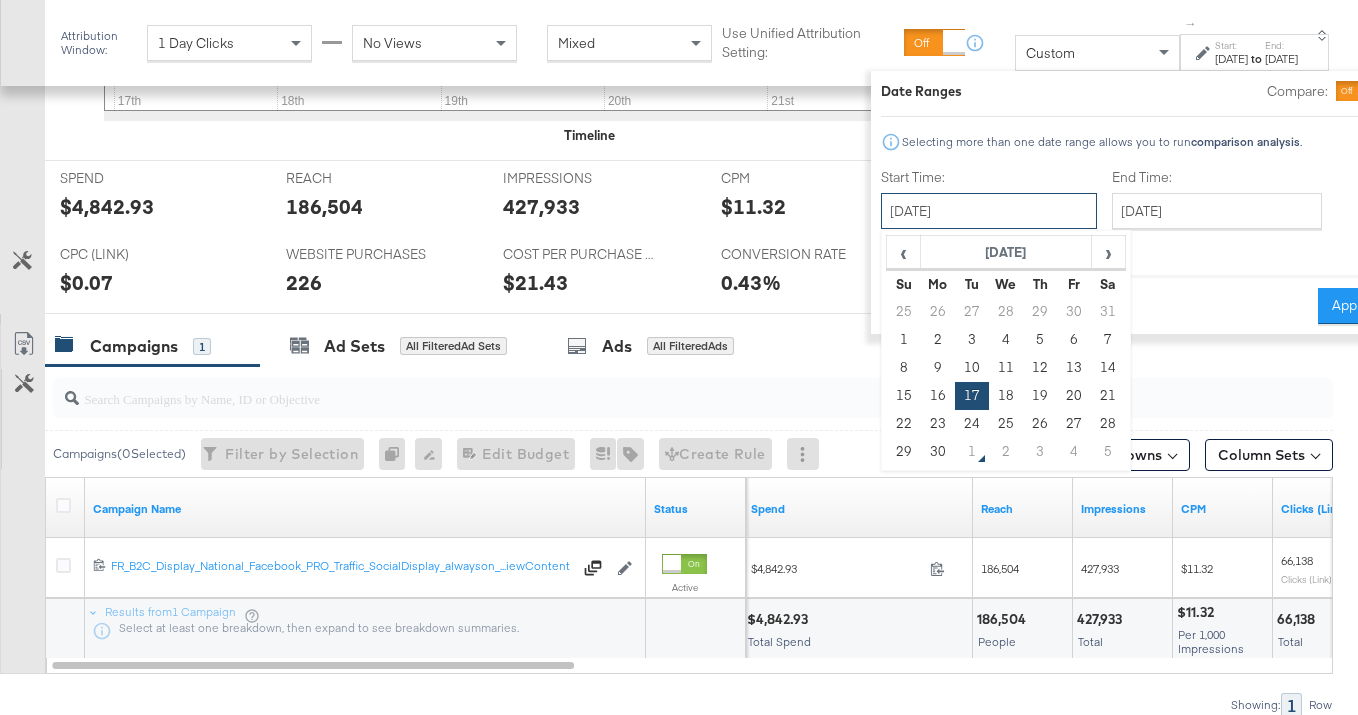 click on "June 17th 2025" at bounding box center [989, 211] 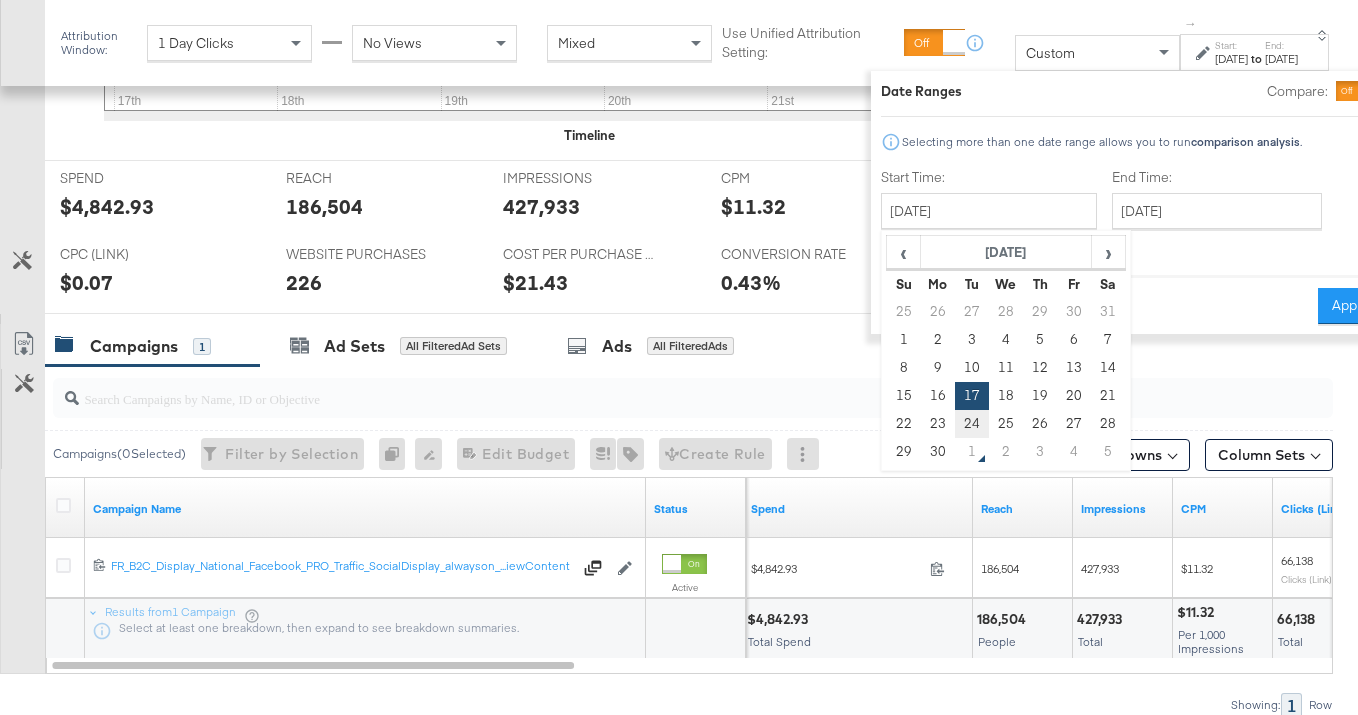 click on "24" at bounding box center [971, 424] 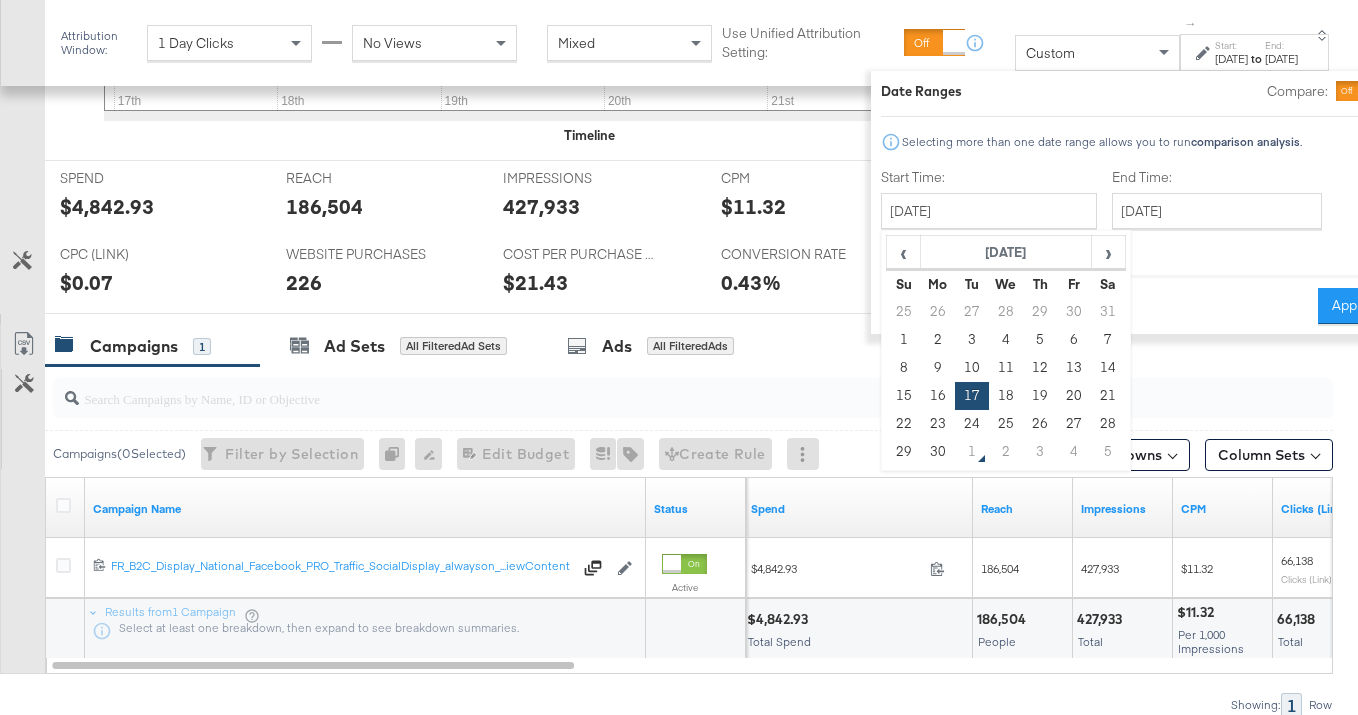 type on "June 24th 2025" 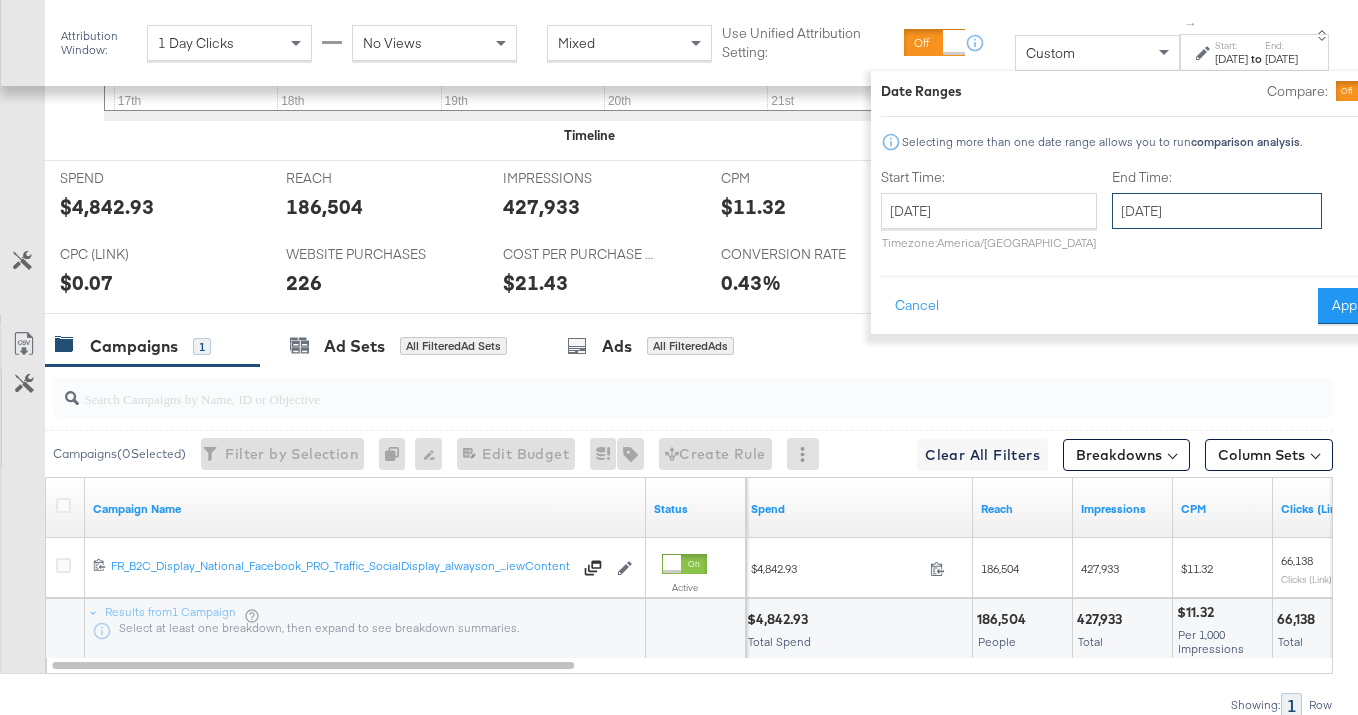 click on "June 24th 2025" at bounding box center (1217, 211) 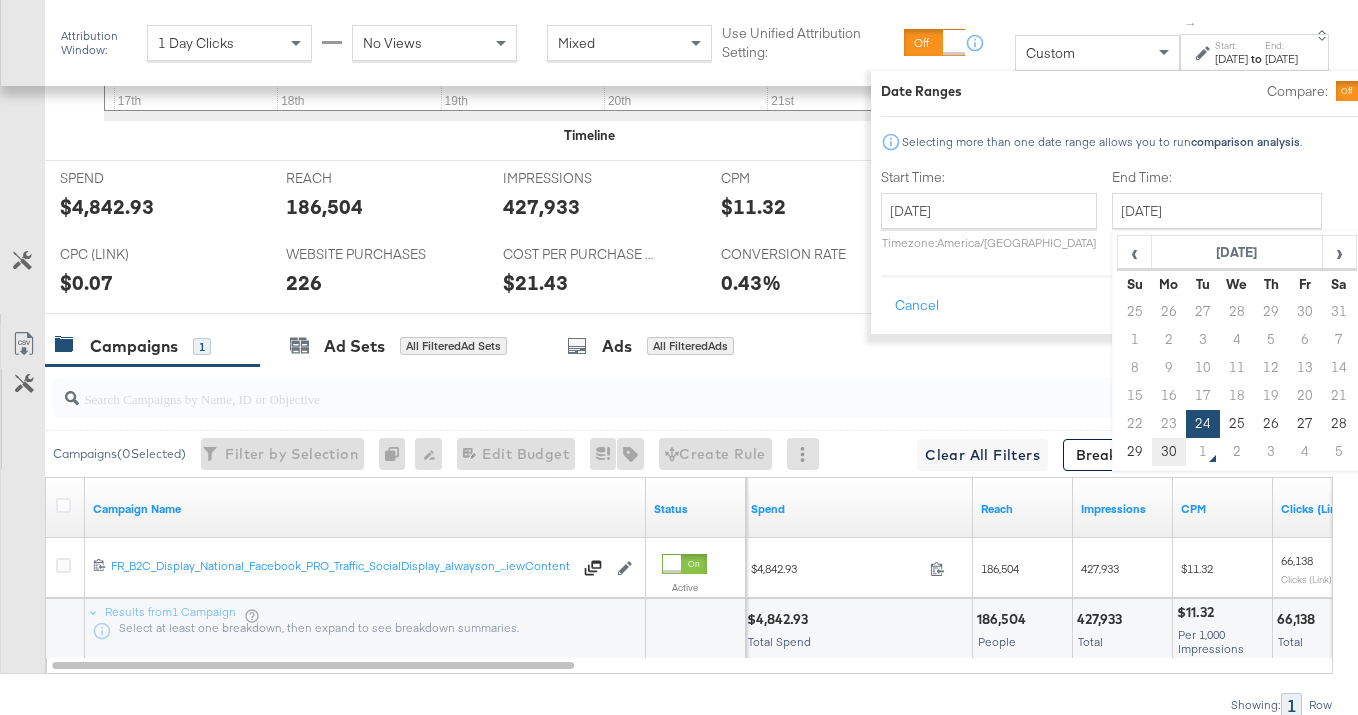 click on "30" at bounding box center (1168, 452) 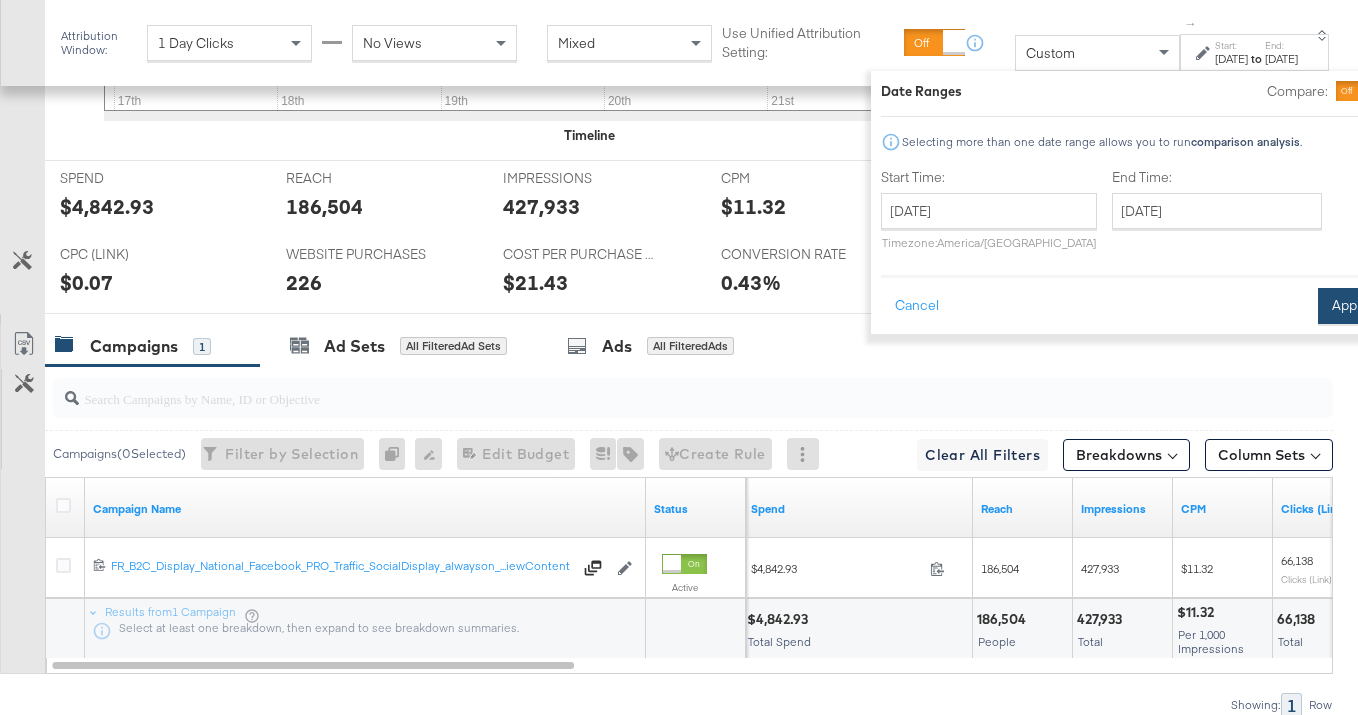 click on "Apply" at bounding box center (1349, 306) 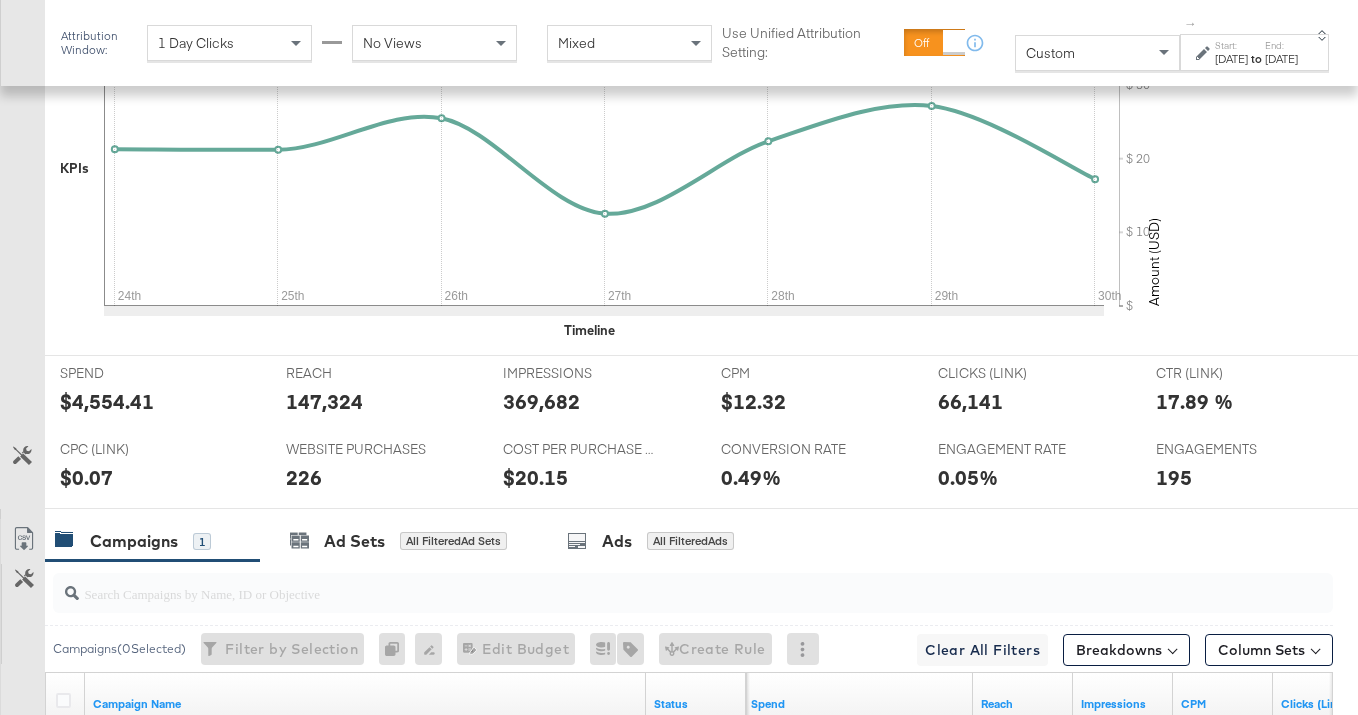 scroll, scrollTop: 1001, scrollLeft: 0, axis: vertical 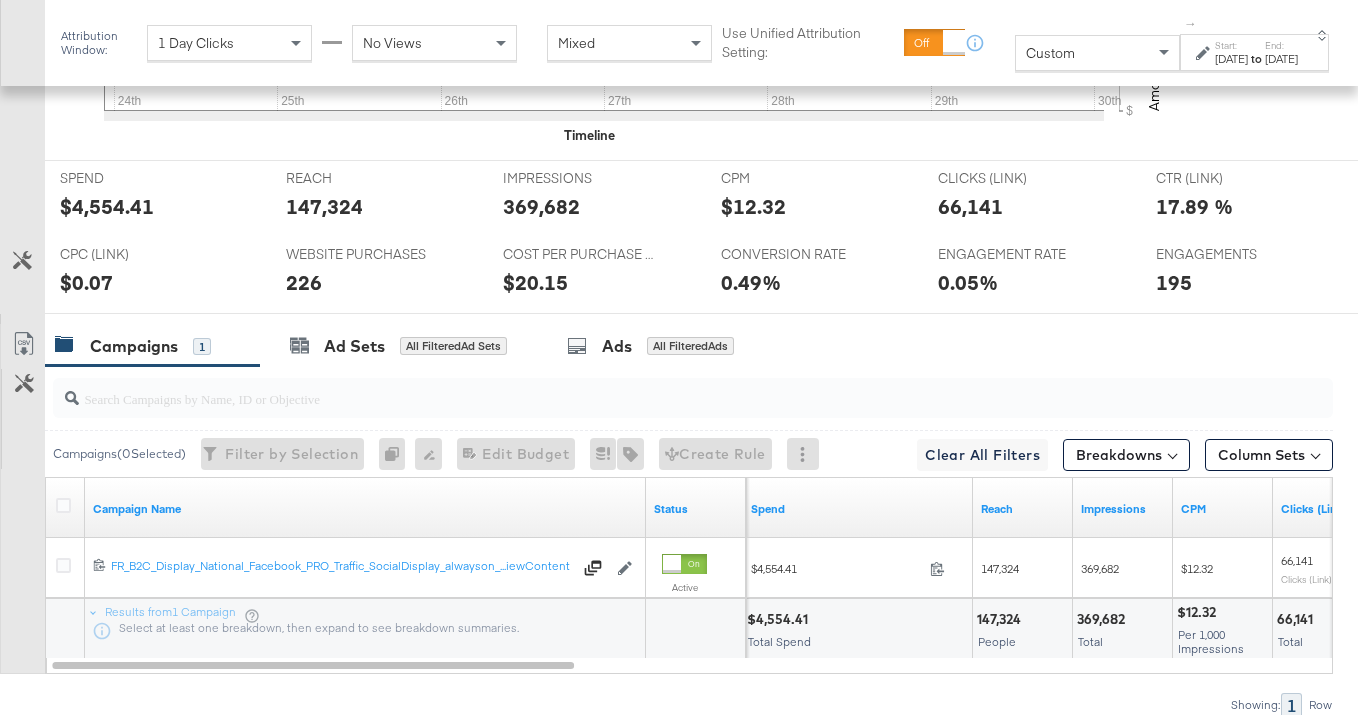click on "Jun 24th 2025" at bounding box center (1231, 59) 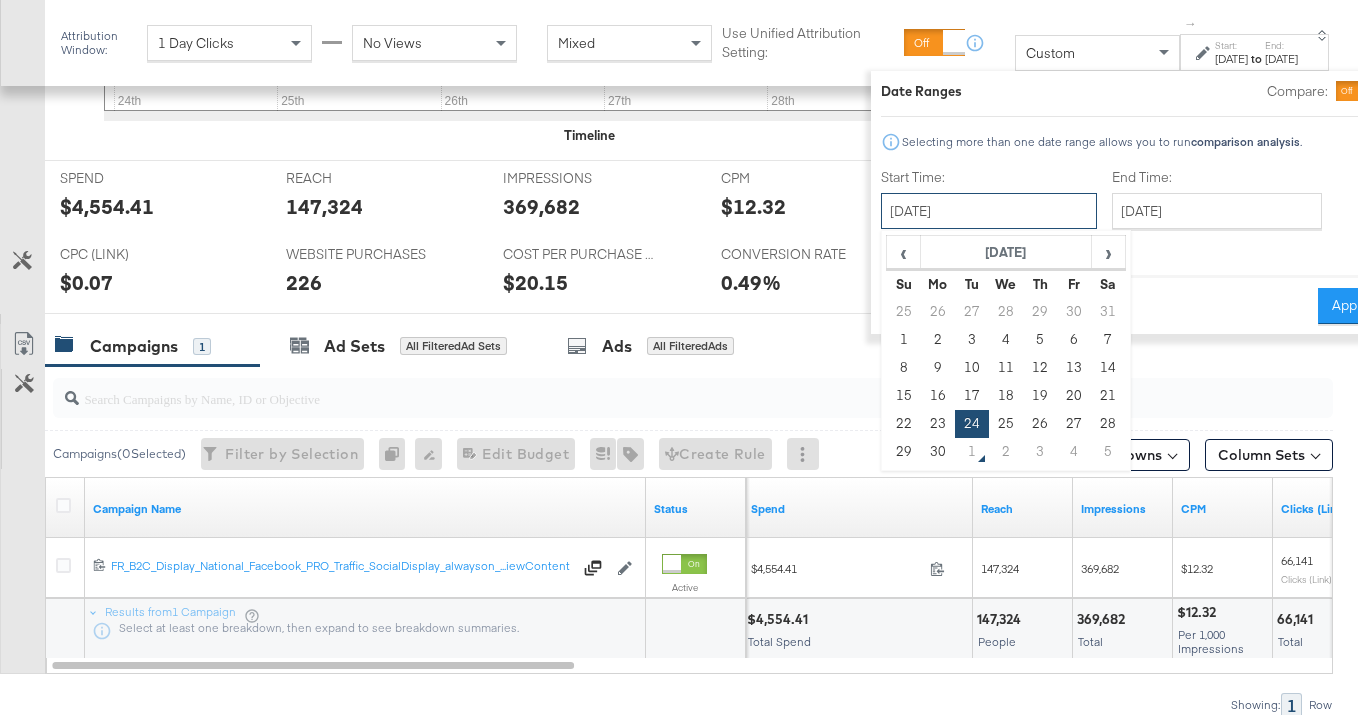 click on "June 24th 2025" at bounding box center [989, 211] 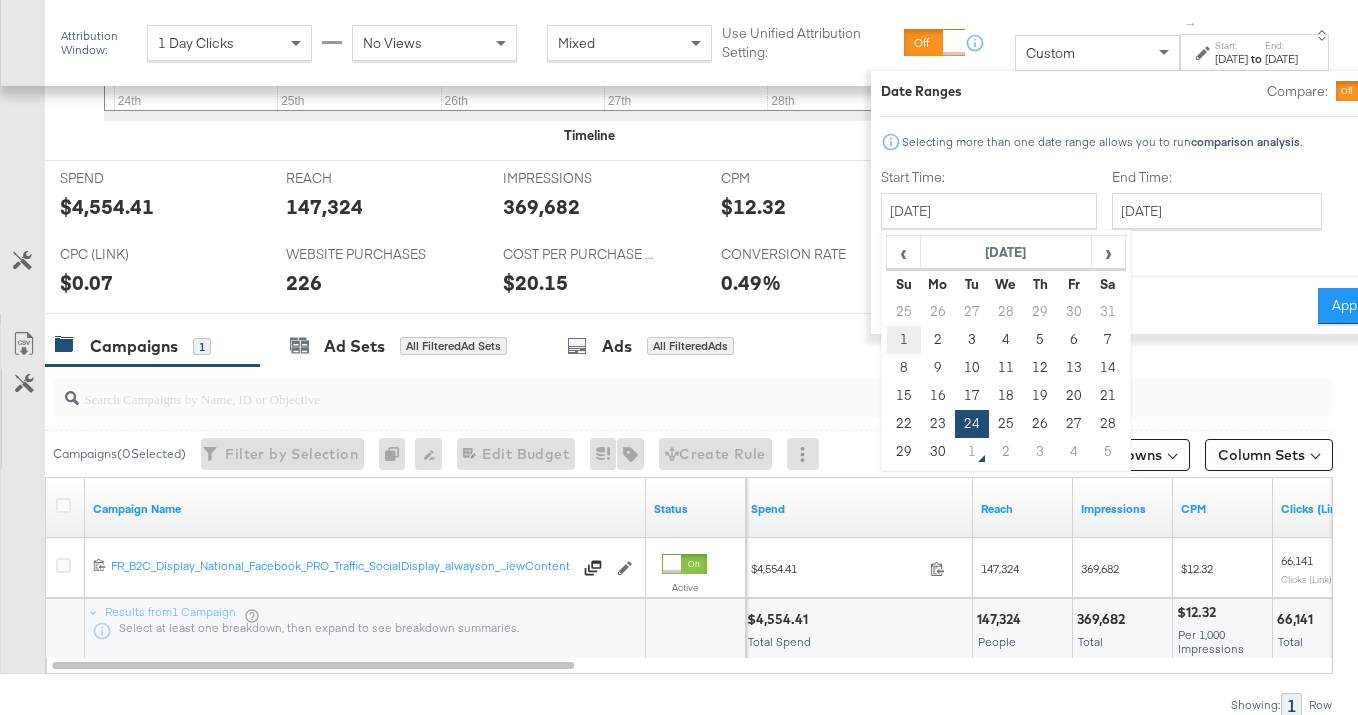 click on "1" at bounding box center [903, 340] 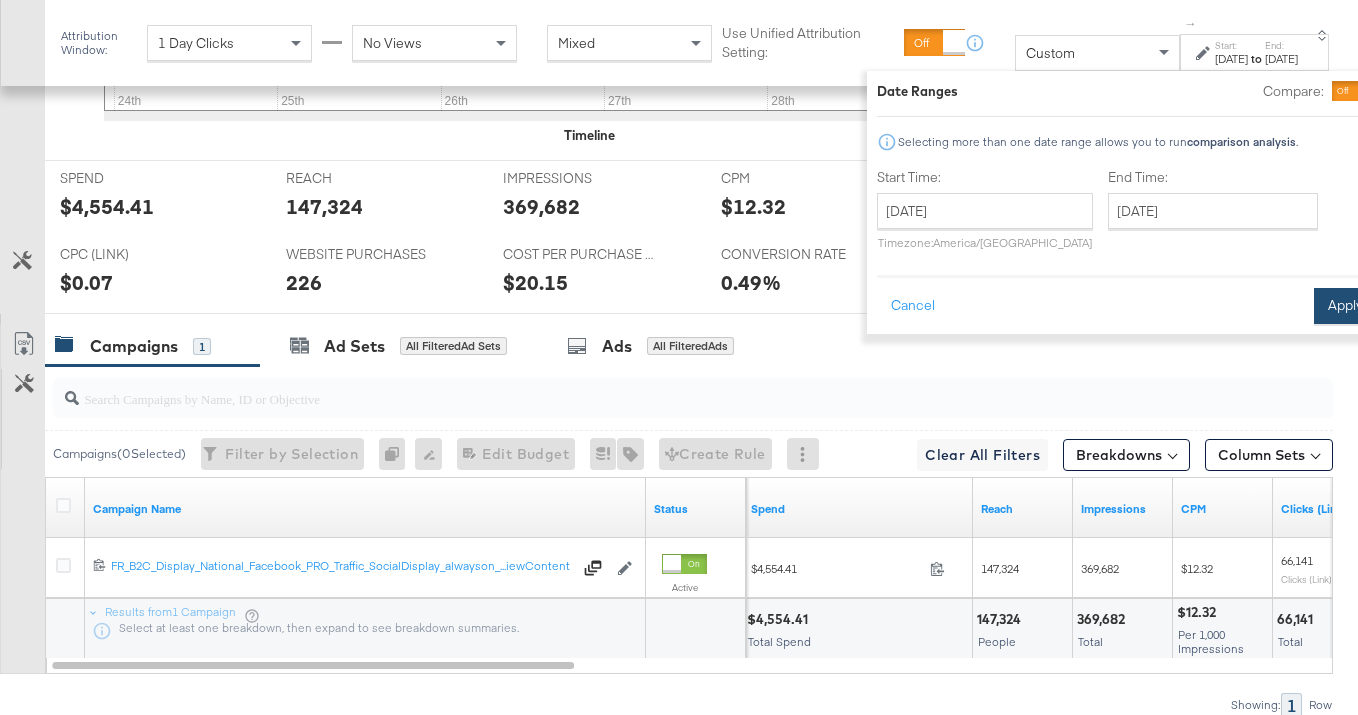 click on "Apply" at bounding box center (1345, 306) 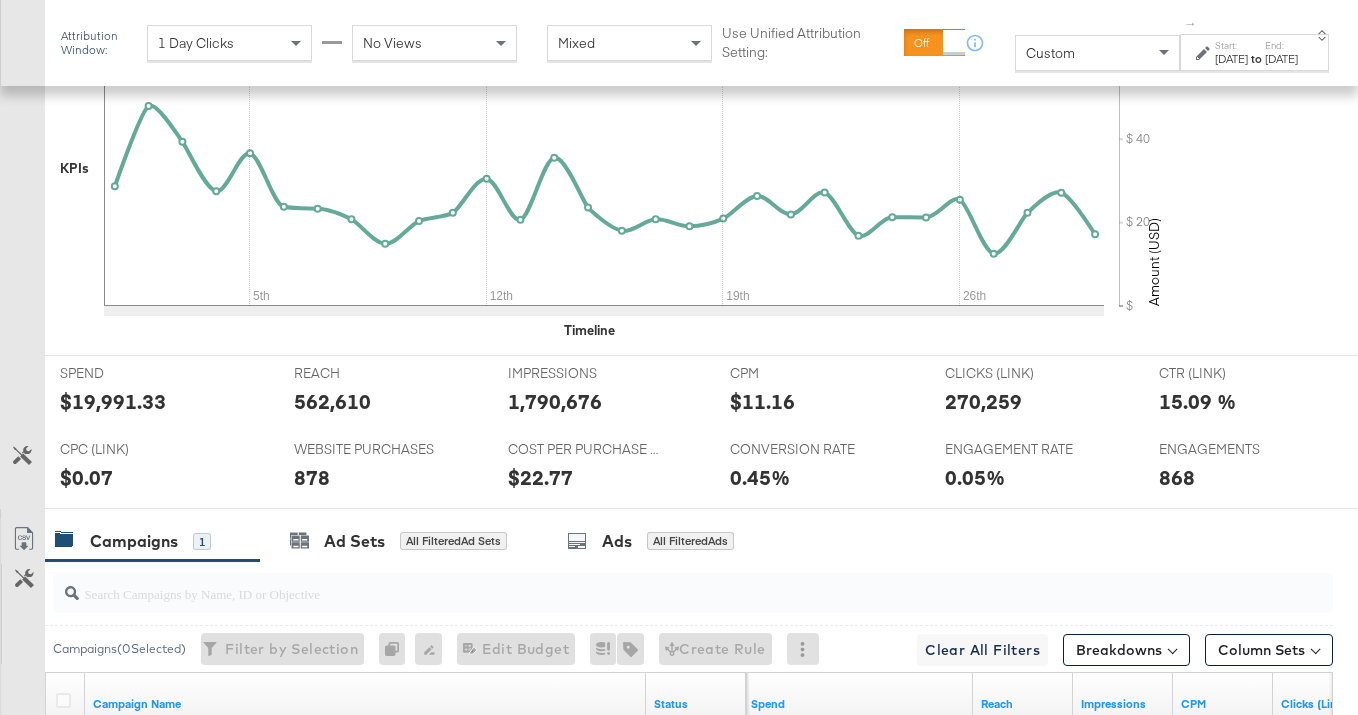 scroll, scrollTop: 1001, scrollLeft: 0, axis: vertical 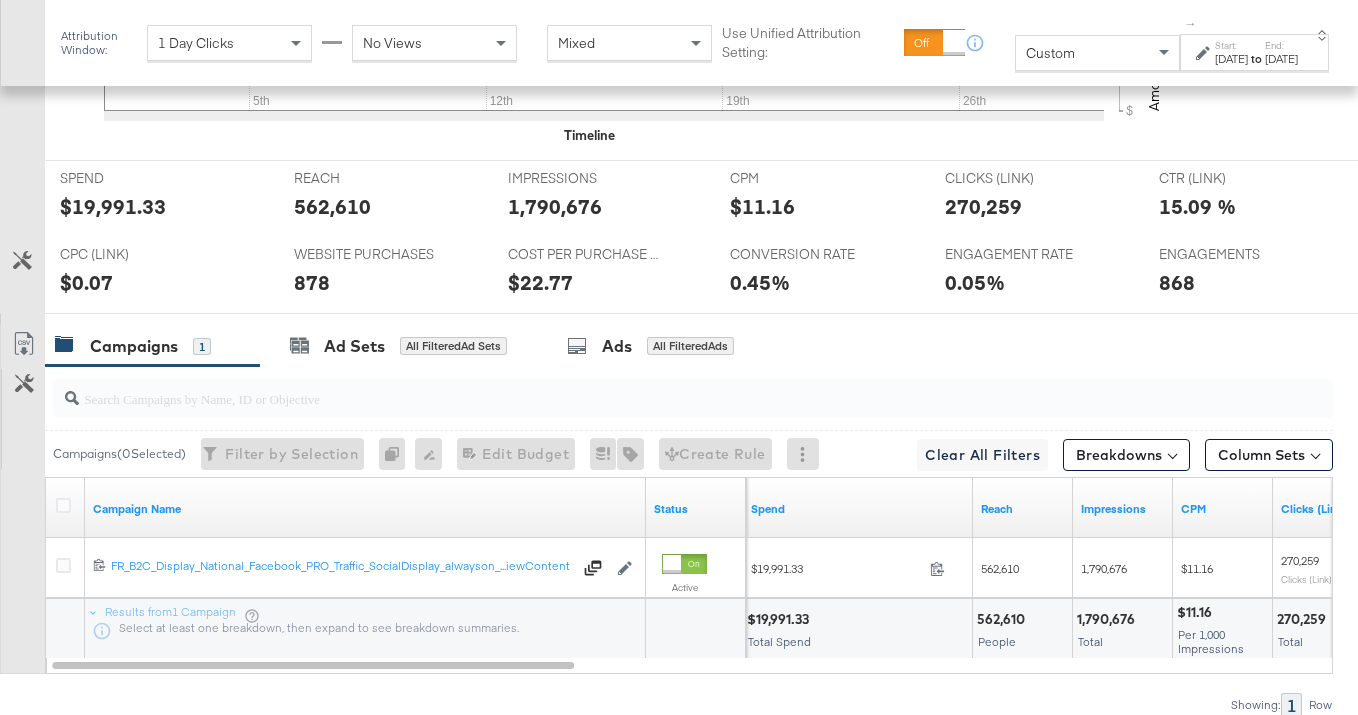 click on "$19,991.33" at bounding box center (113, 206) 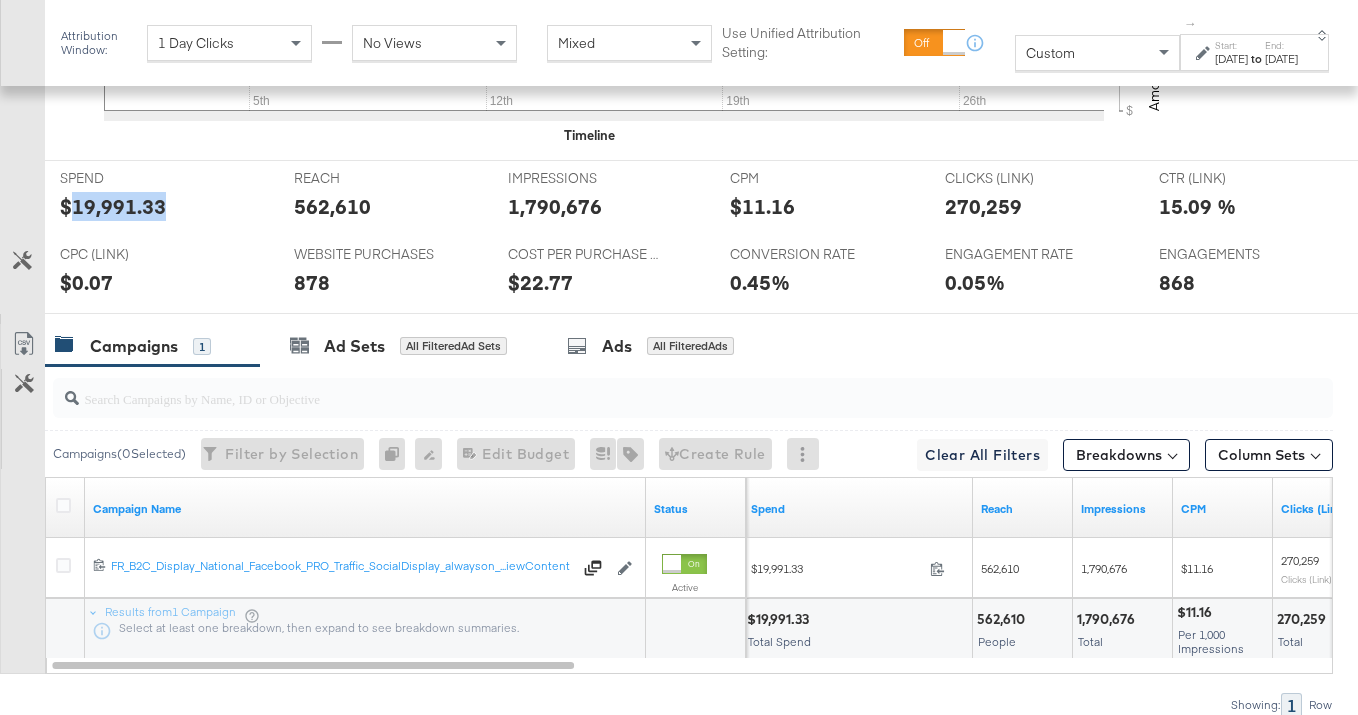 click on "$19,991.33" at bounding box center [113, 206] 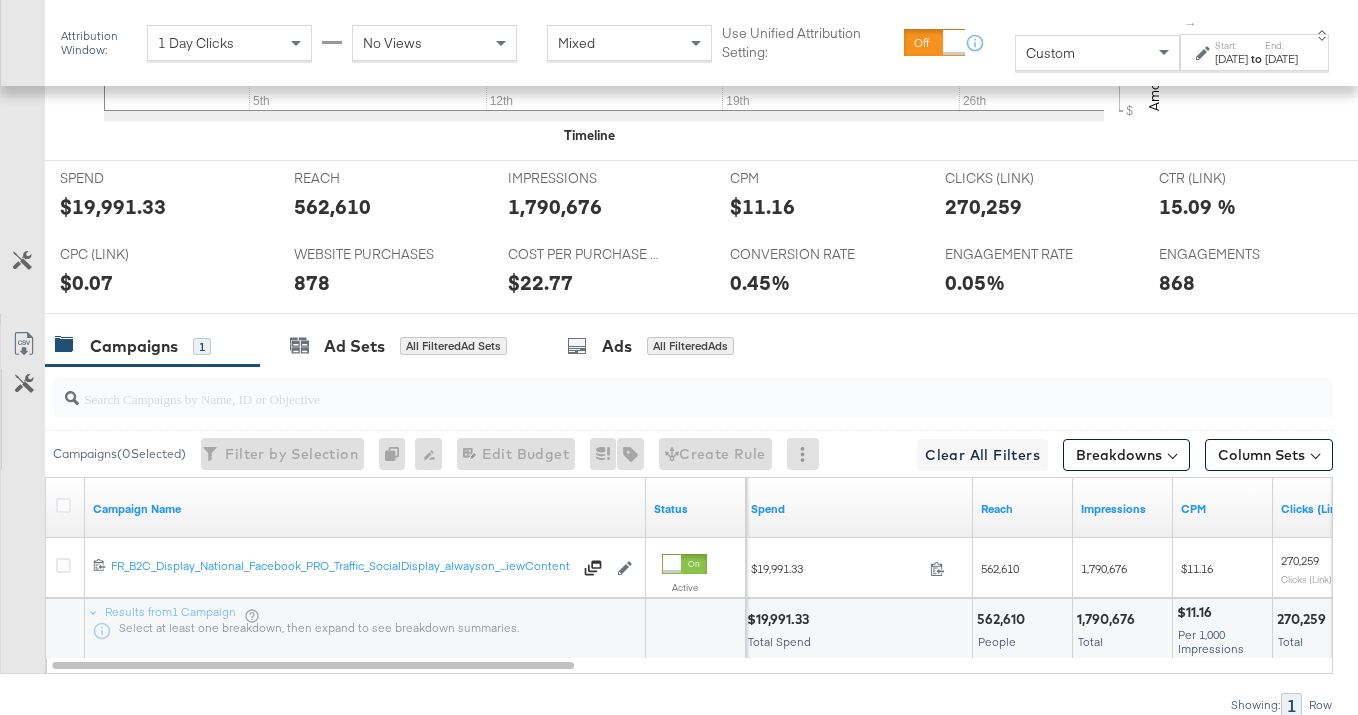 click on "Jun 1st 2025" at bounding box center (1231, 59) 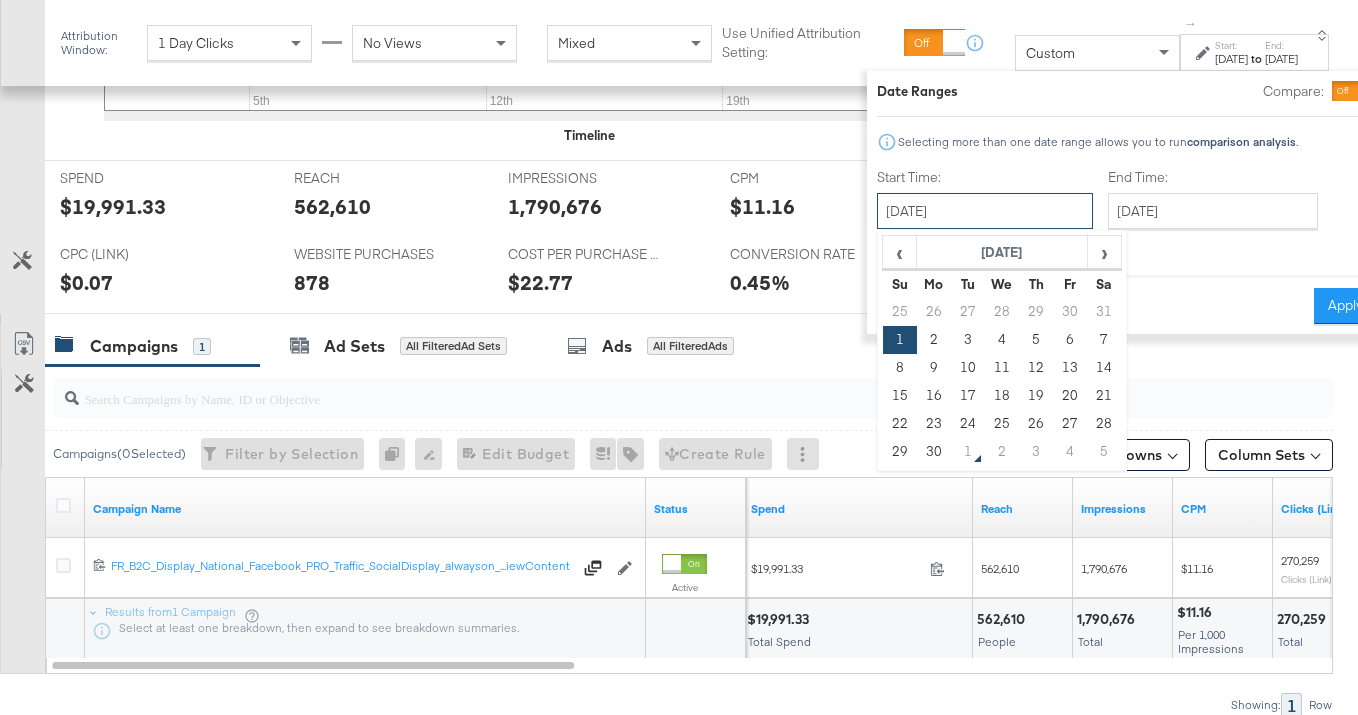 click on "June 1st 2025" at bounding box center [985, 211] 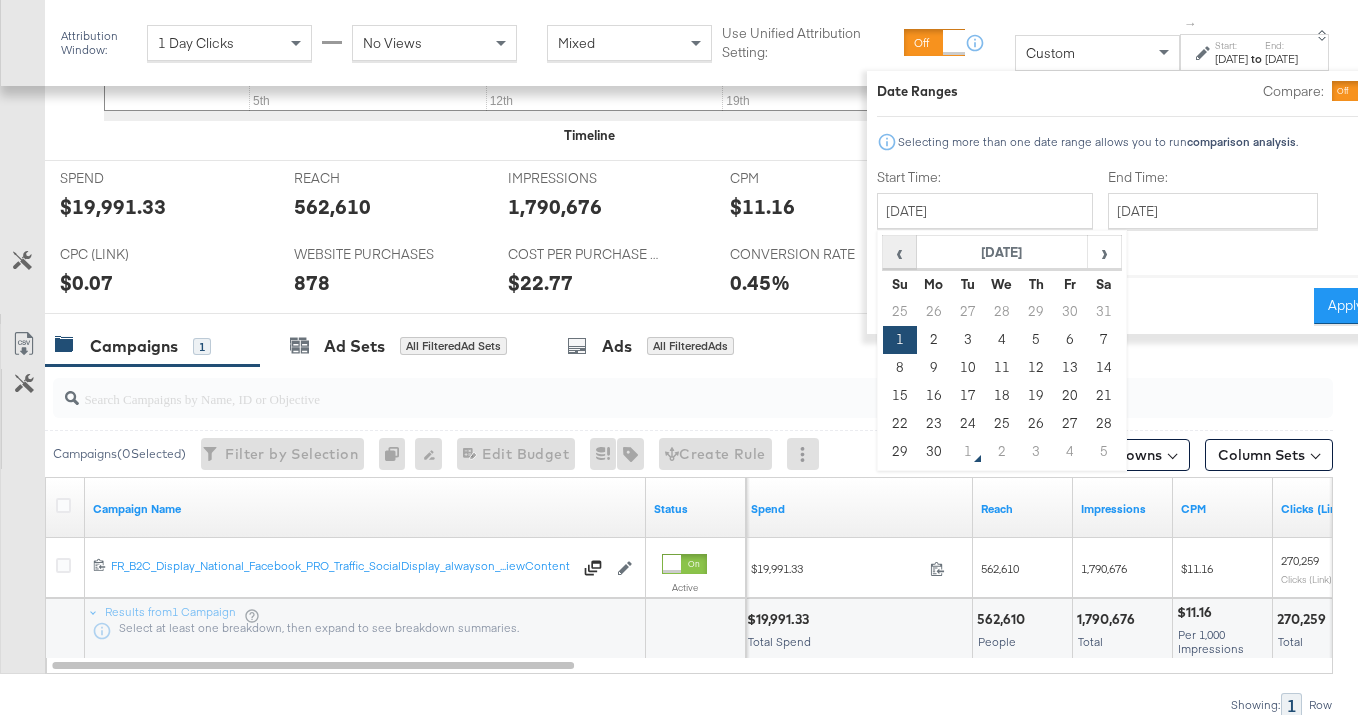 click on "‹" at bounding box center [899, 252] 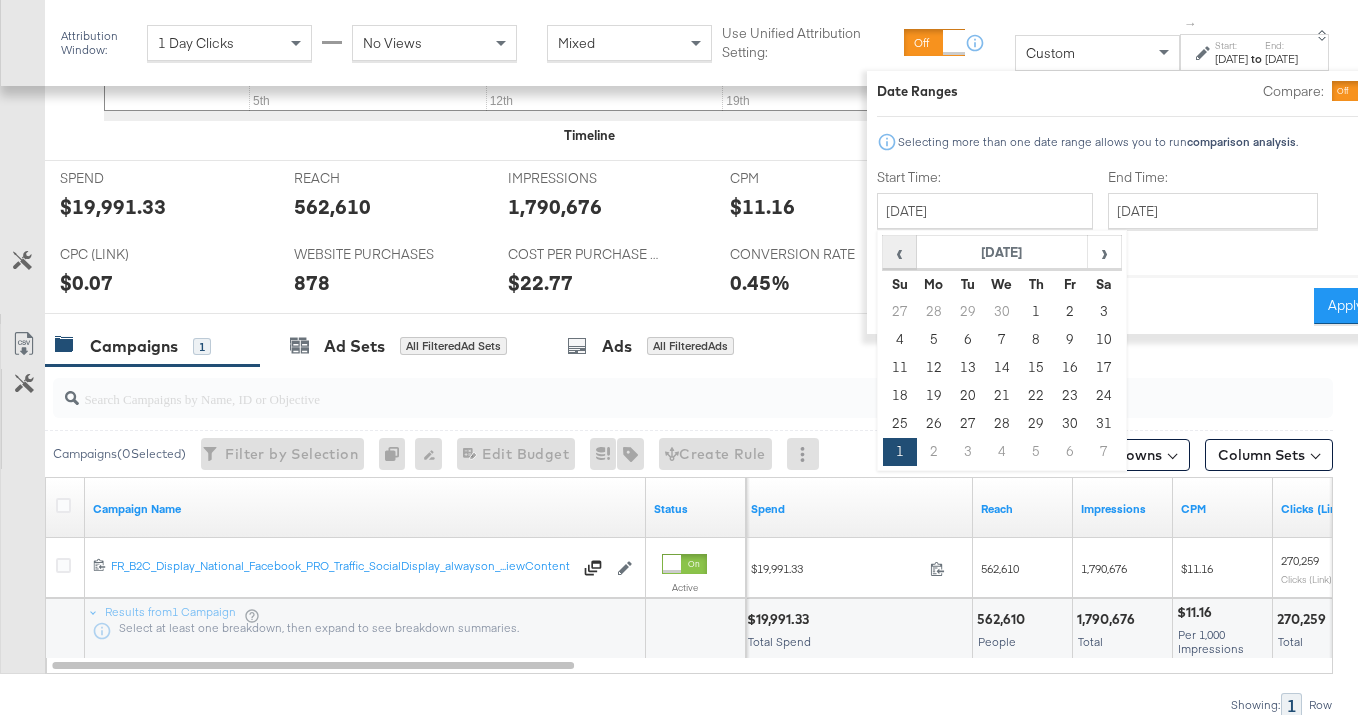 click on "‹" at bounding box center [899, 252] 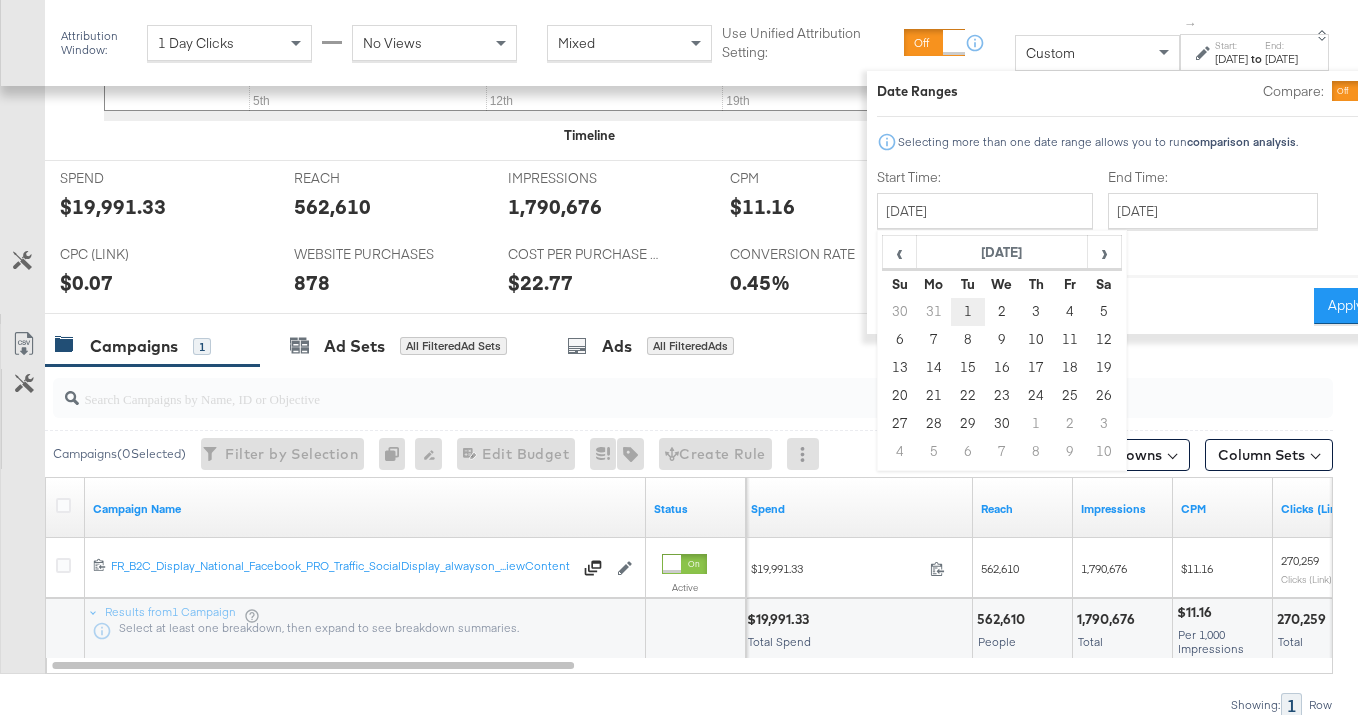 click on "1" at bounding box center (967, 312) 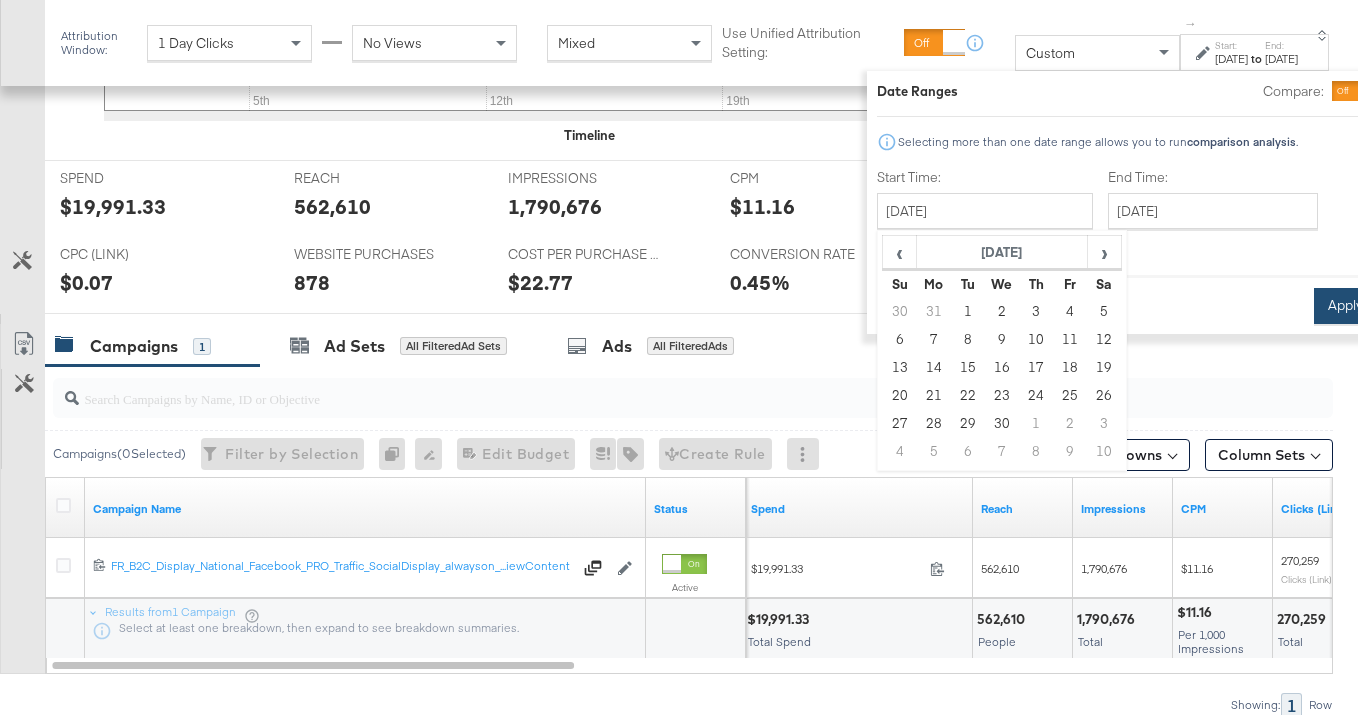 type on "April 1st 2025" 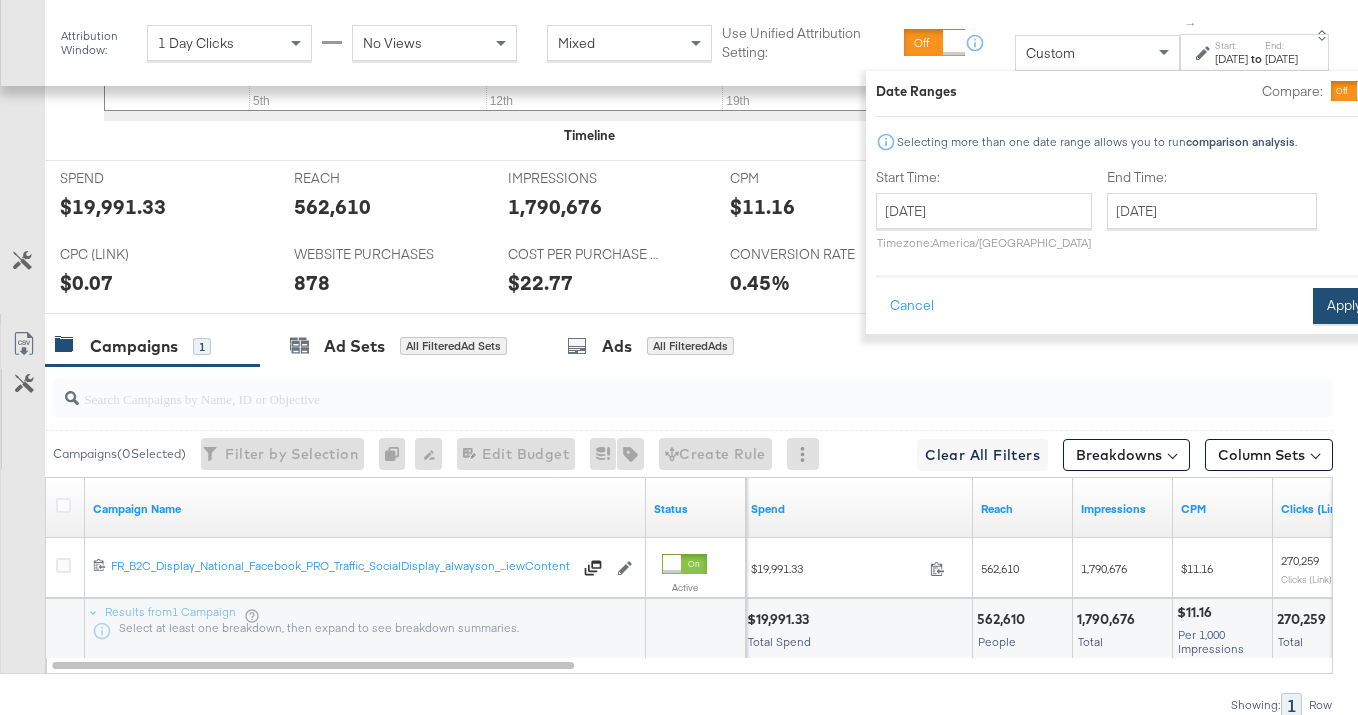 click on "Apply" at bounding box center [1344, 306] 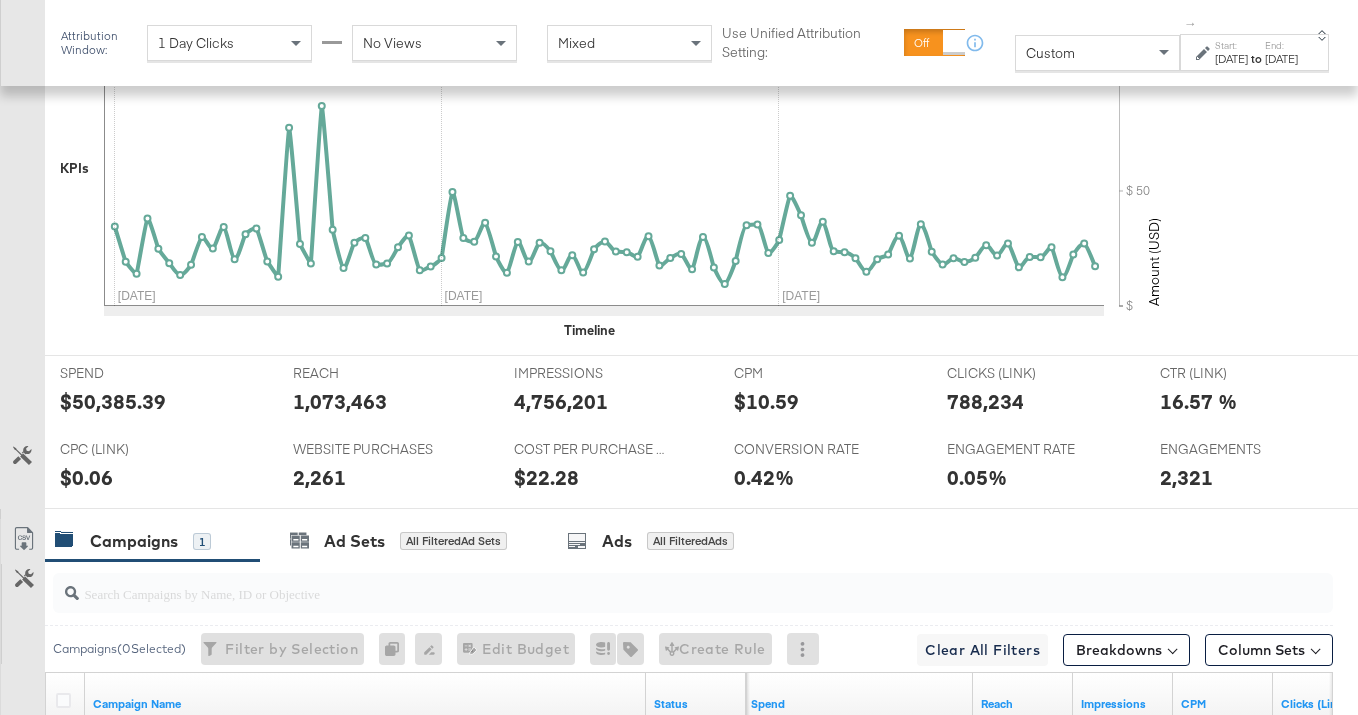scroll, scrollTop: 1001, scrollLeft: 0, axis: vertical 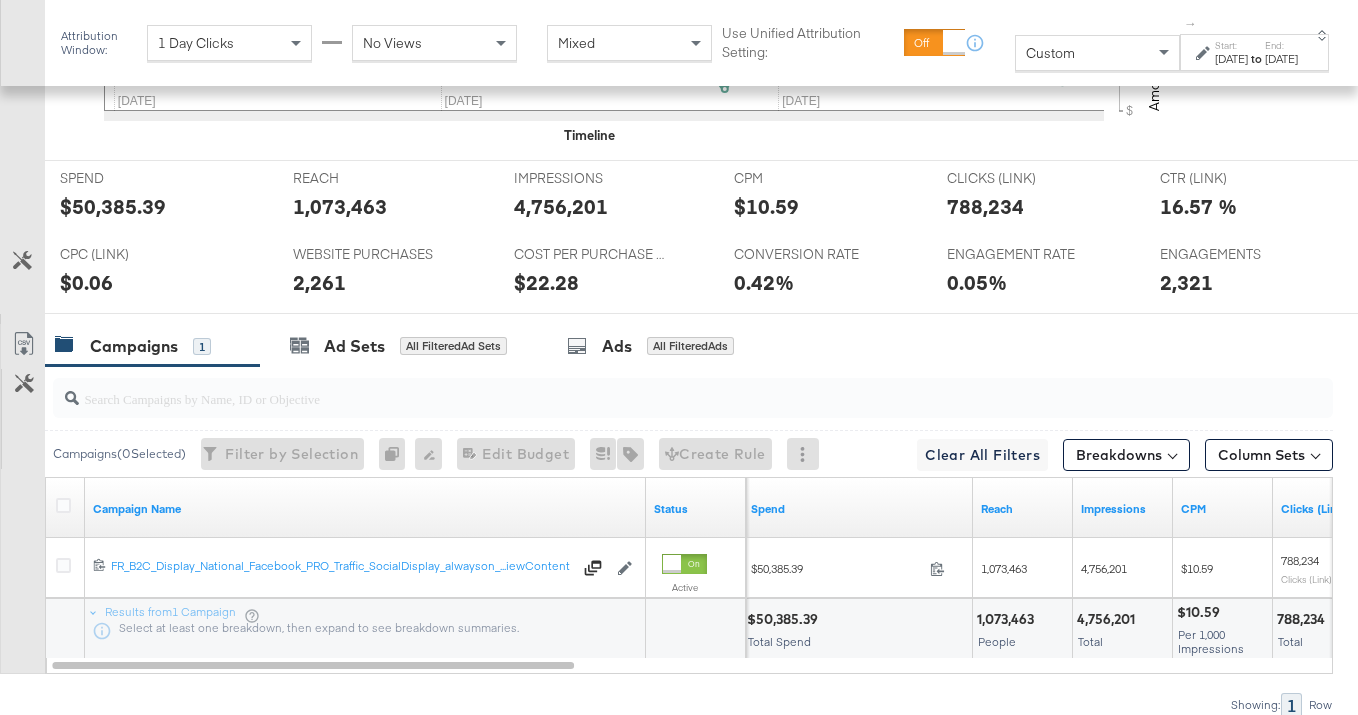 click on "$50,385.39" at bounding box center [113, 206] 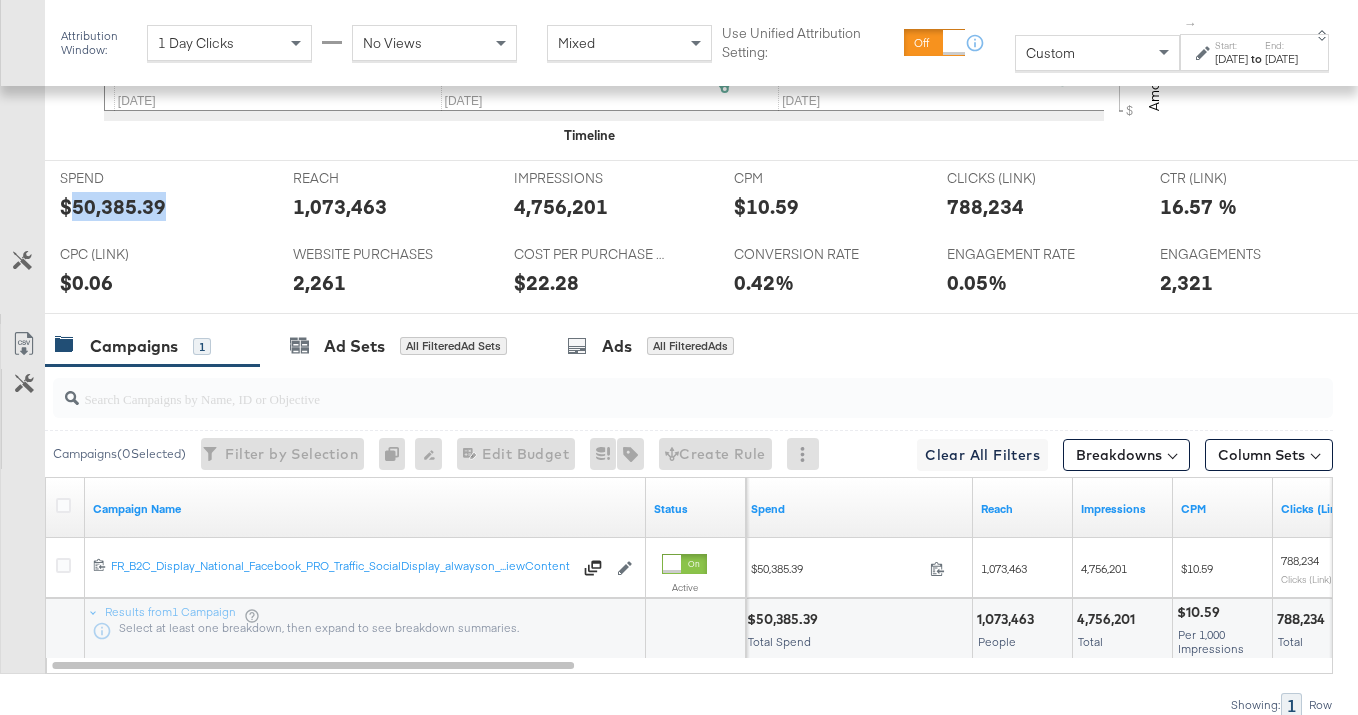 drag, startPoint x: 110, startPoint y: 205, endPoint x: 125, endPoint y: 204, distance: 15.033297 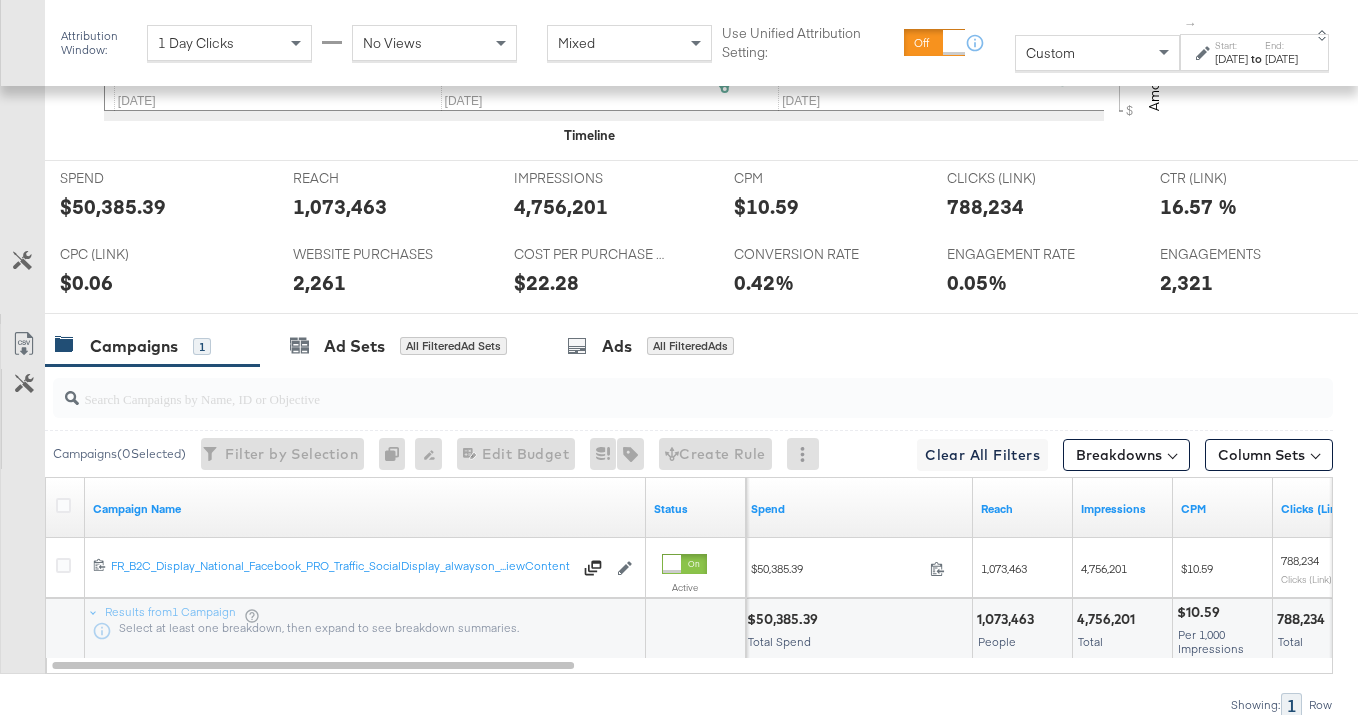 click on "to" at bounding box center (1256, 58) 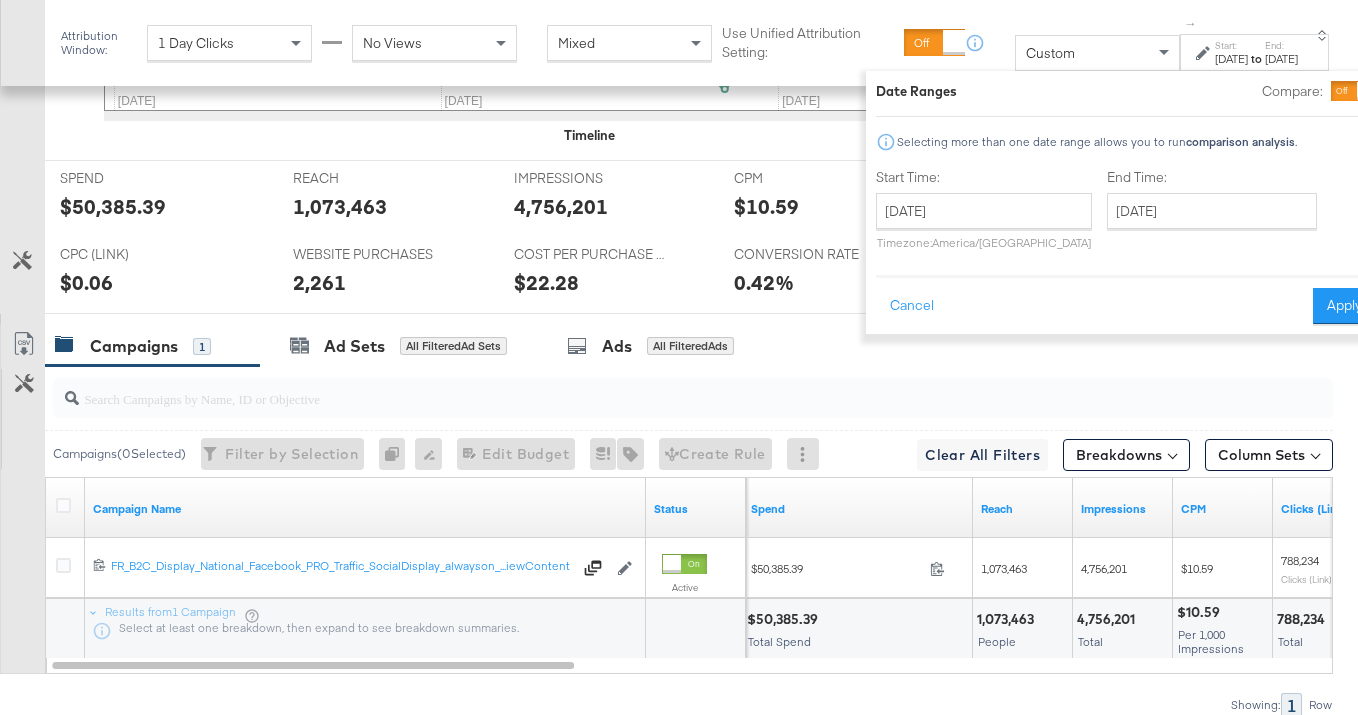 click on "Start Time: April 1st 2025 ‹ April 2025 › Su Mo Tu We Th Fr Sa 30 31 1 2 3 4 5 6 7 8 9 10 11 12 13 14 15 16 17 18 19 20 21 22 23 24 25 26 27 28 29 30 1 2 3 4 5 6 7 8 9 10 Timezone:  America/Chicago" at bounding box center (984, 213) 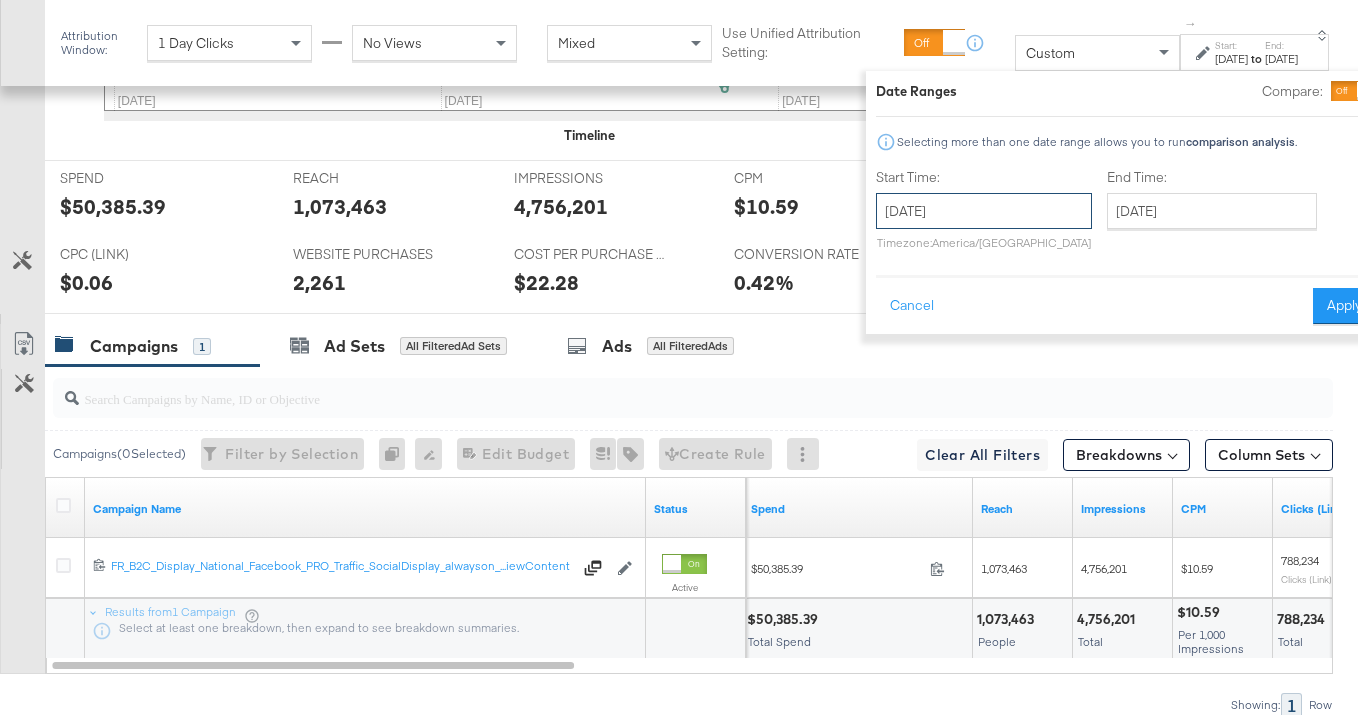 drag, startPoint x: 985, startPoint y: 215, endPoint x: 1000, endPoint y: 233, distance: 23.43075 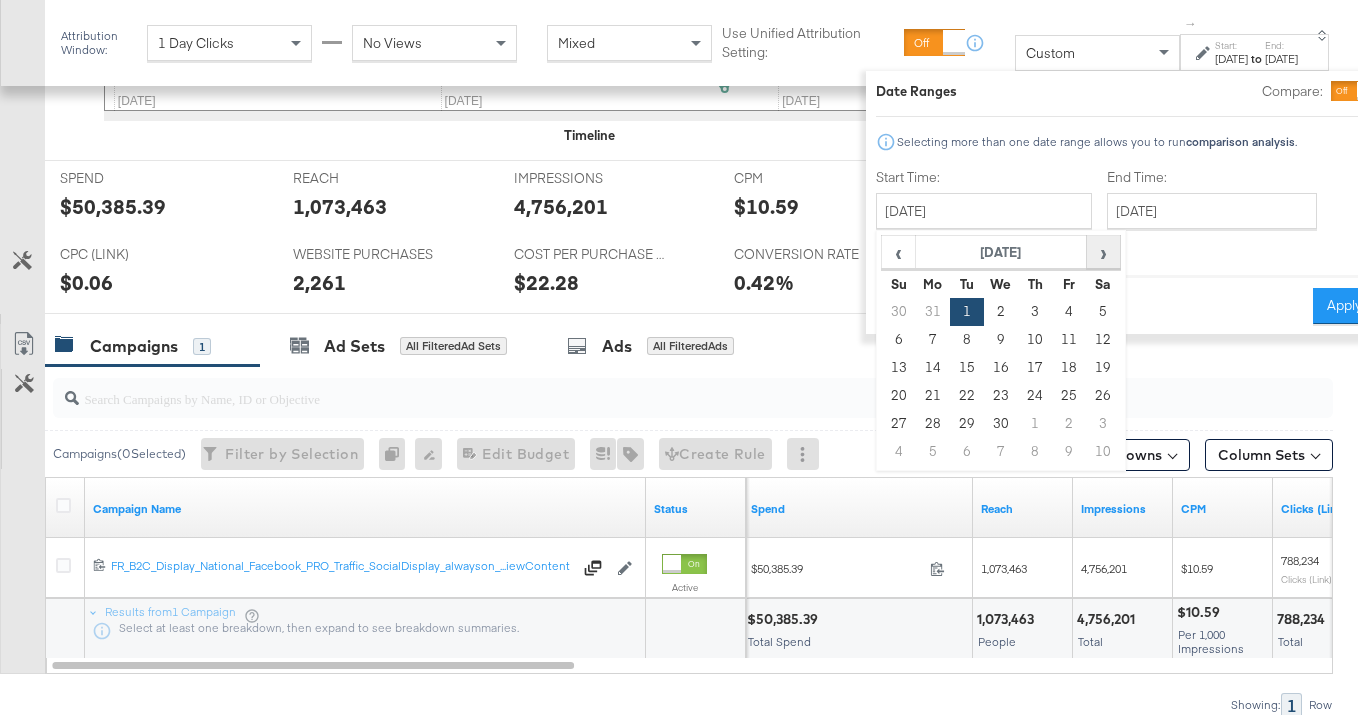 click on "›" at bounding box center (1102, 252) 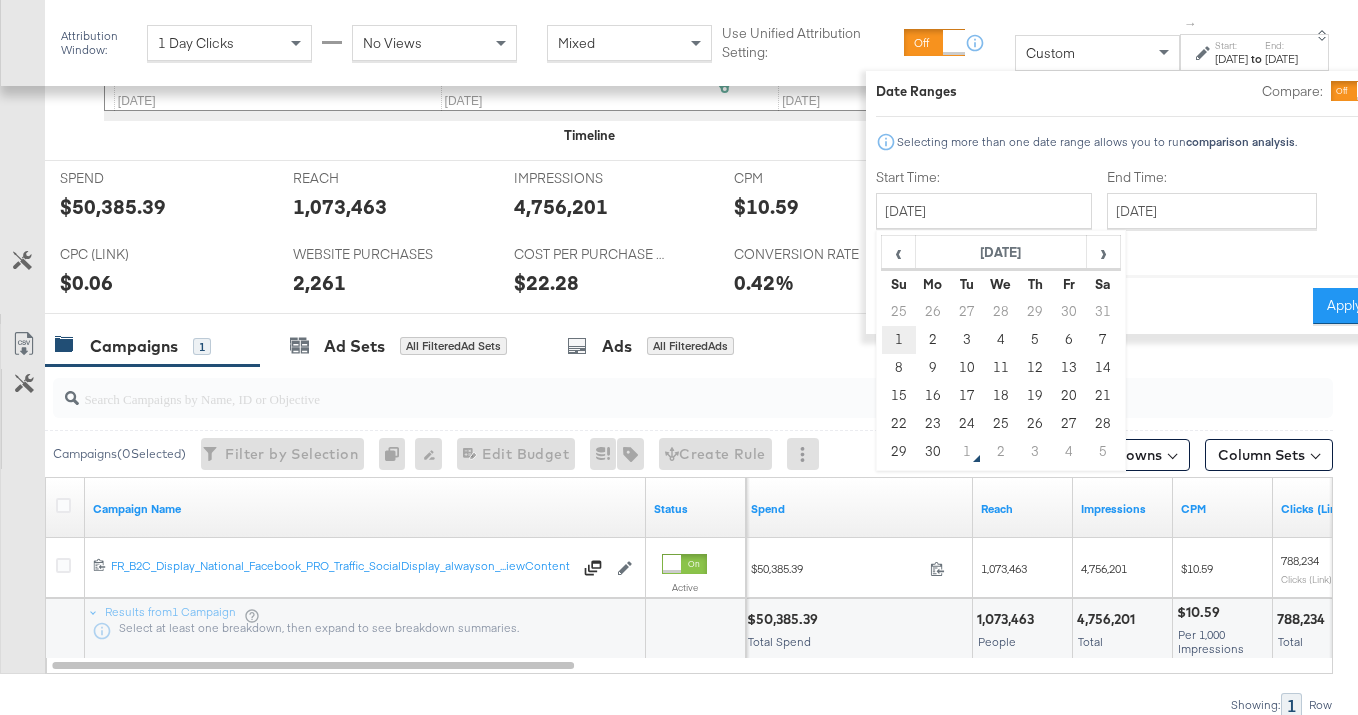 click on "1" at bounding box center [898, 340] 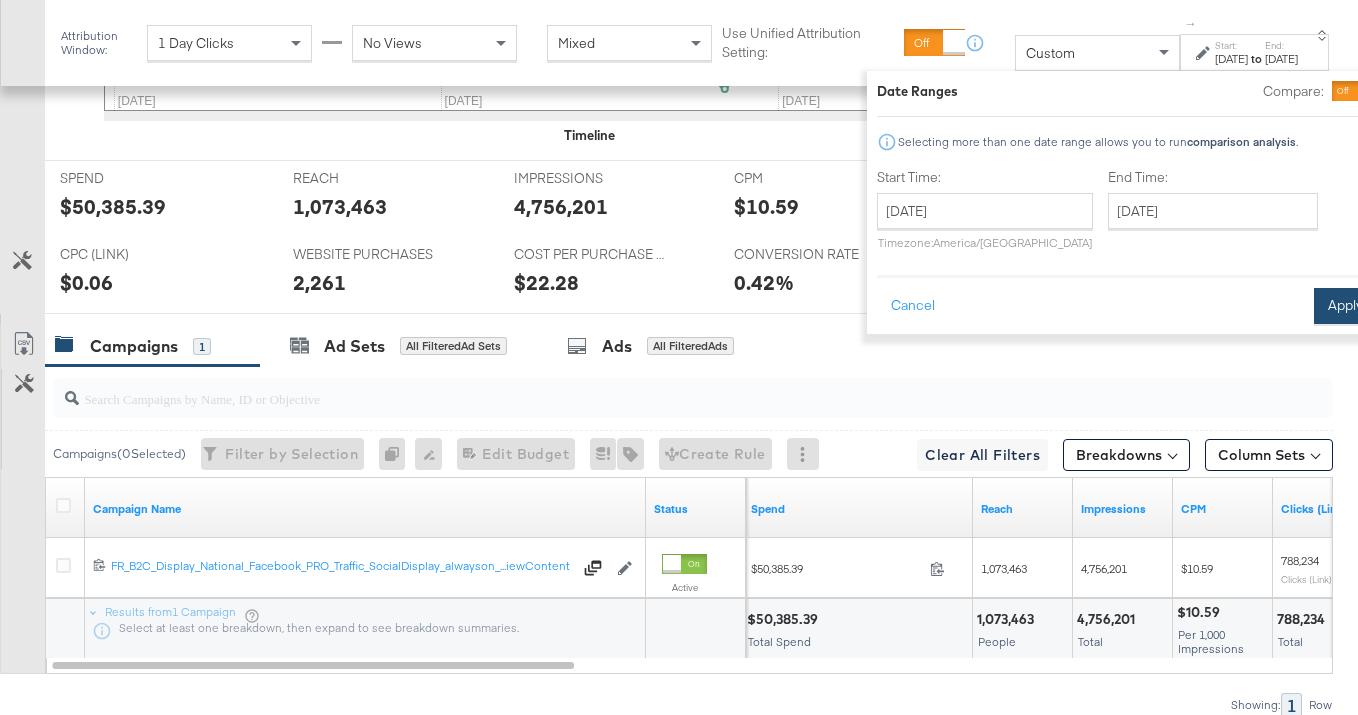 click on "Apply" at bounding box center (1345, 306) 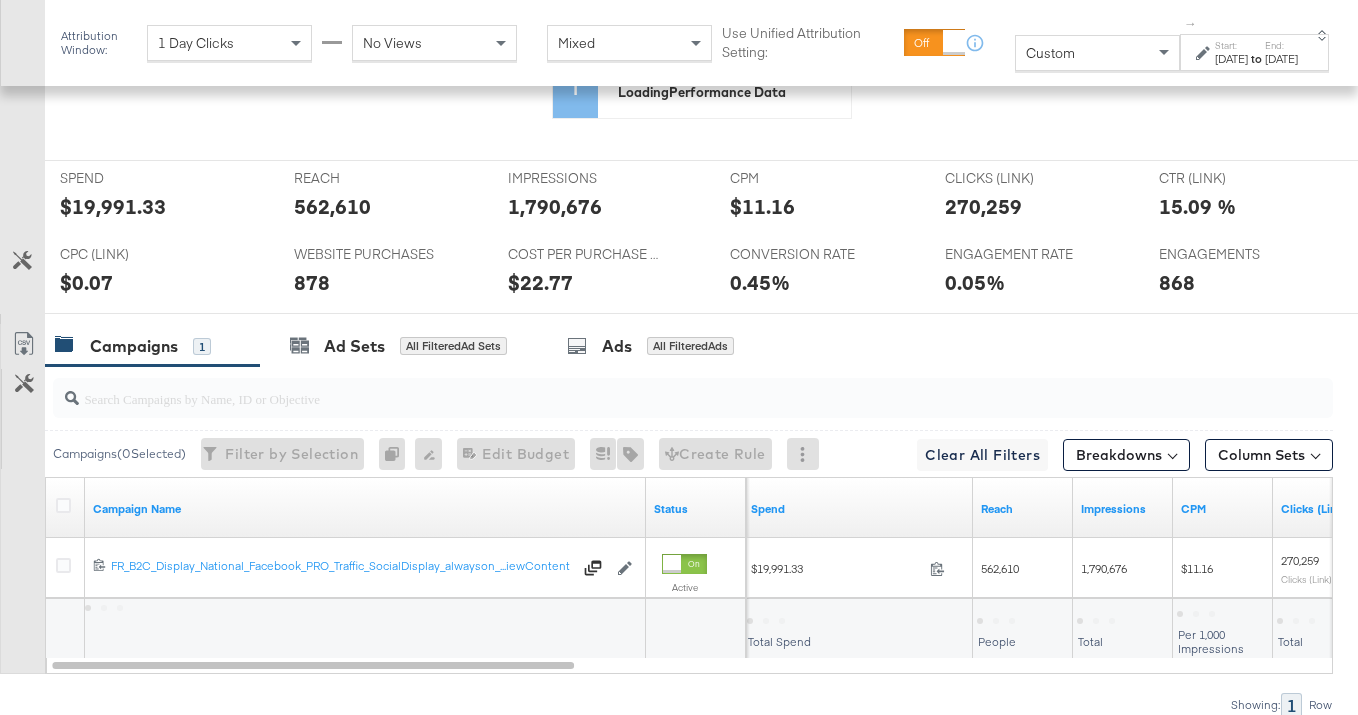 scroll, scrollTop: 1001, scrollLeft: 0, axis: vertical 